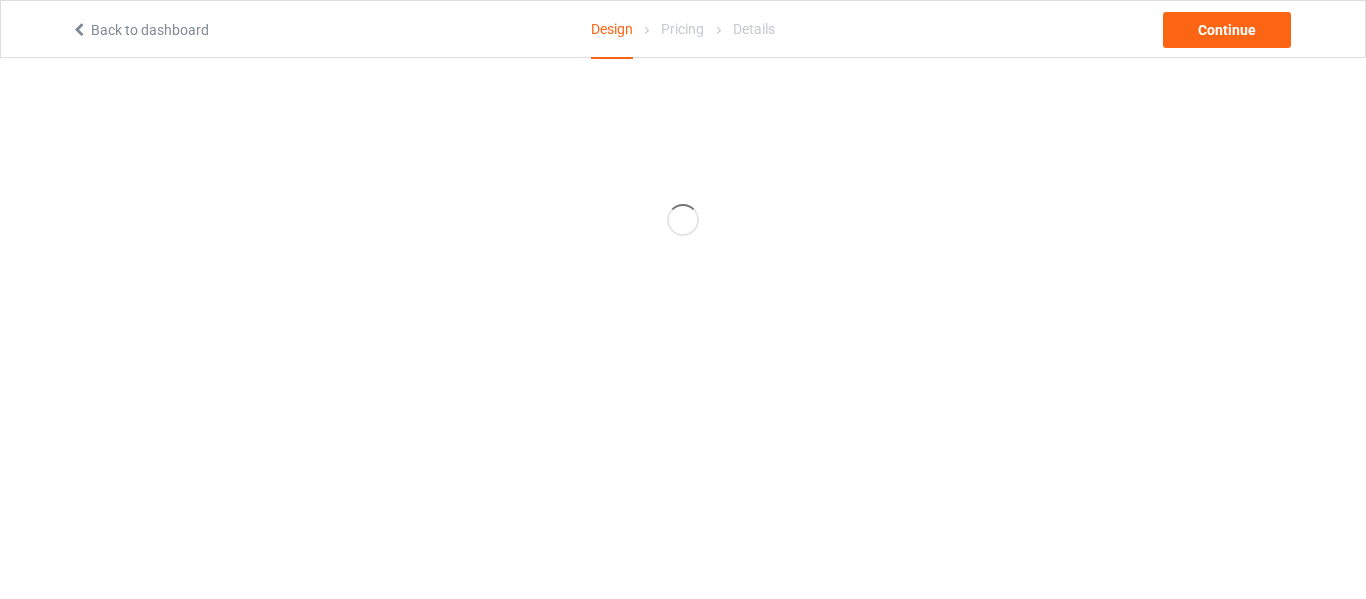 scroll, scrollTop: 0, scrollLeft: 0, axis: both 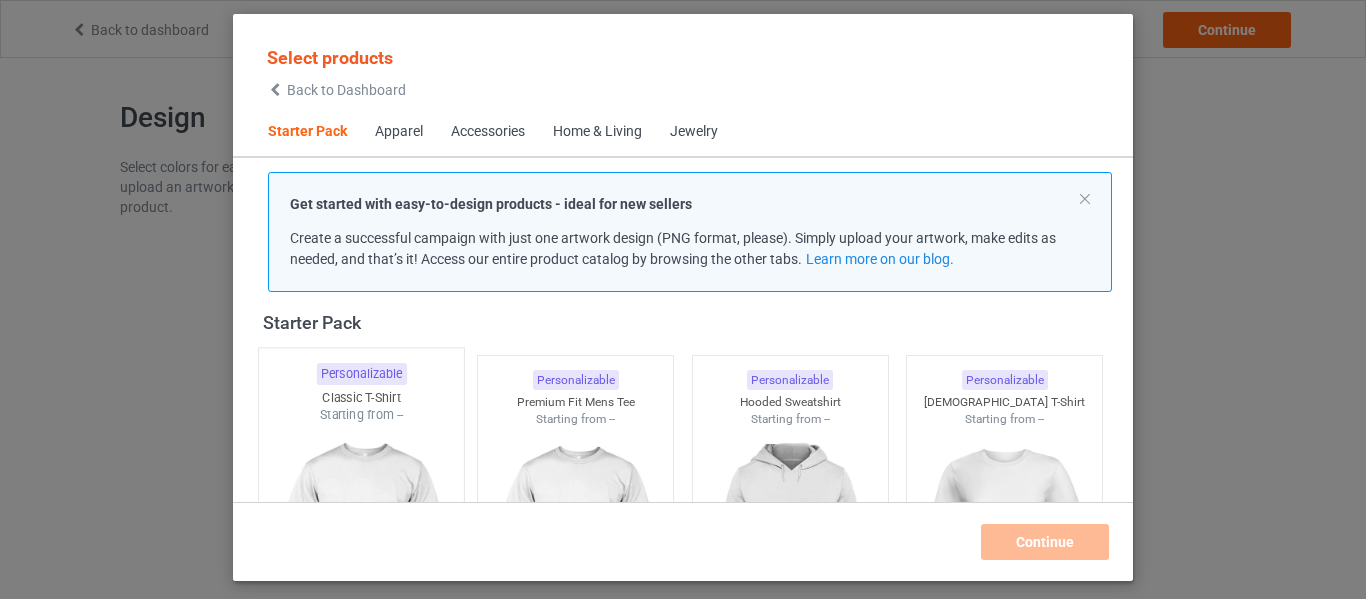 click on "Classic T-Shirt" at bounding box center (361, 397) 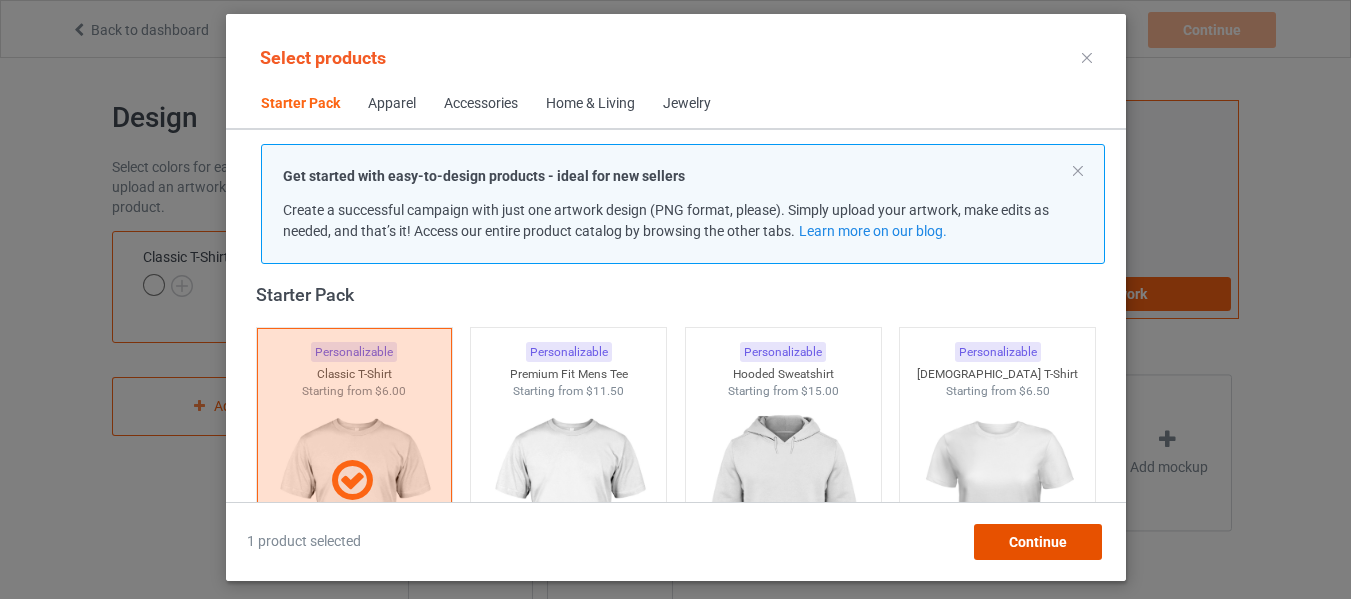 click on "Continue" at bounding box center [1037, 542] 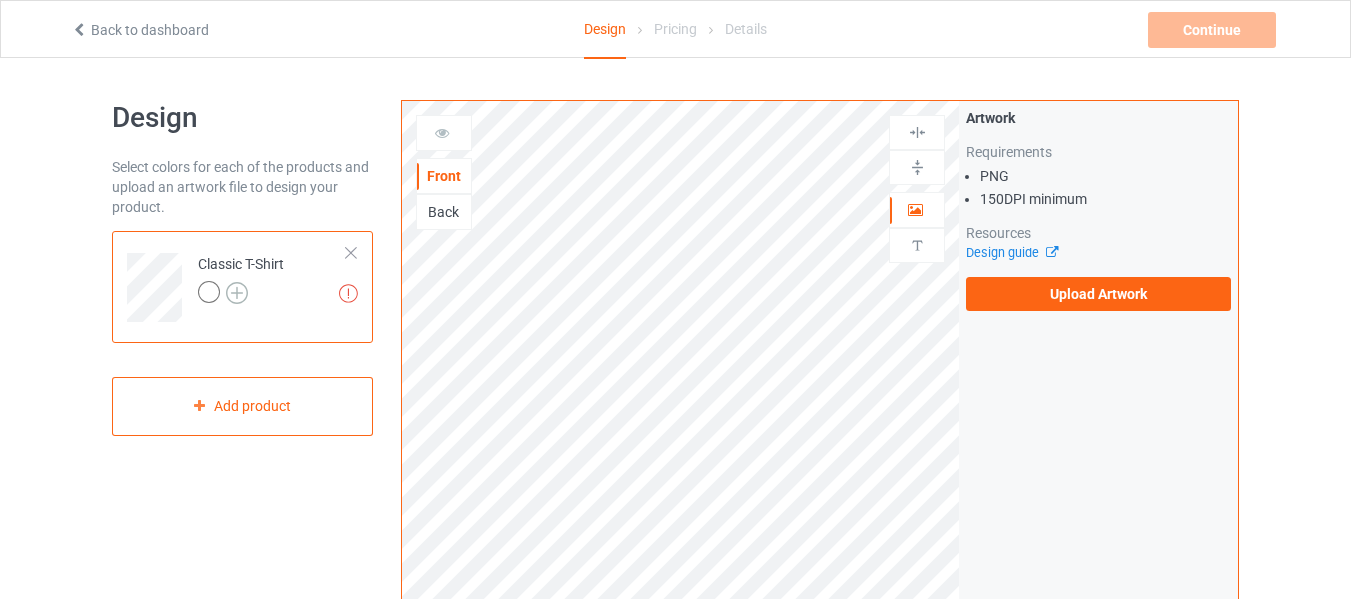click at bounding box center (237, 293) 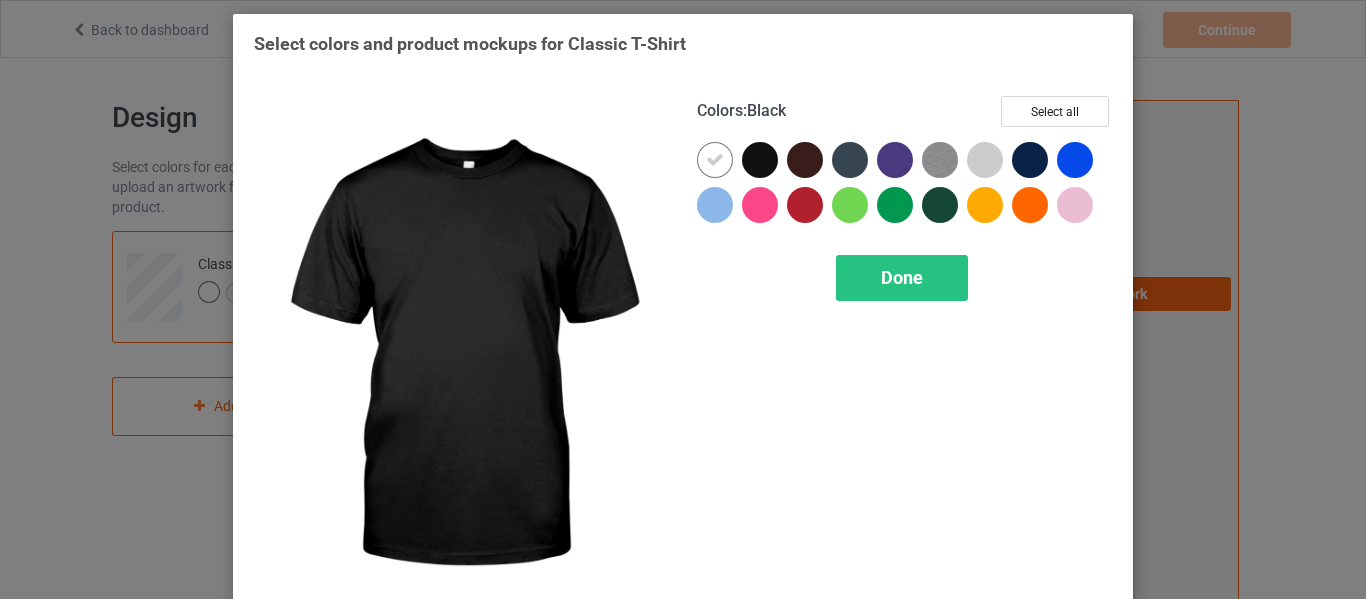 click at bounding box center (760, 160) 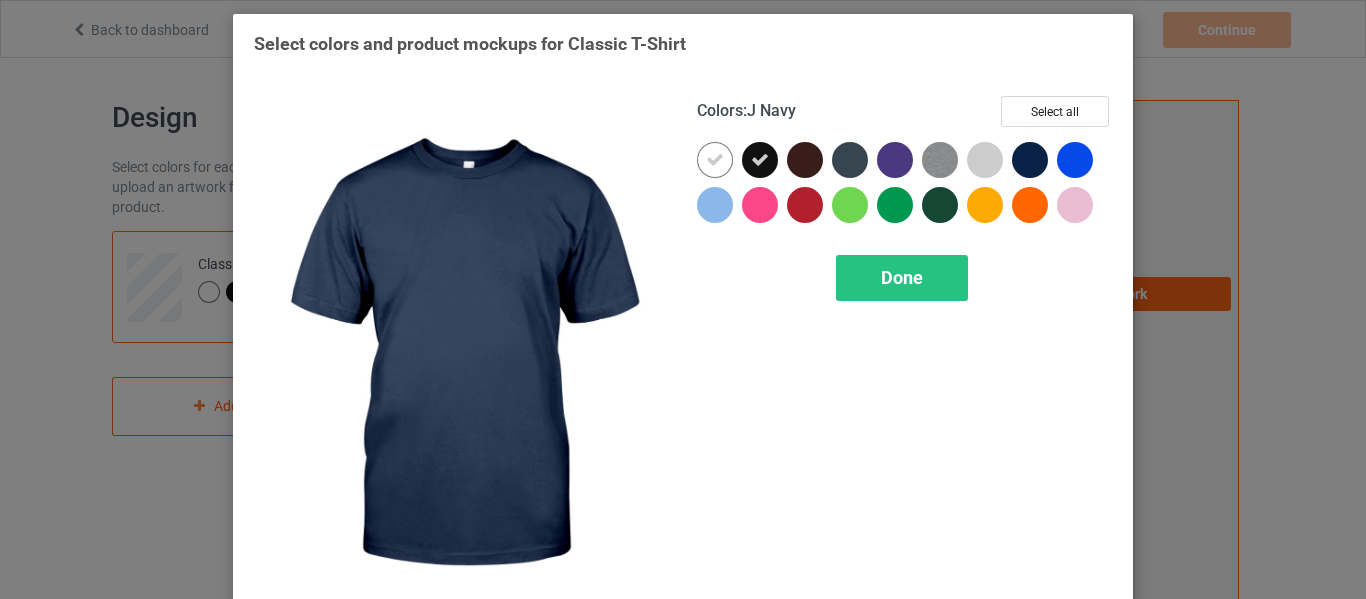 click at bounding box center [1030, 160] 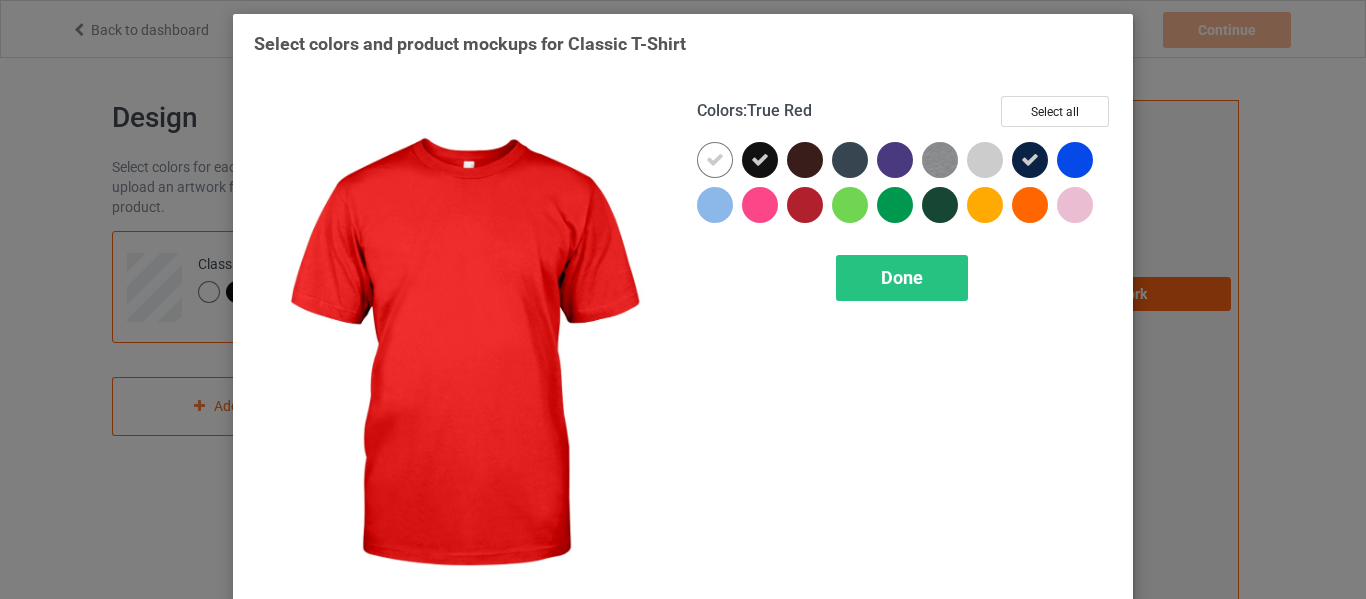 click at bounding box center [805, 205] 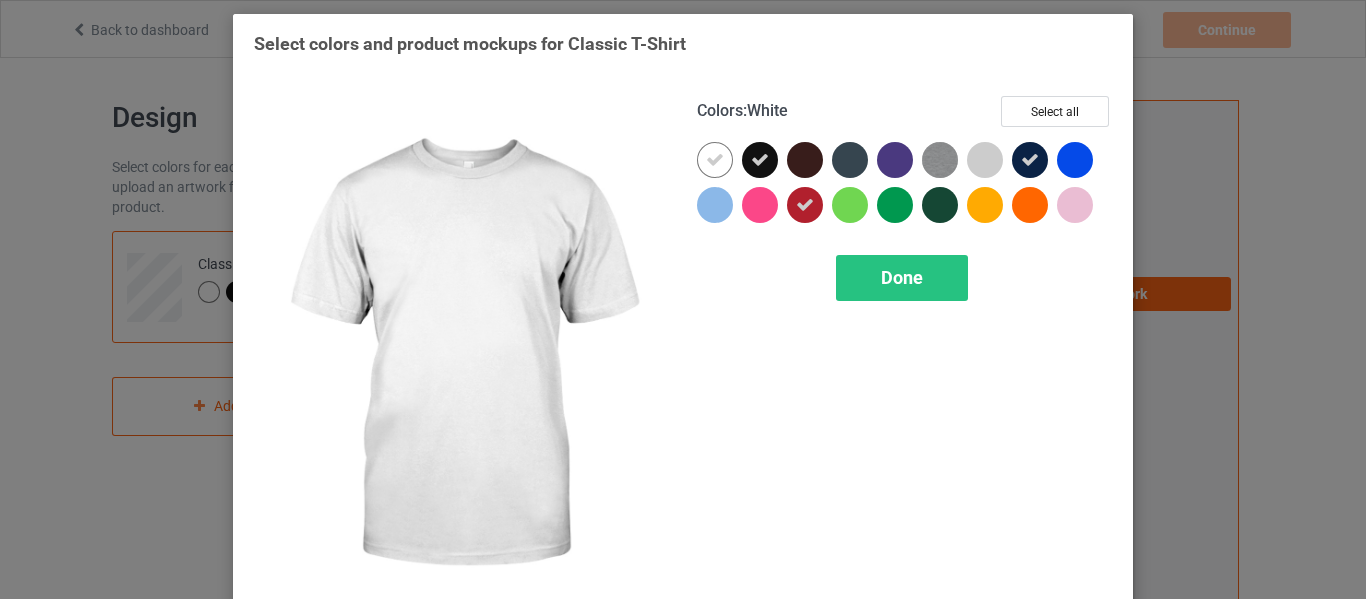 click at bounding box center [715, 160] 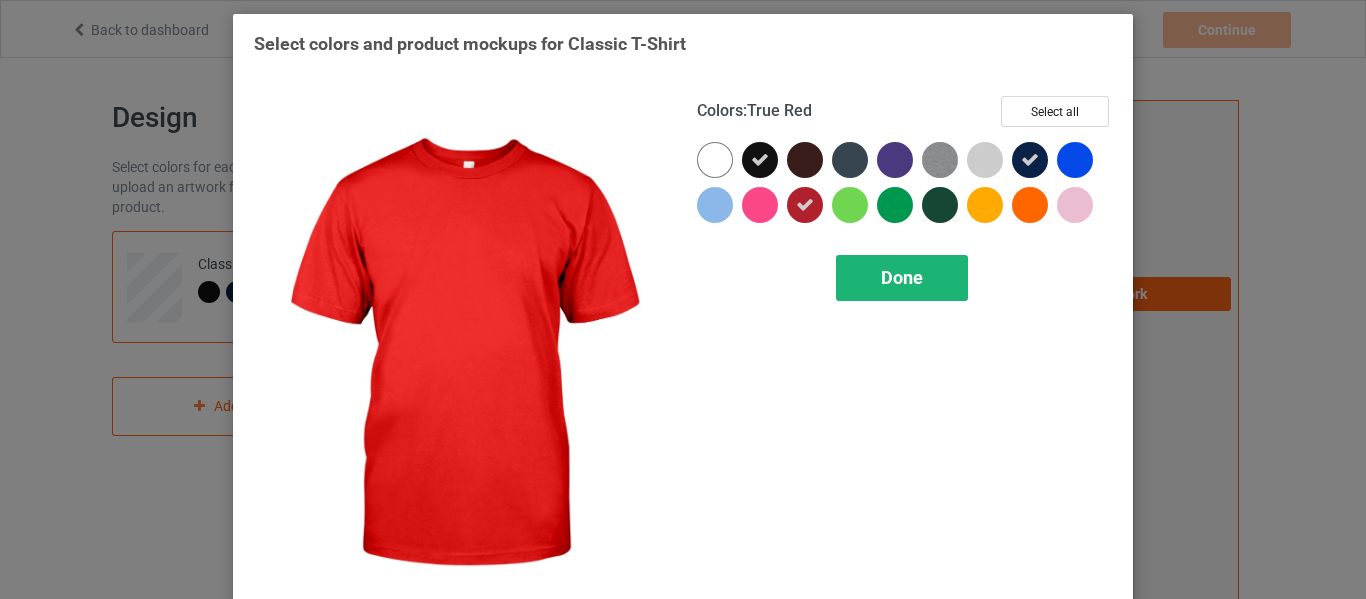 click on "Done" at bounding box center [902, 278] 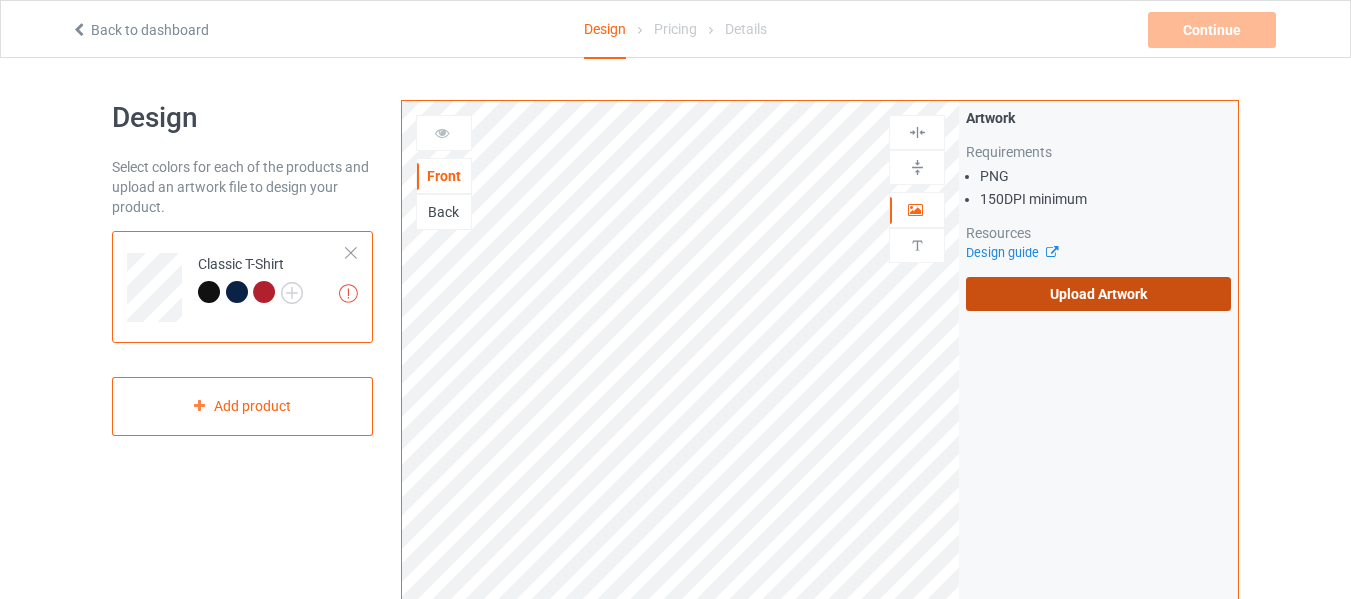 click on "Upload Artwork" at bounding box center [1098, 294] 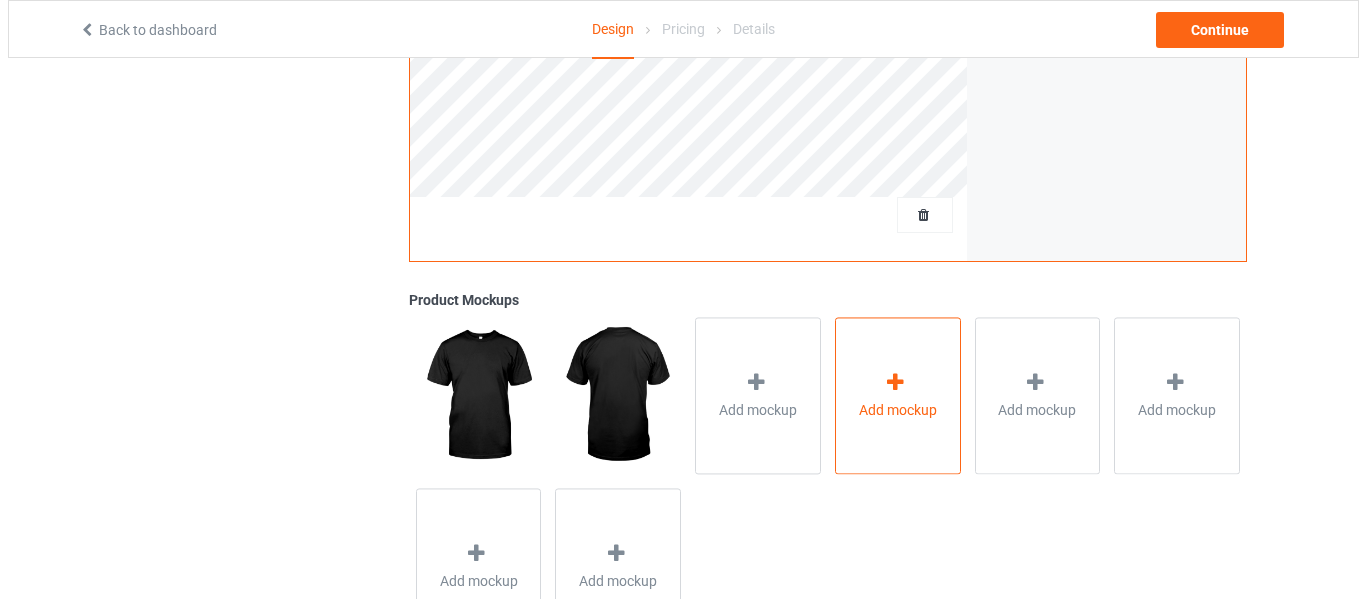 scroll, scrollTop: 696, scrollLeft: 0, axis: vertical 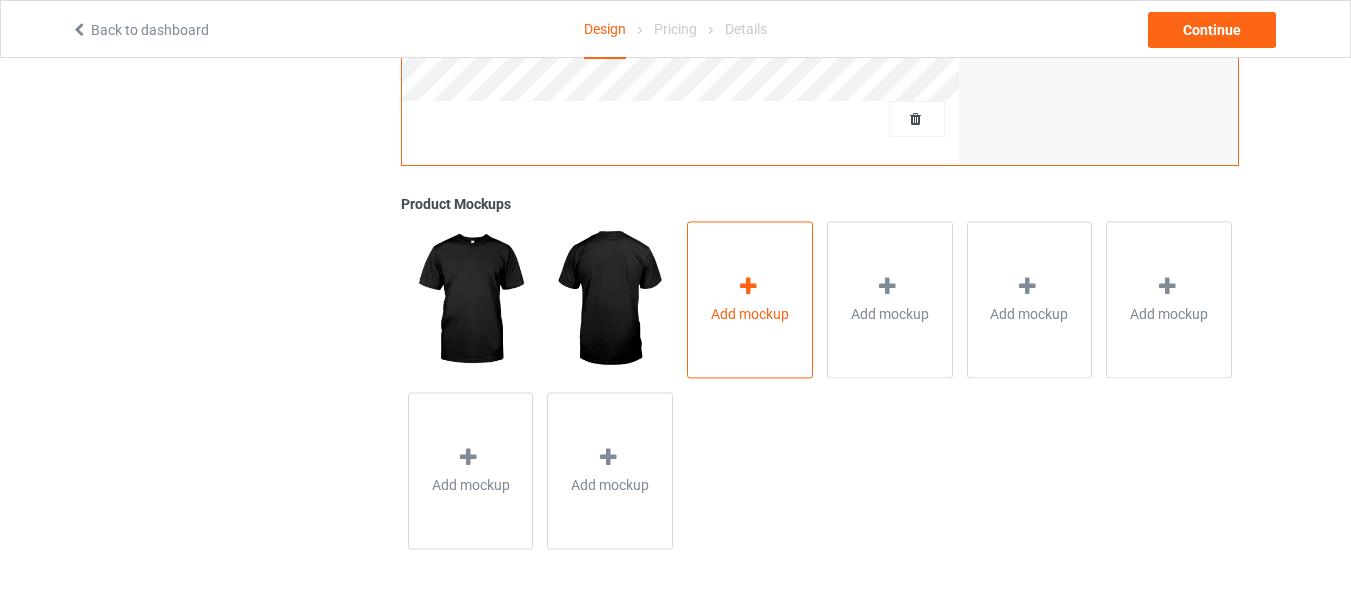 click at bounding box center [750, 289] 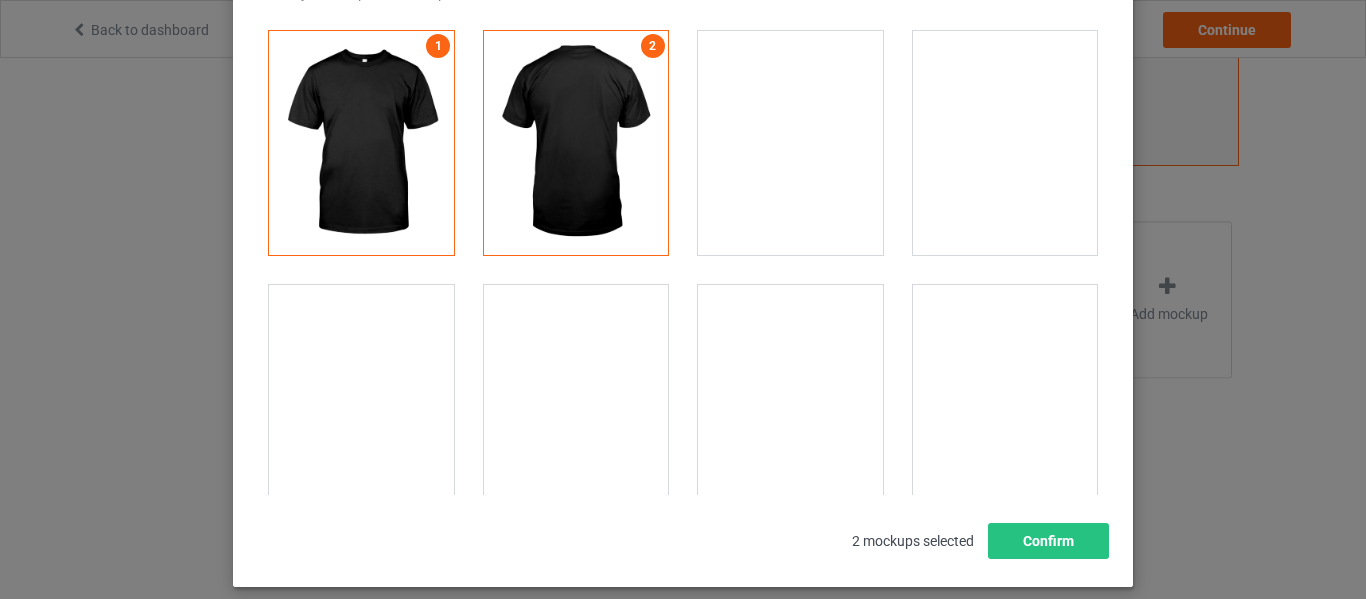 scroll, scrollTop: 84, scrollLeft: 0, axis: vertical 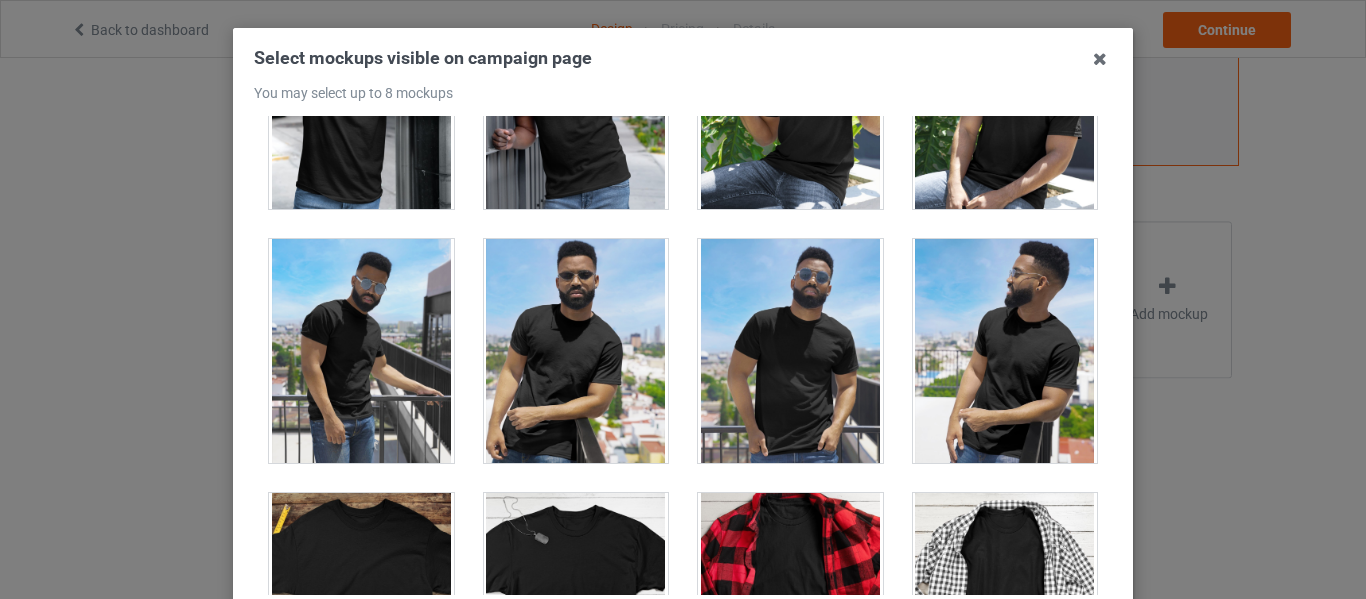 click at bounding box center [790, 351] 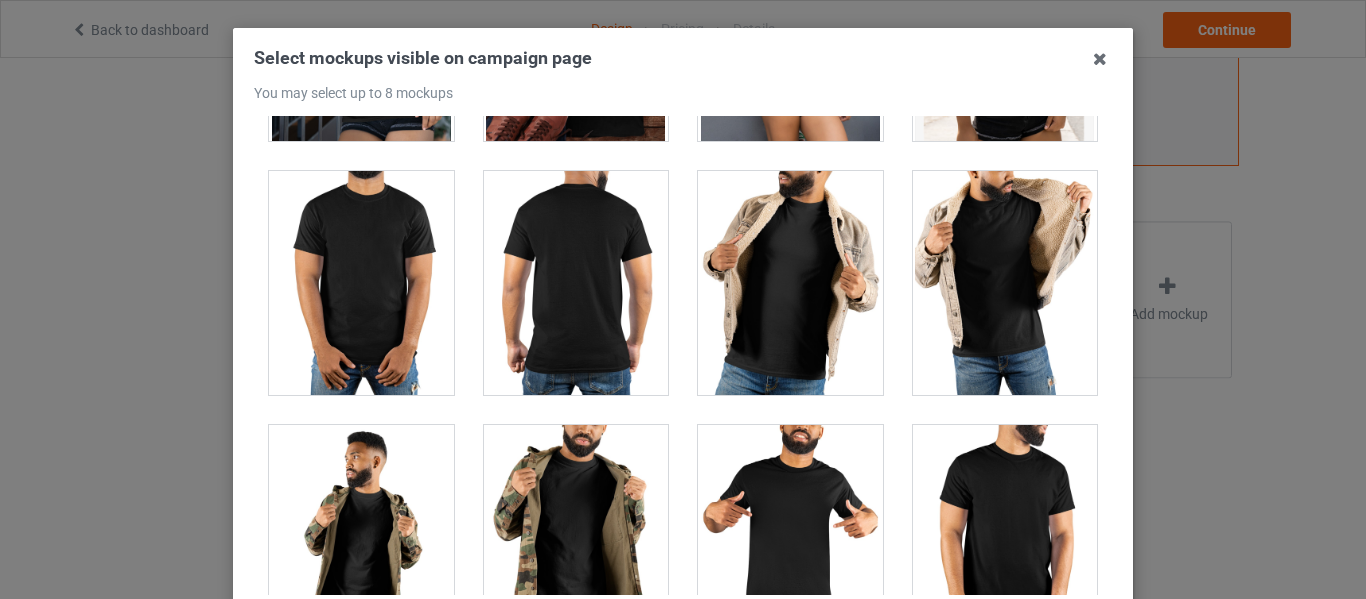 scroll, scrollTop: 14900, scrollLeft: 0, axis: vertical 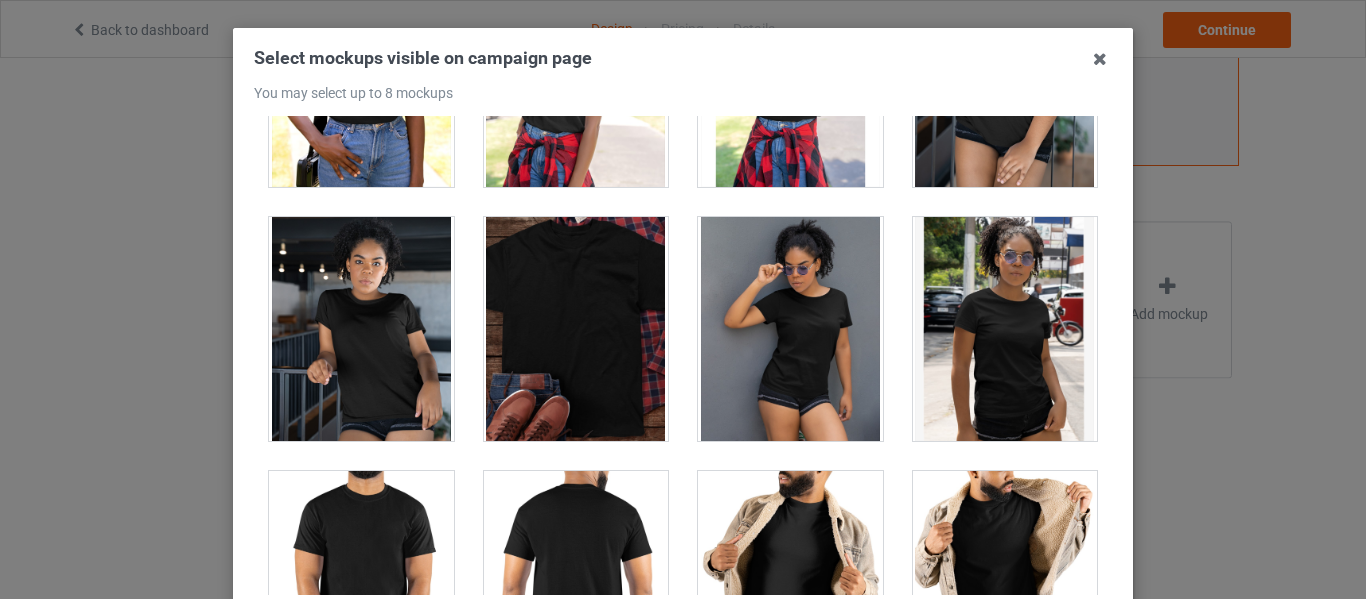 click at bounding box center [790, 329] 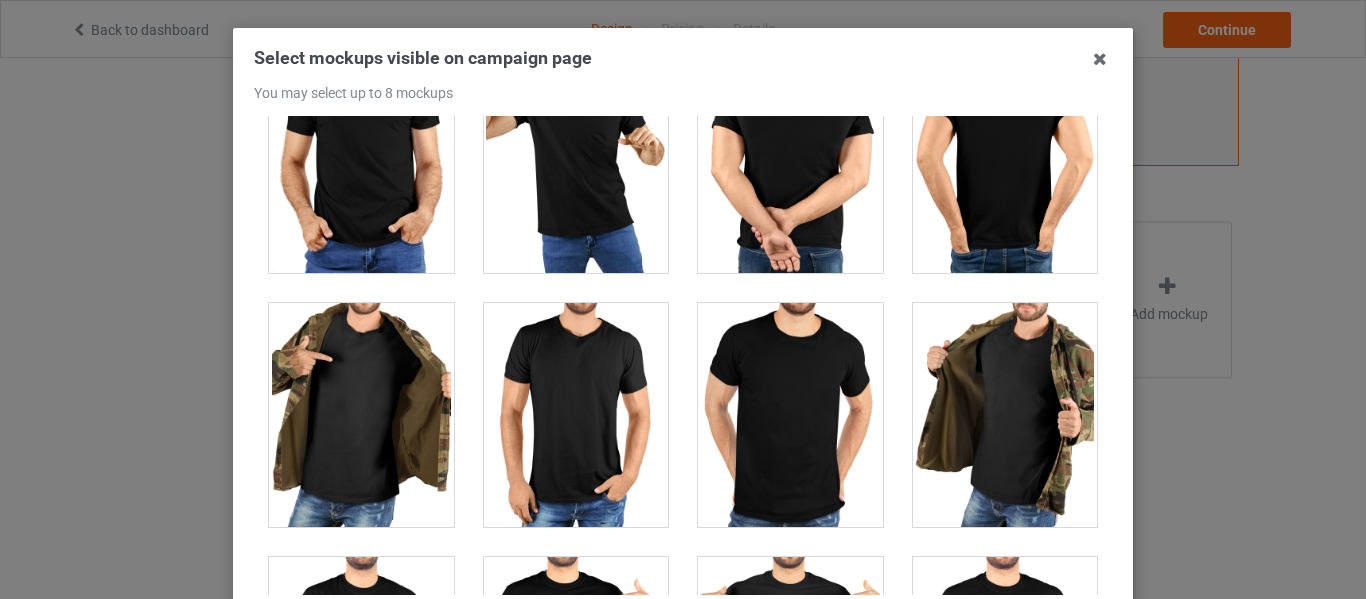 scroll, scrollTop: 17200, scrollLeft: 0, axis: vertical 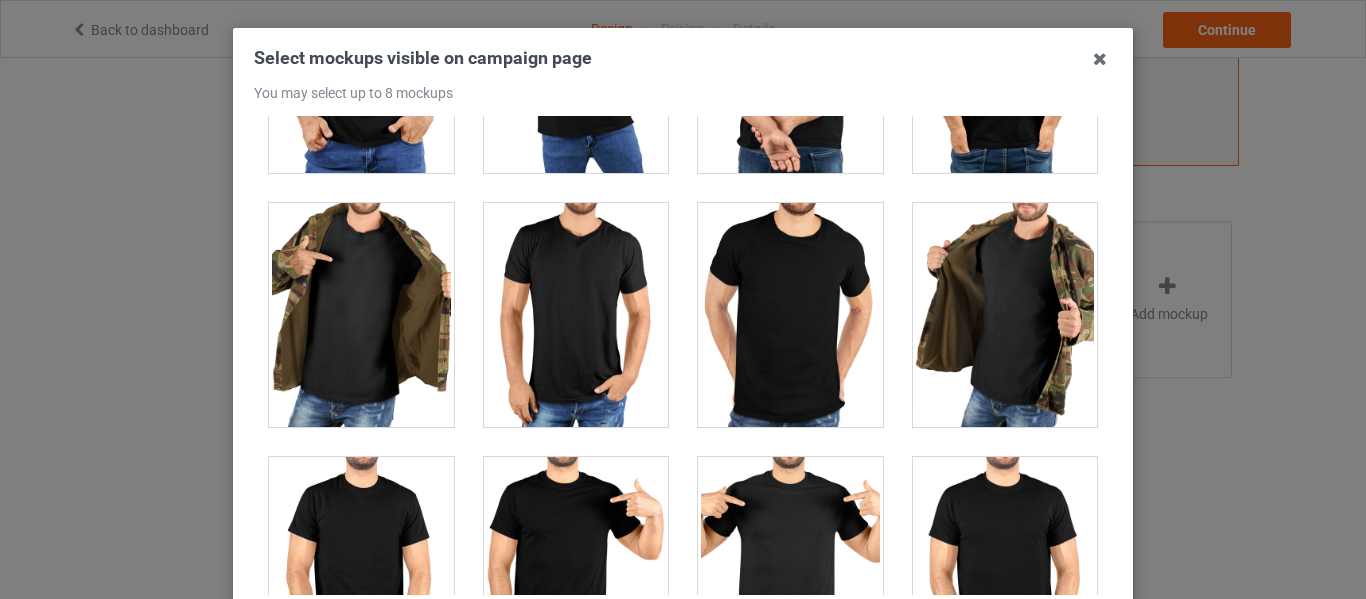 click at bounding box center (361, 315) 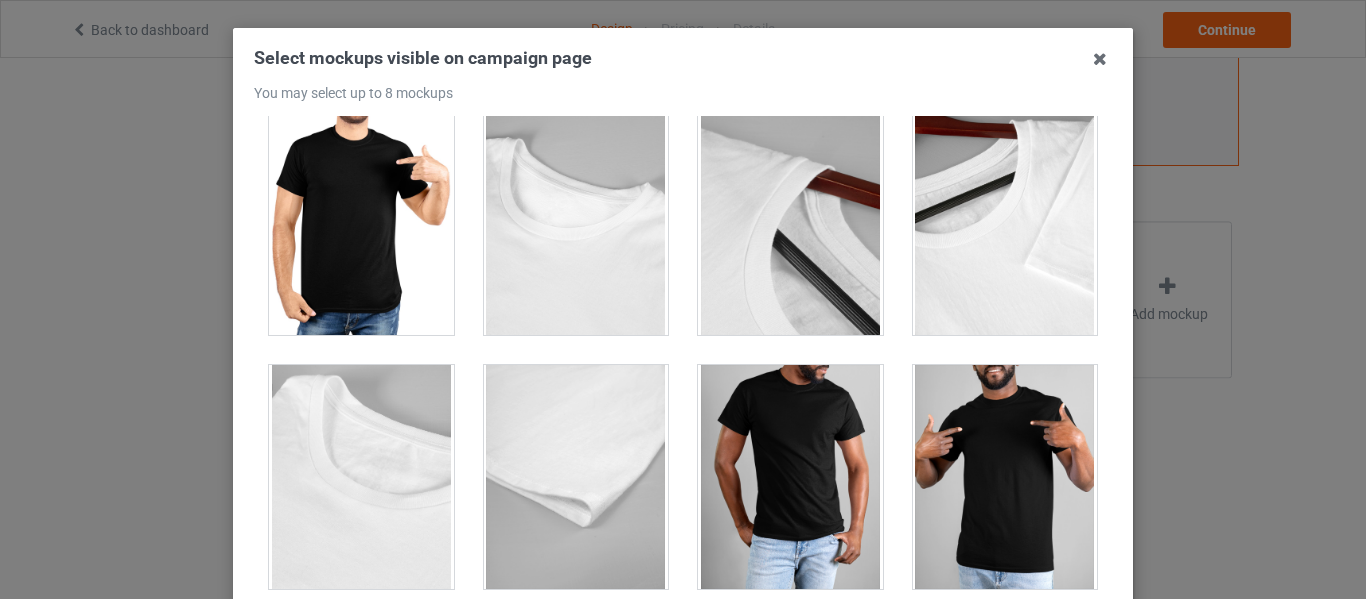 scroll, scrollTop: 17200, scrollLeft: 0, axis: vertical 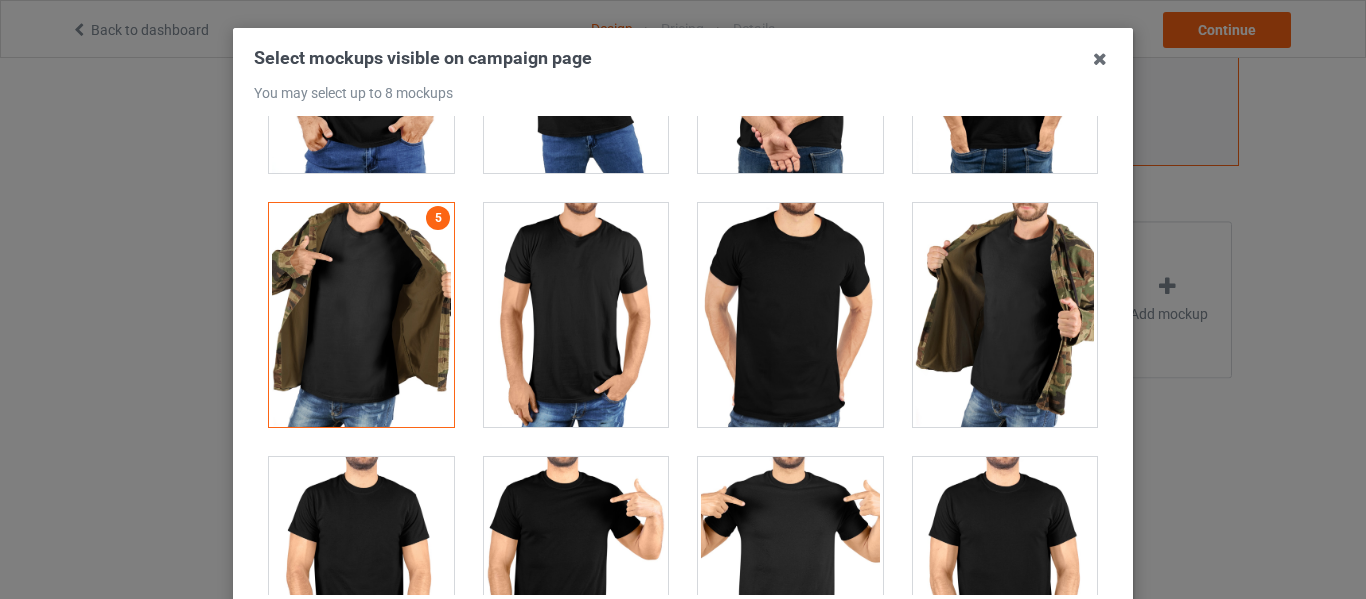 click at bounding box center [1005, 315] 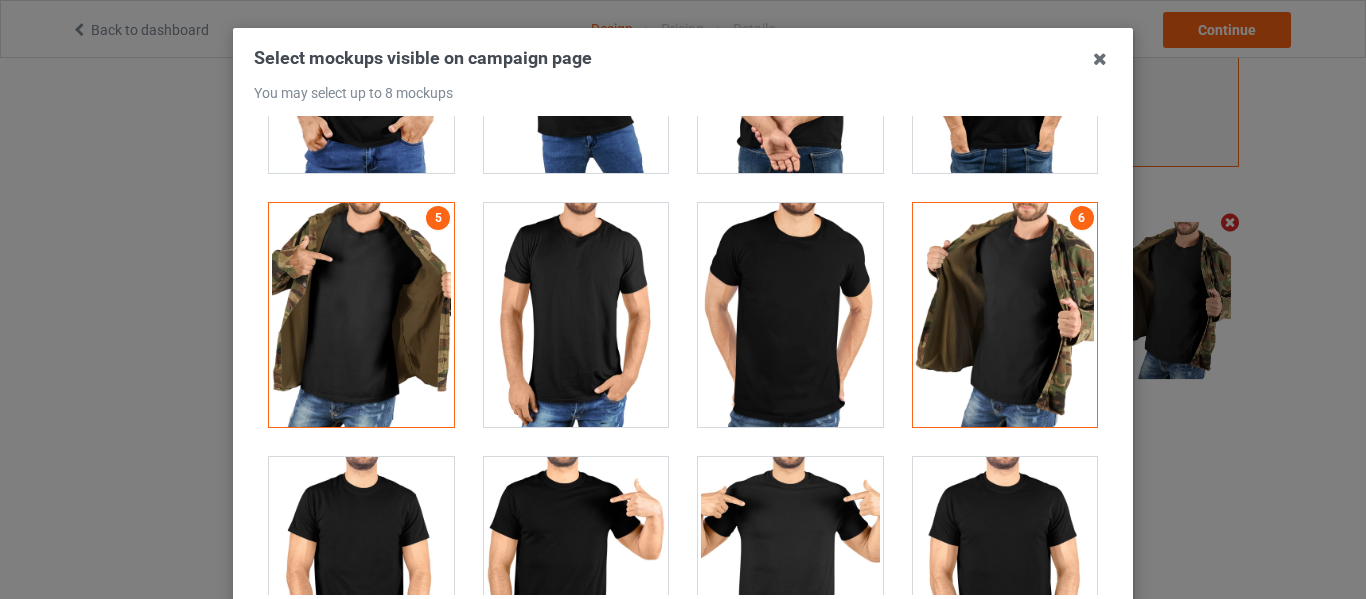 scroll, scrollTop: 695, scrollLeft: 0, axis: vertical 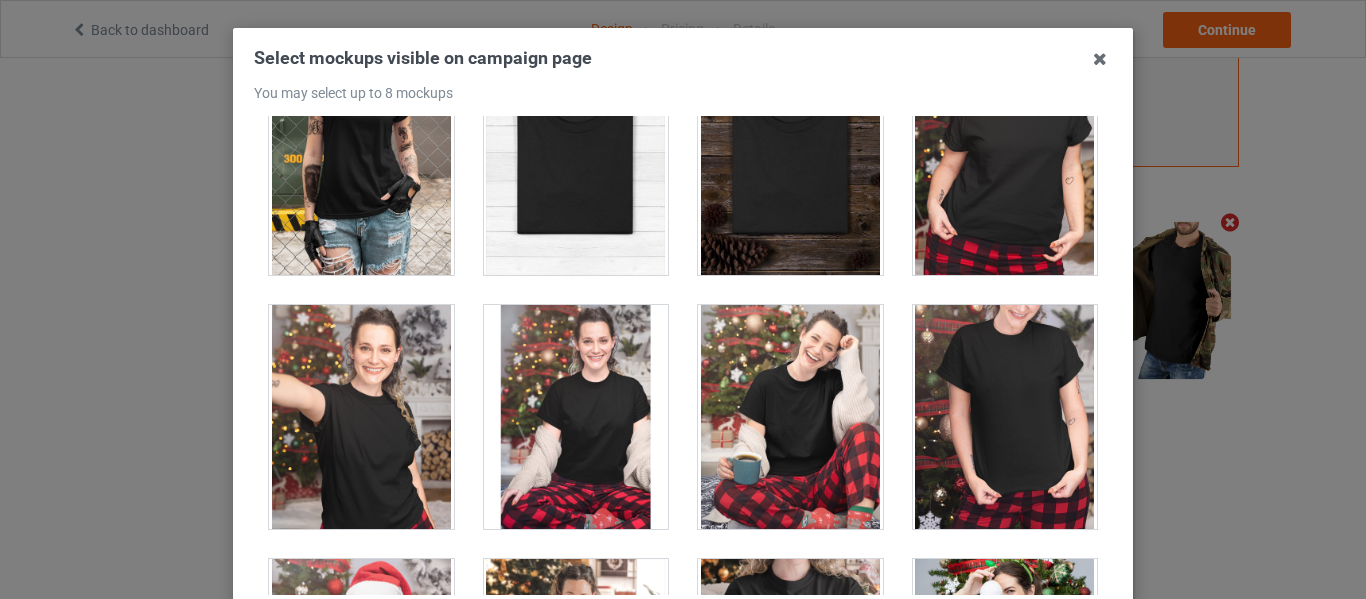 click at bounding box center (790, 163) 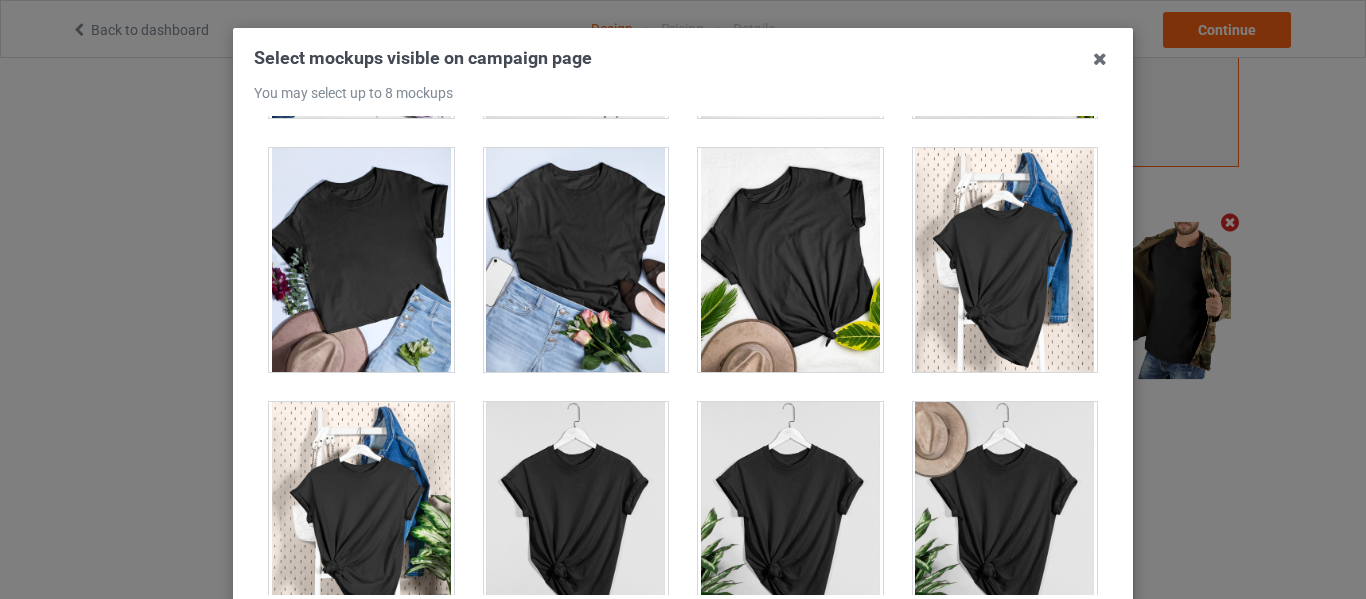 scroll, scrollTop: 28731, scrollLeft: 0, axis: vertical 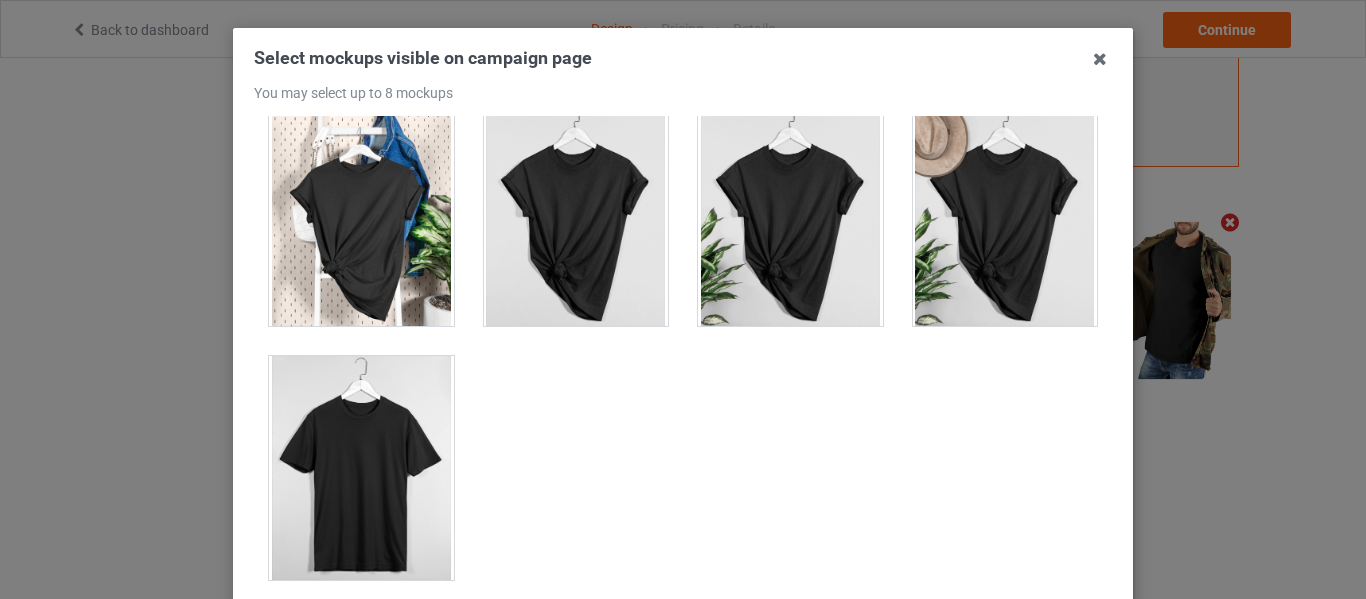click at bounding box center [361, 468] 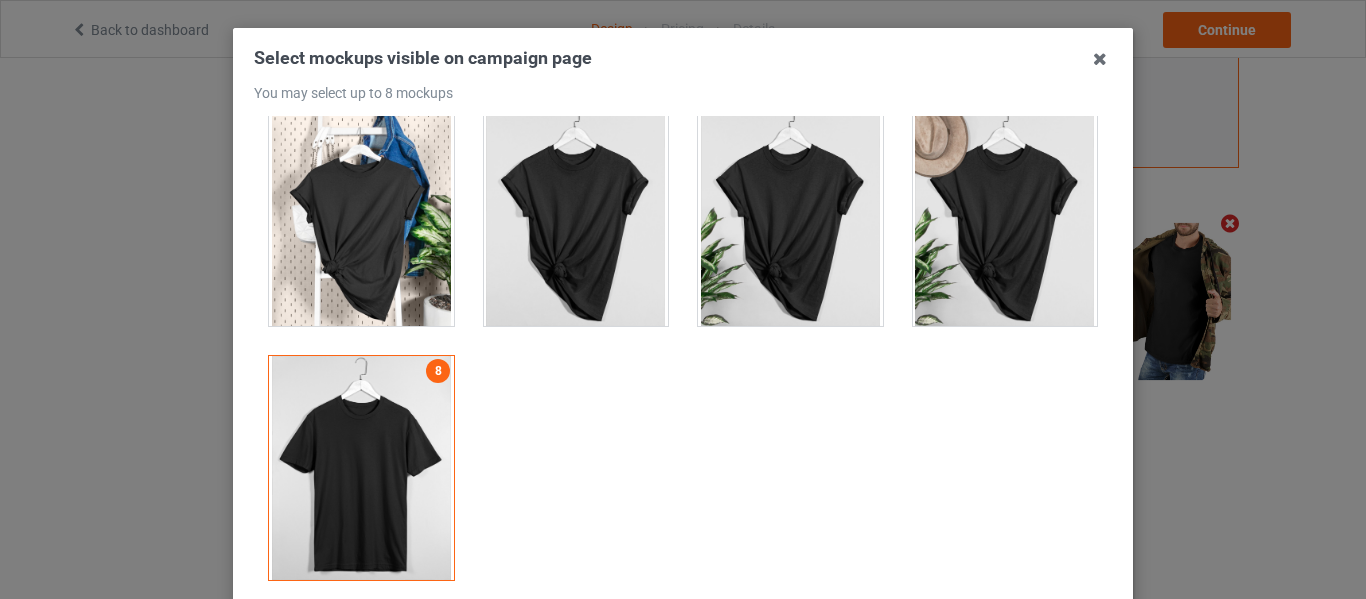 scroll, scrollTop: 694, scrollLeft: 0, axis: vertical 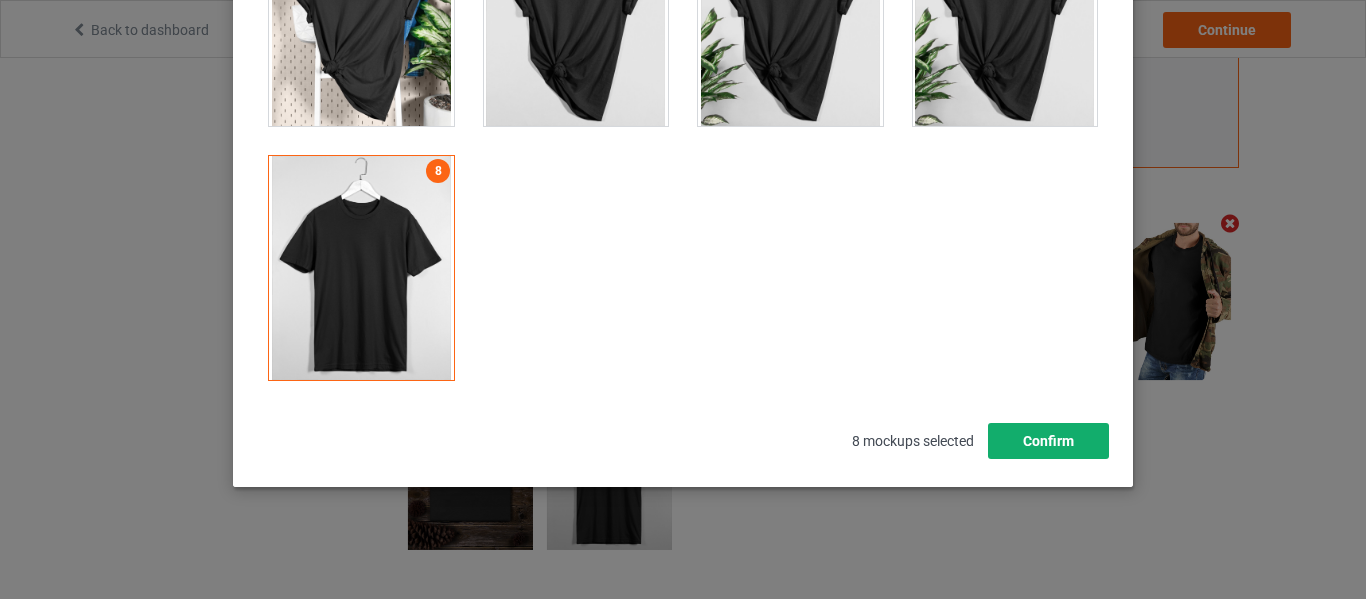 click on "Confirm" at bounding box center [1048, 441] 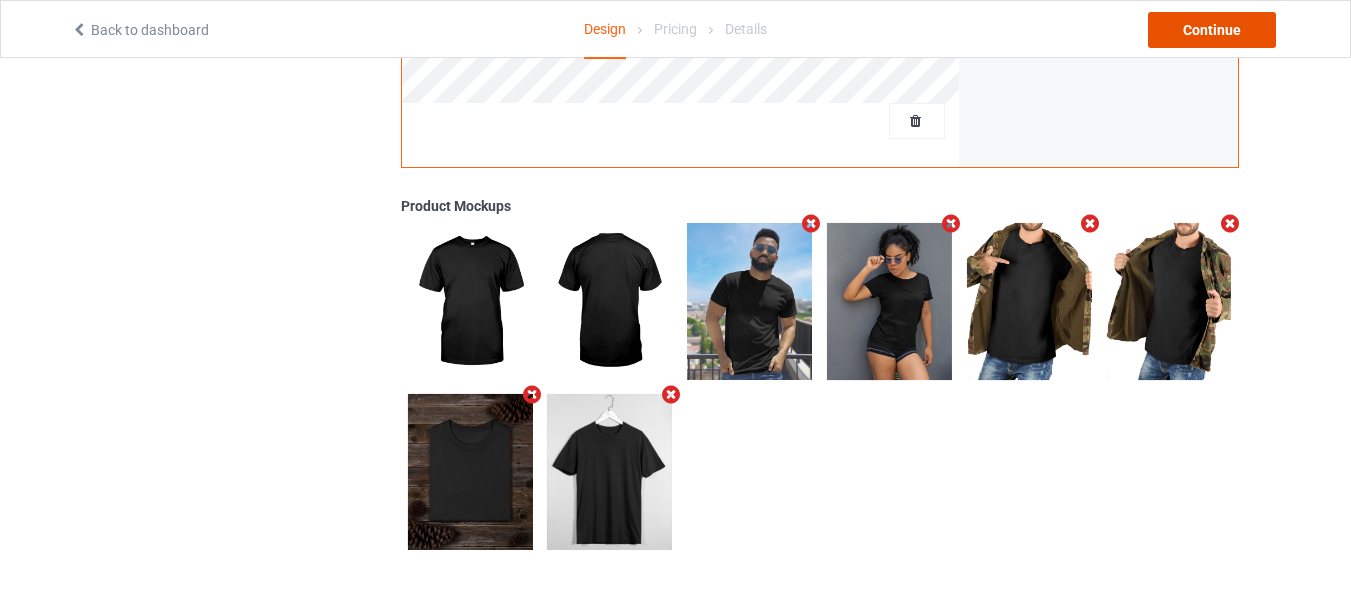 click on "Continue" at bounding box center [1212, 30] 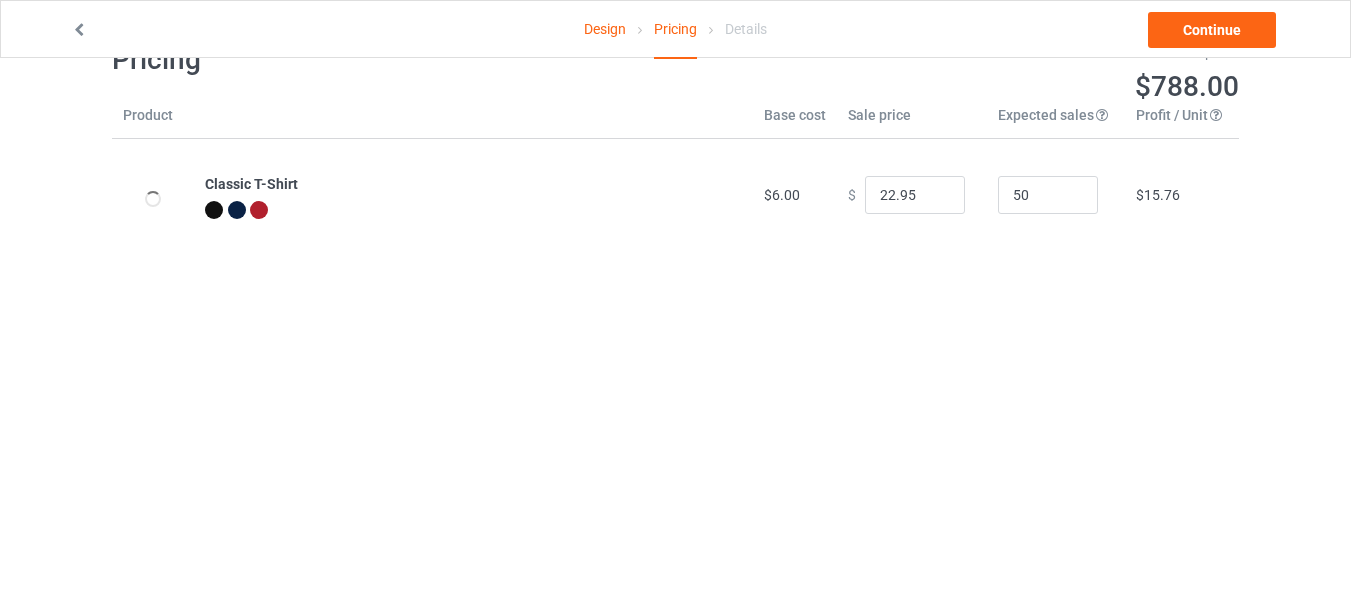 scroll, scrollTop: 0, scrollLeft: 0, axis: both 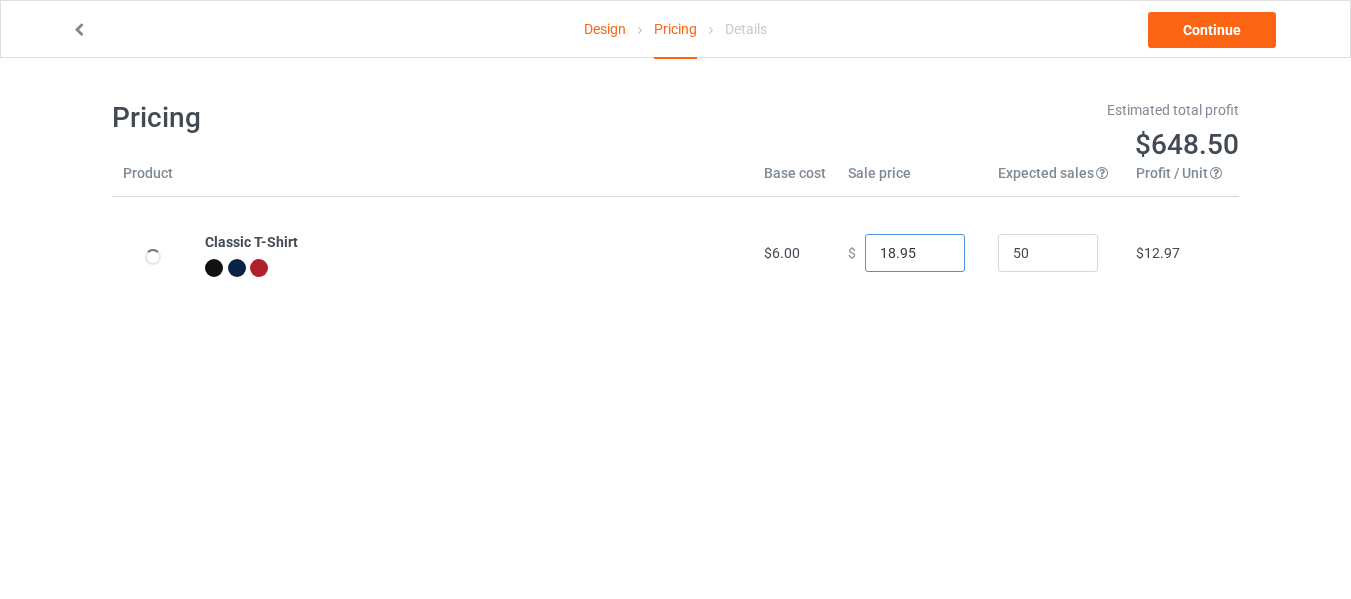 click on "18.95" at bounding box center (915, 253) 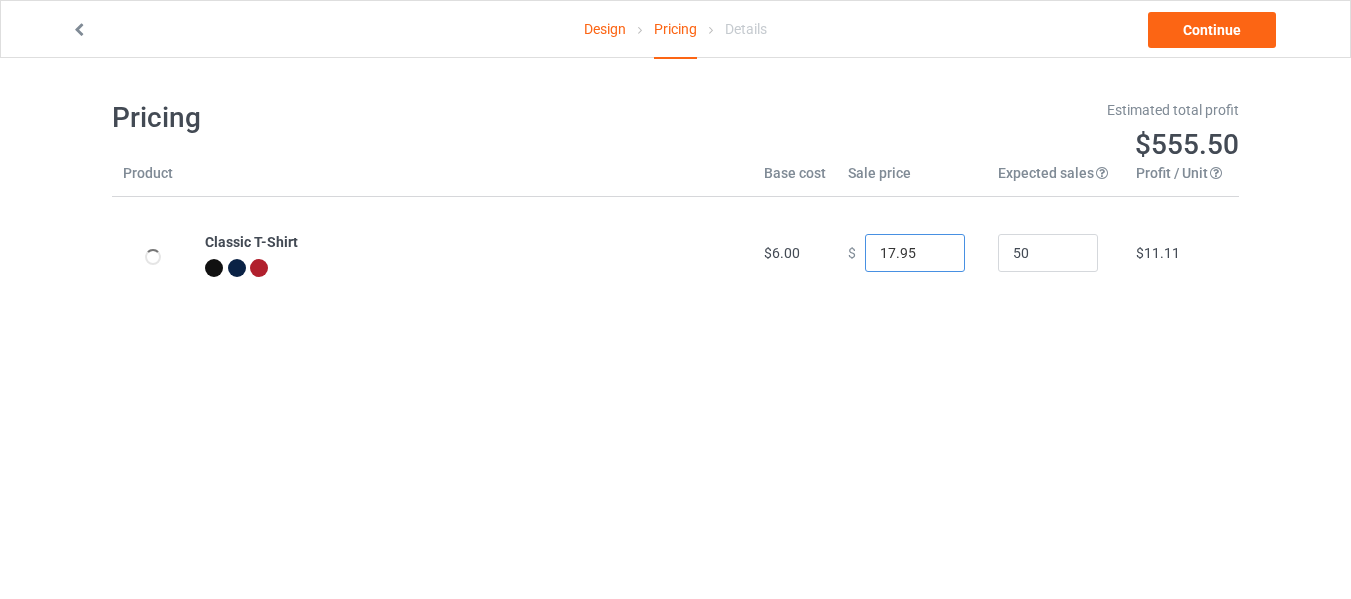click on "17.95" at bounding box center (915, 253) 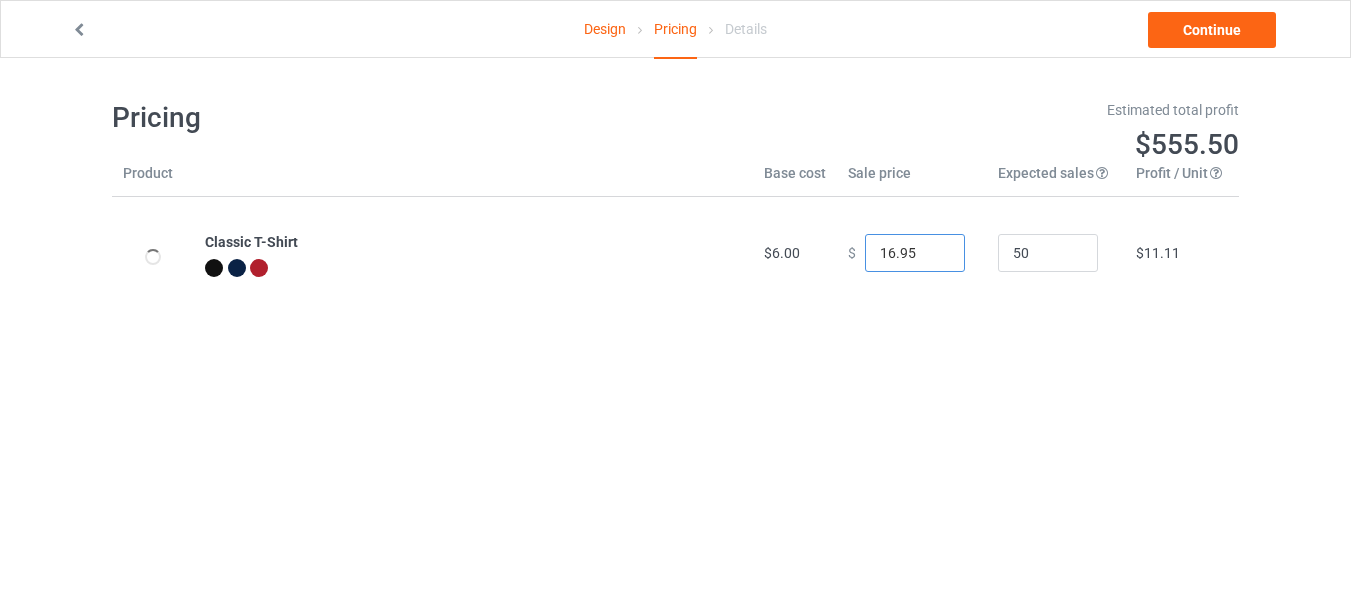 click on "16.95" at bounding box center [915, 253] 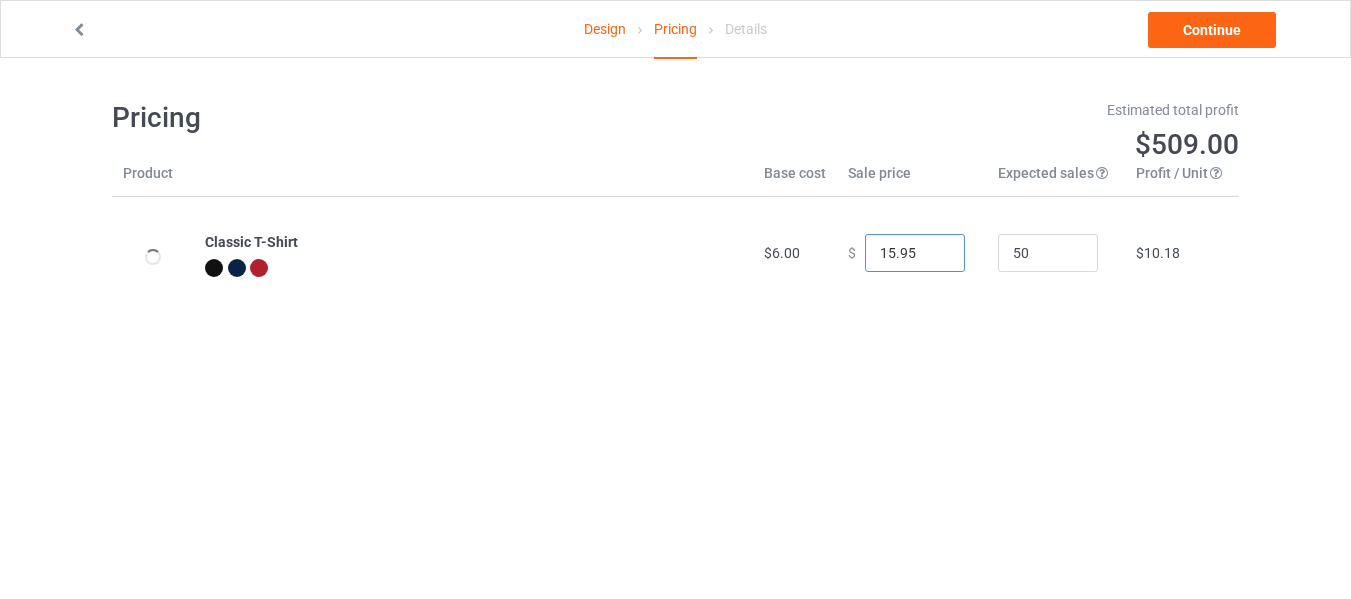 click on "15.95" at bounding box center (915, 253) 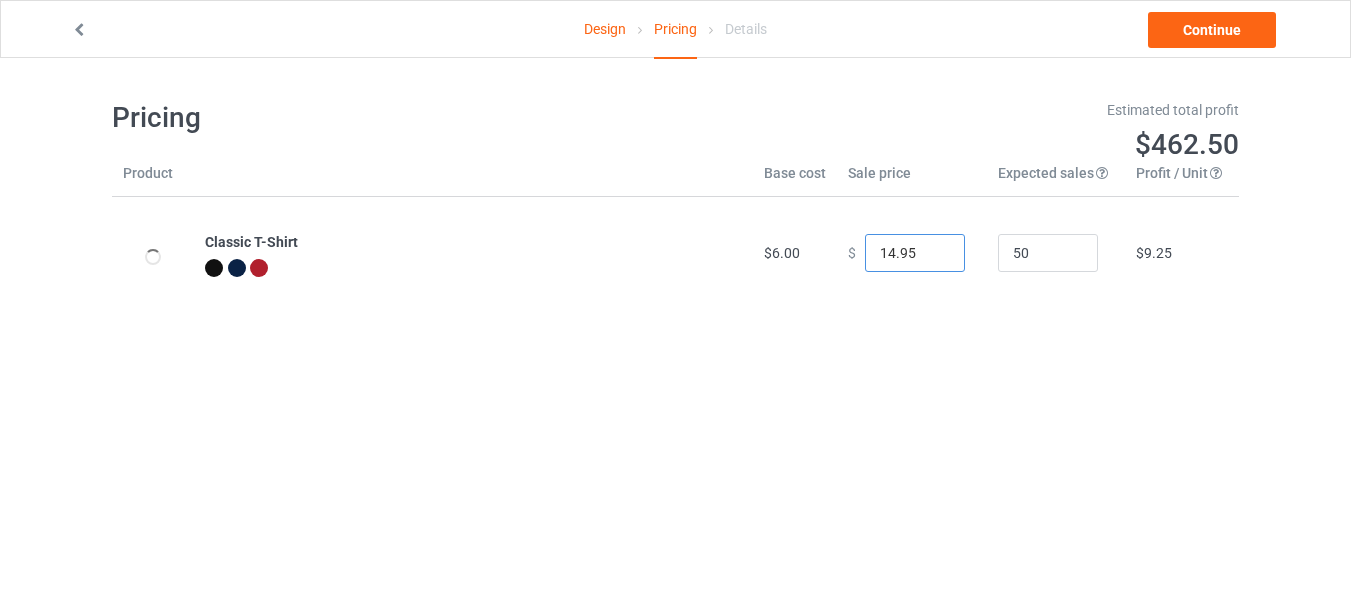 click on "14.95" at bounding box center [915, 253] 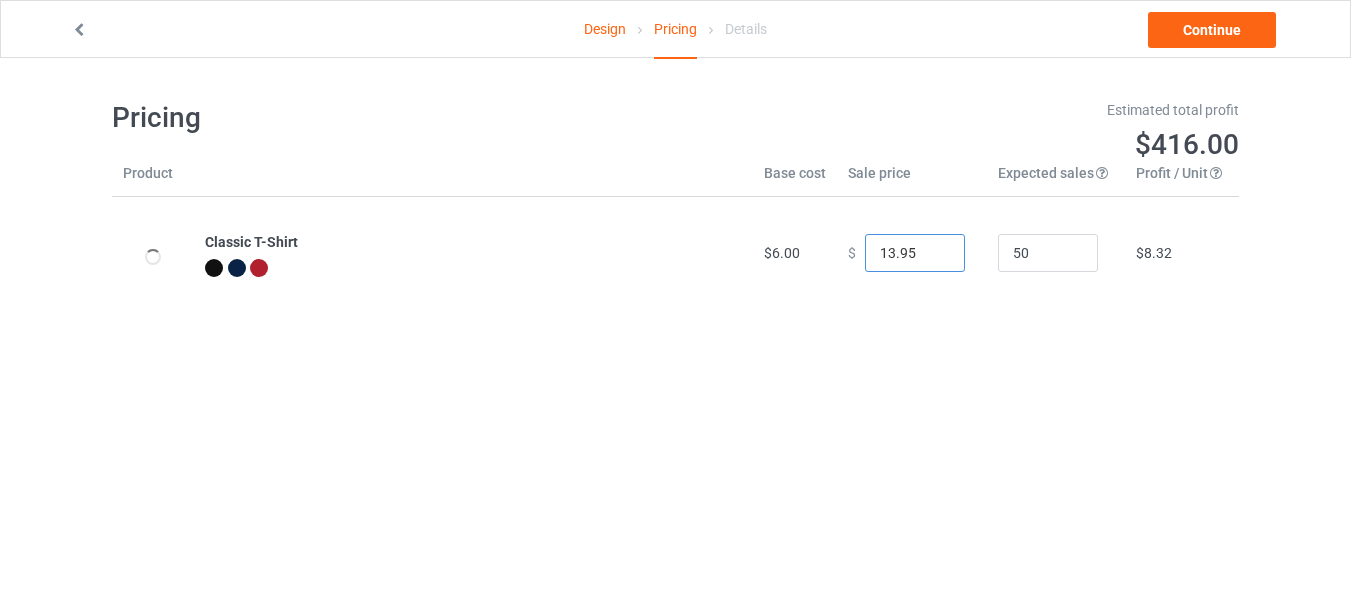 click on "13.95" at bounding box center (915, 253) 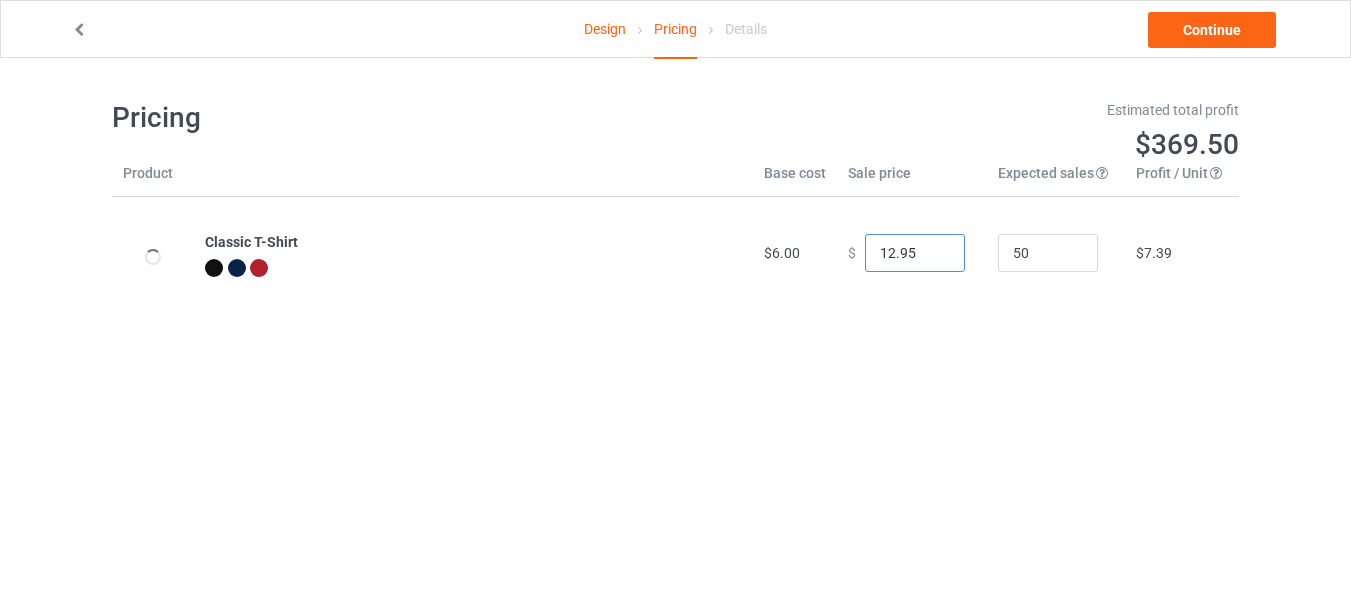 click on "12.95" at bounding box center [915, 253] 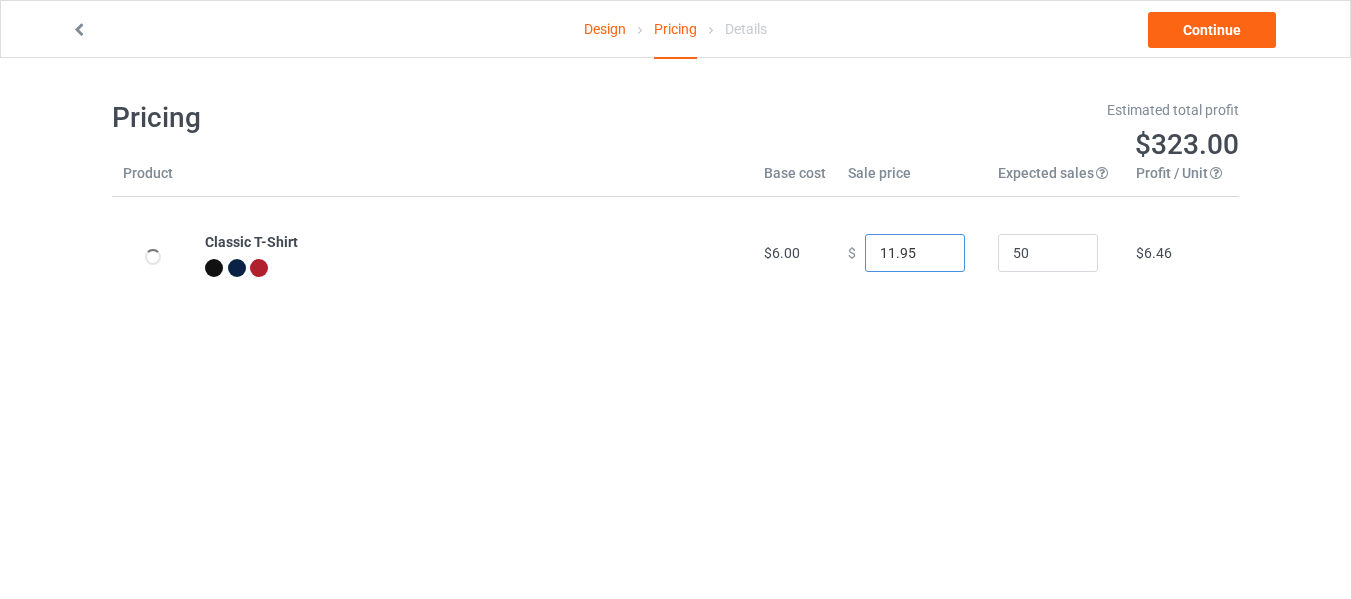 type on "11.95" 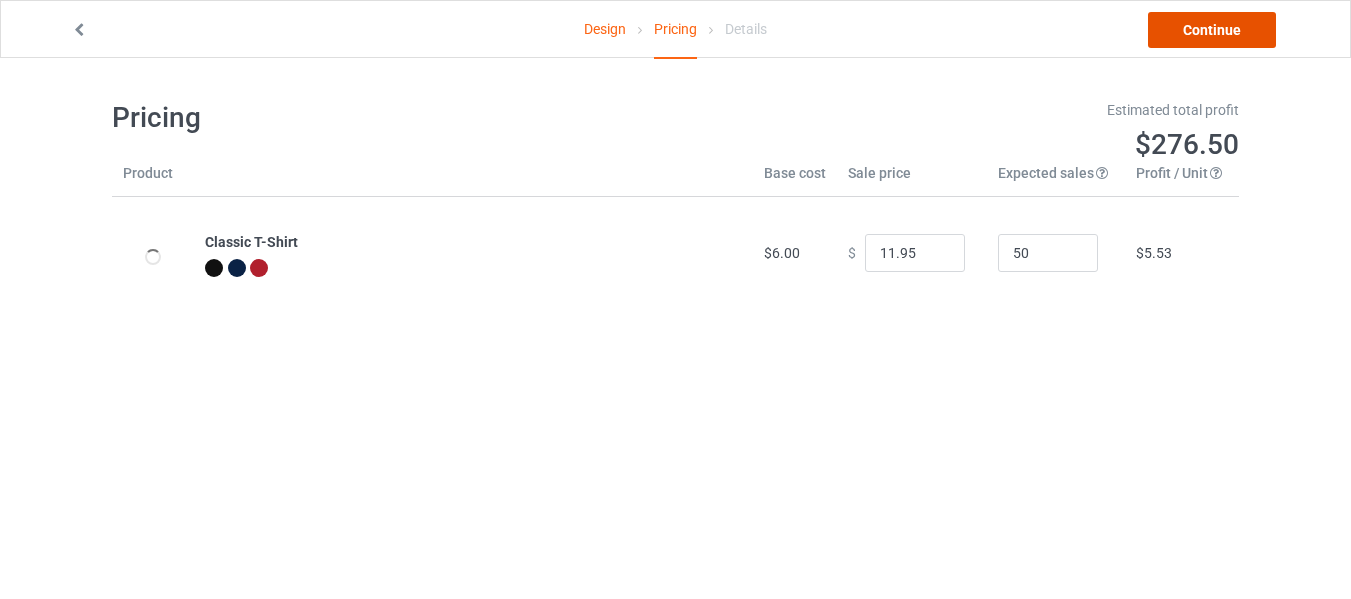 click on "Continue" at bounding box center (1212, 30) 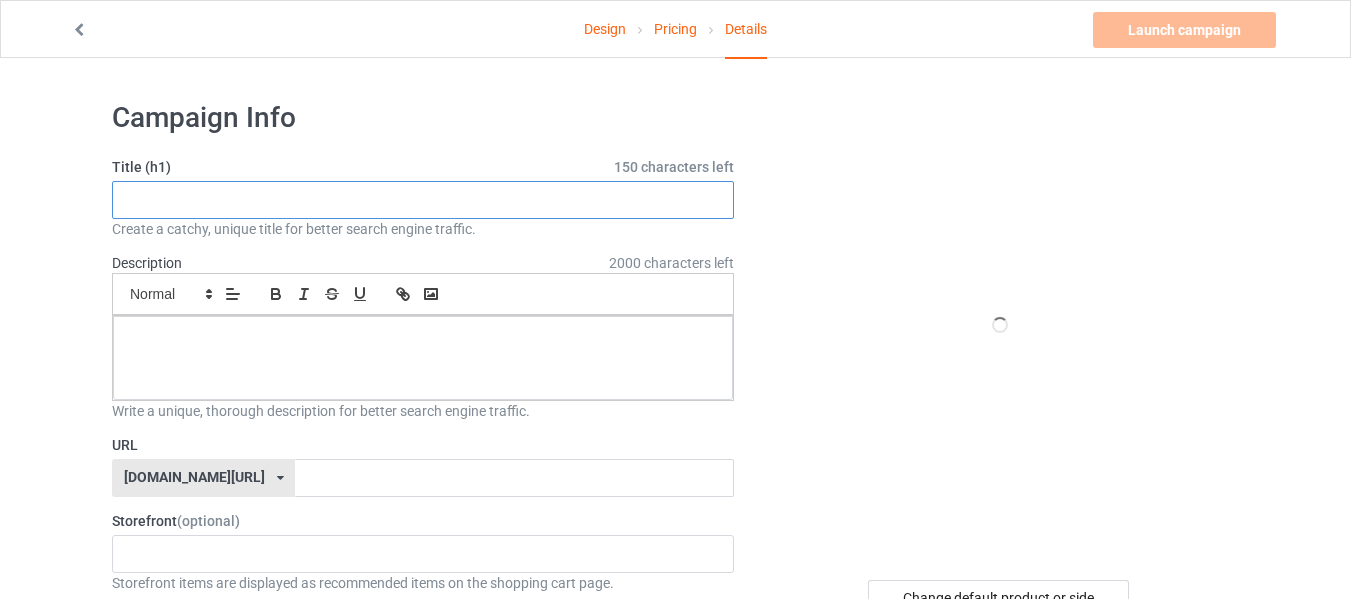 click at bounding box center [423, 200] 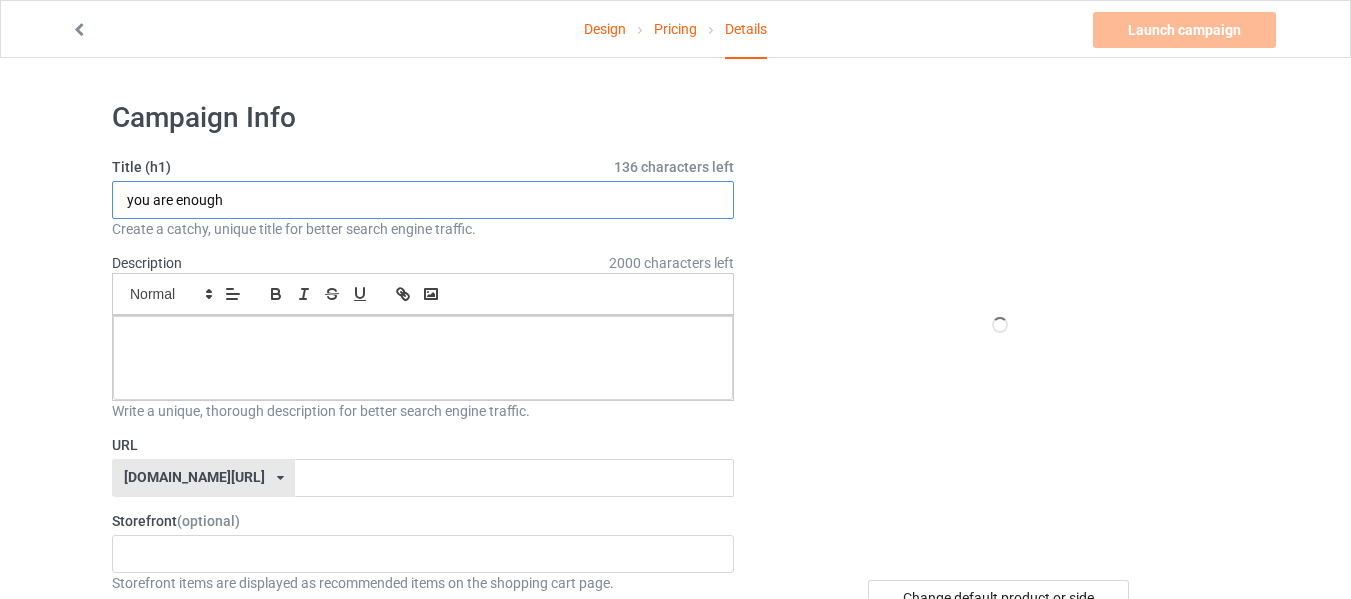 click on "you are enough" at bounding box center (423, 200) 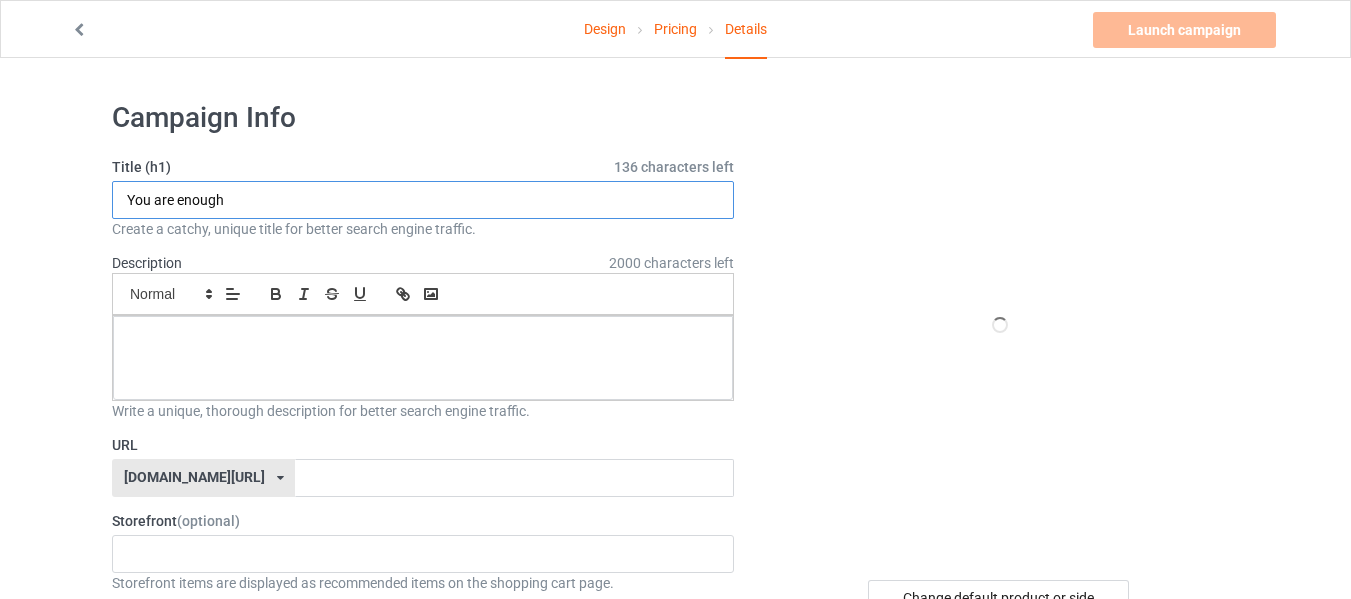 click on "You are enough" at bounding box center [423, 200] 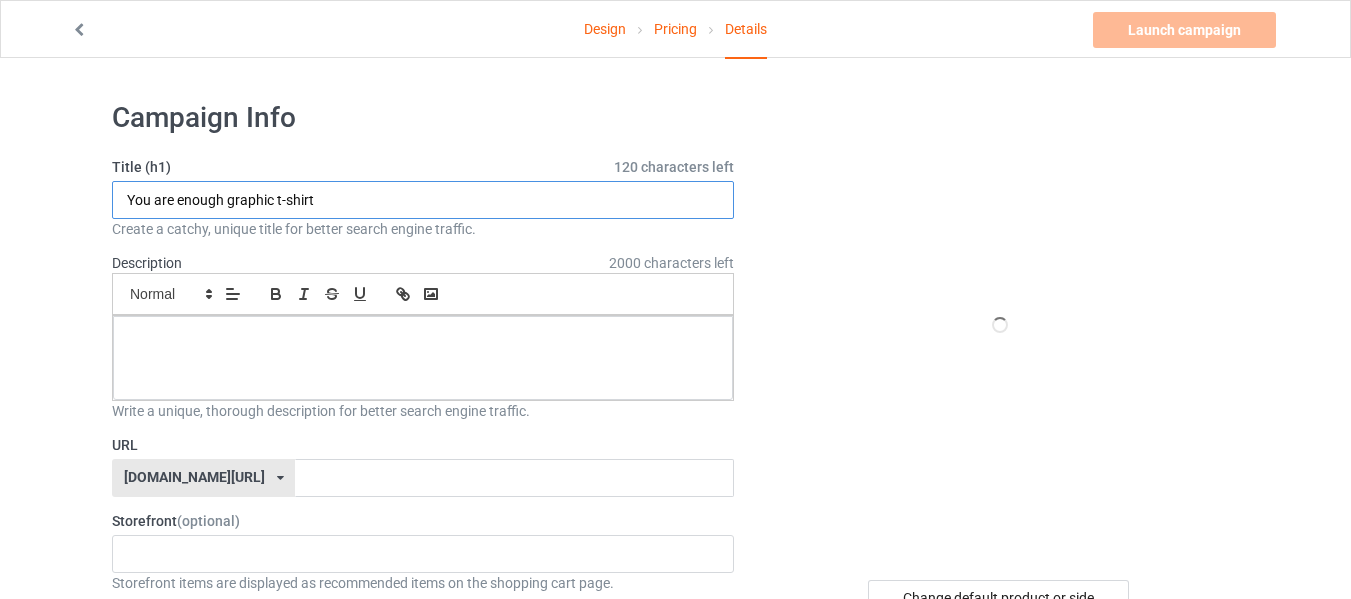 drag, startPoint x: 325, startPoint y: 197, endPoint x: 130, endPoint y: 203, distance: 195.09229 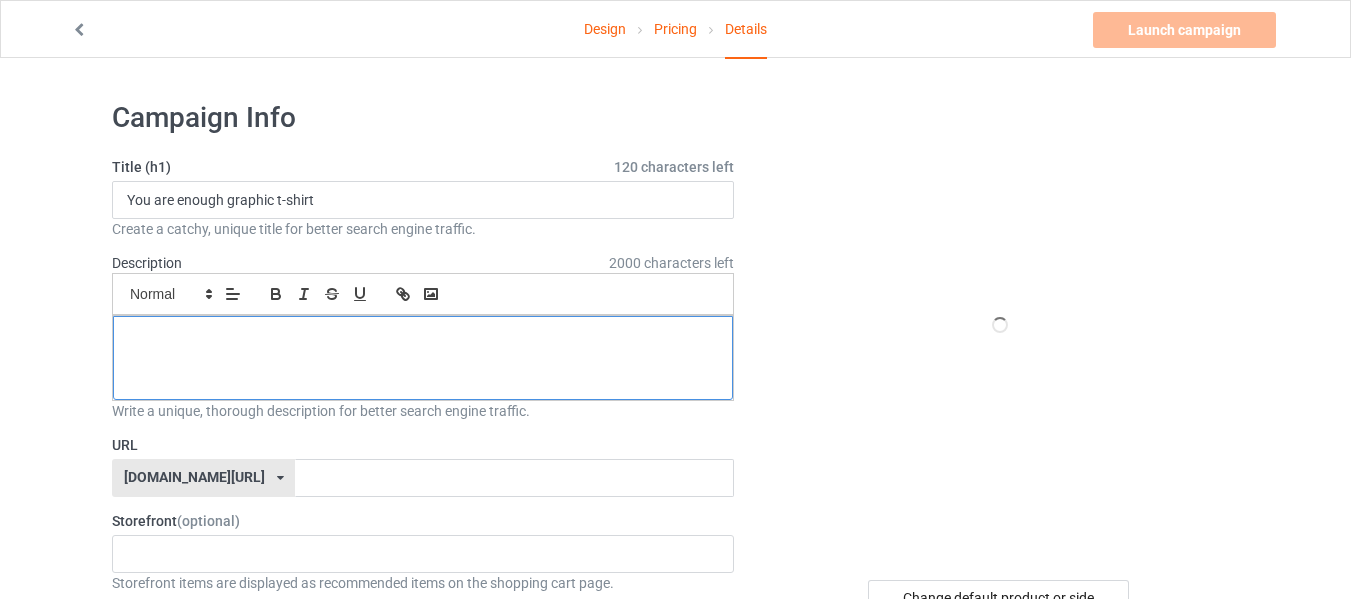 click at bounding box center (423, 358) 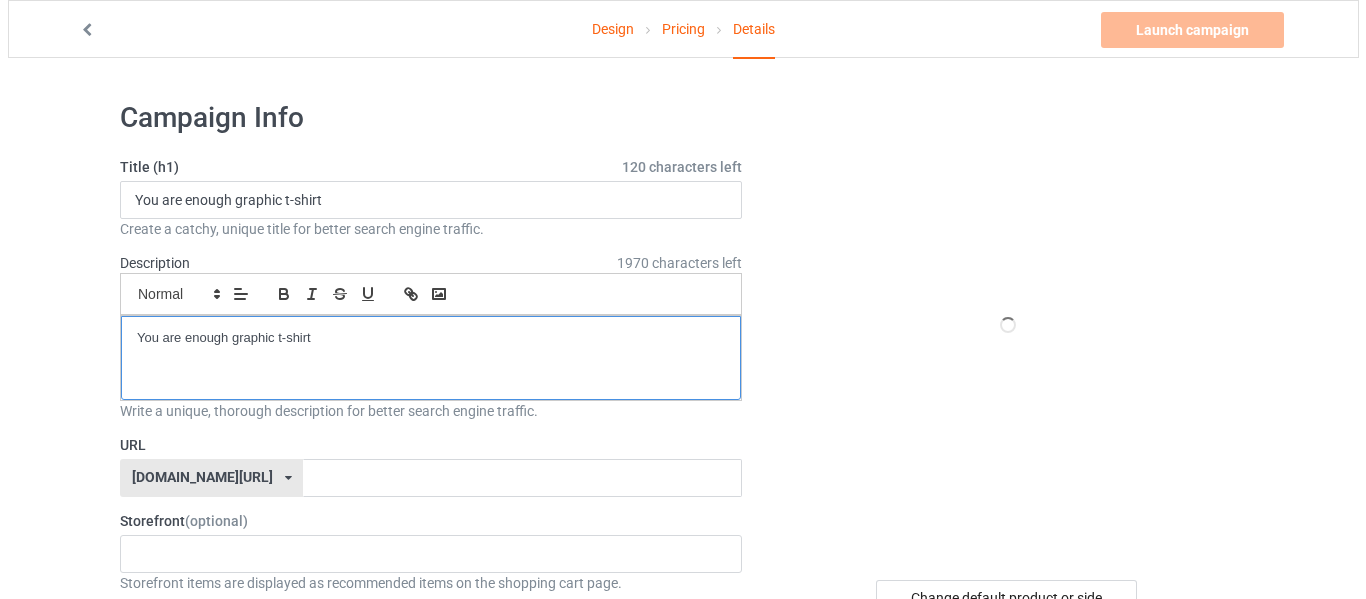 scroll, scrollTop: 0, scrollLeft: 0, axis: both 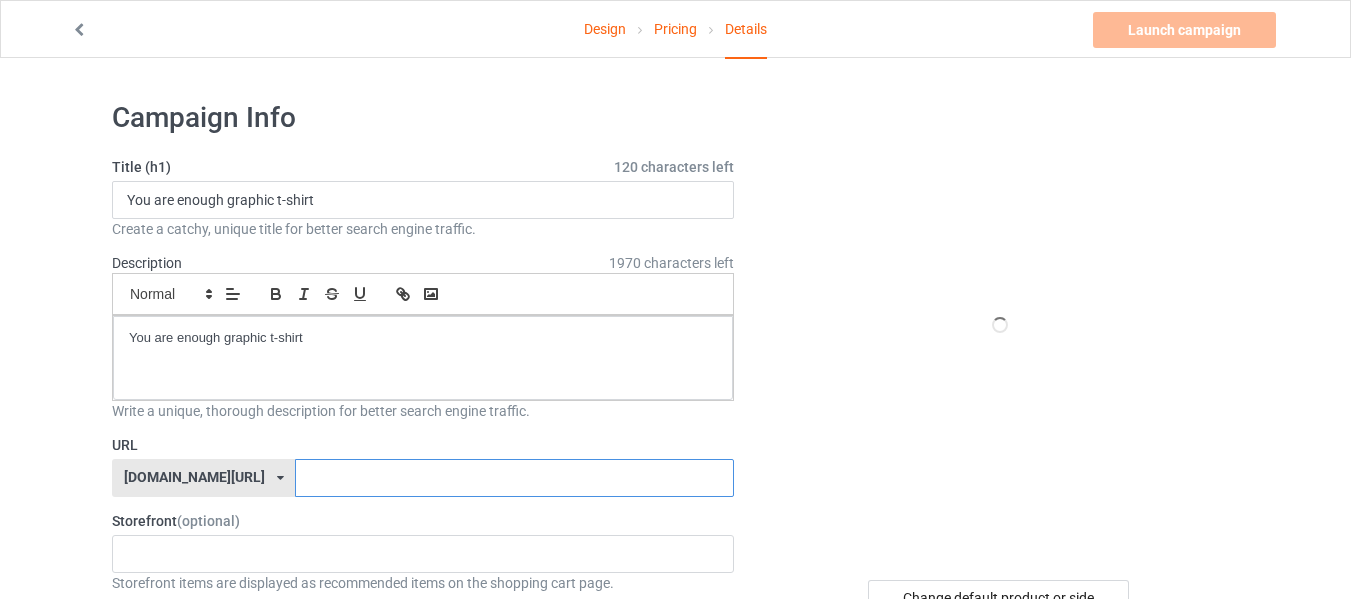 click at bounding box center [514, 478] 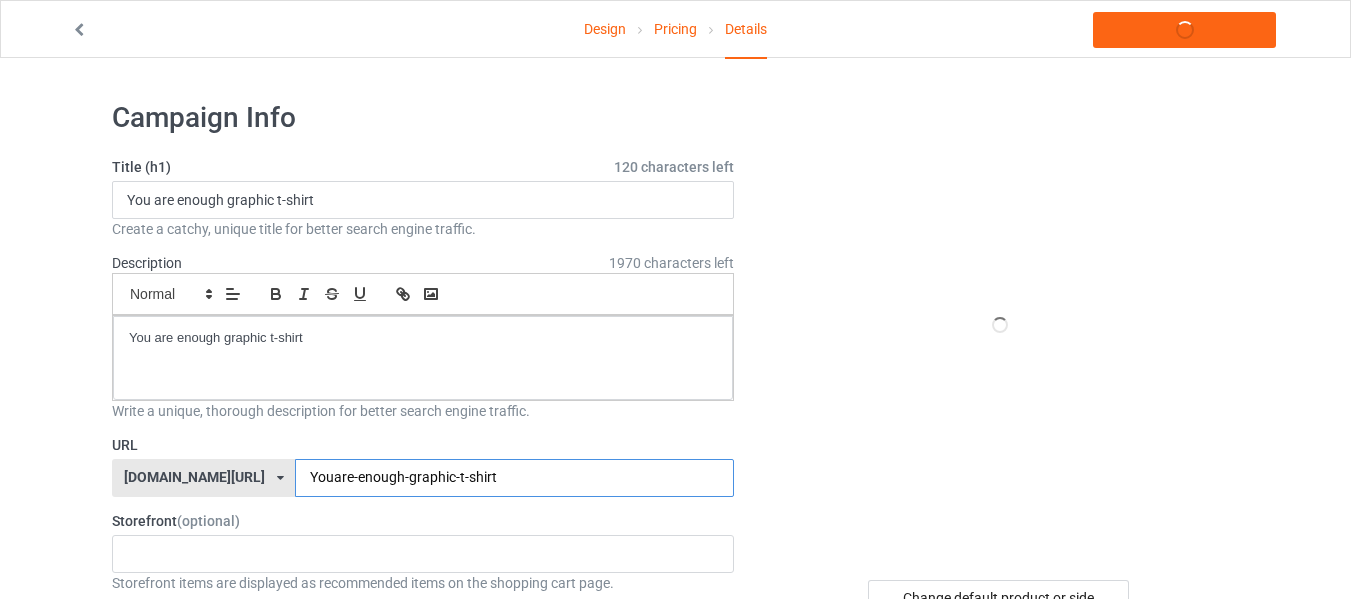 type on "You-are-enough-graphic-t-shirt" 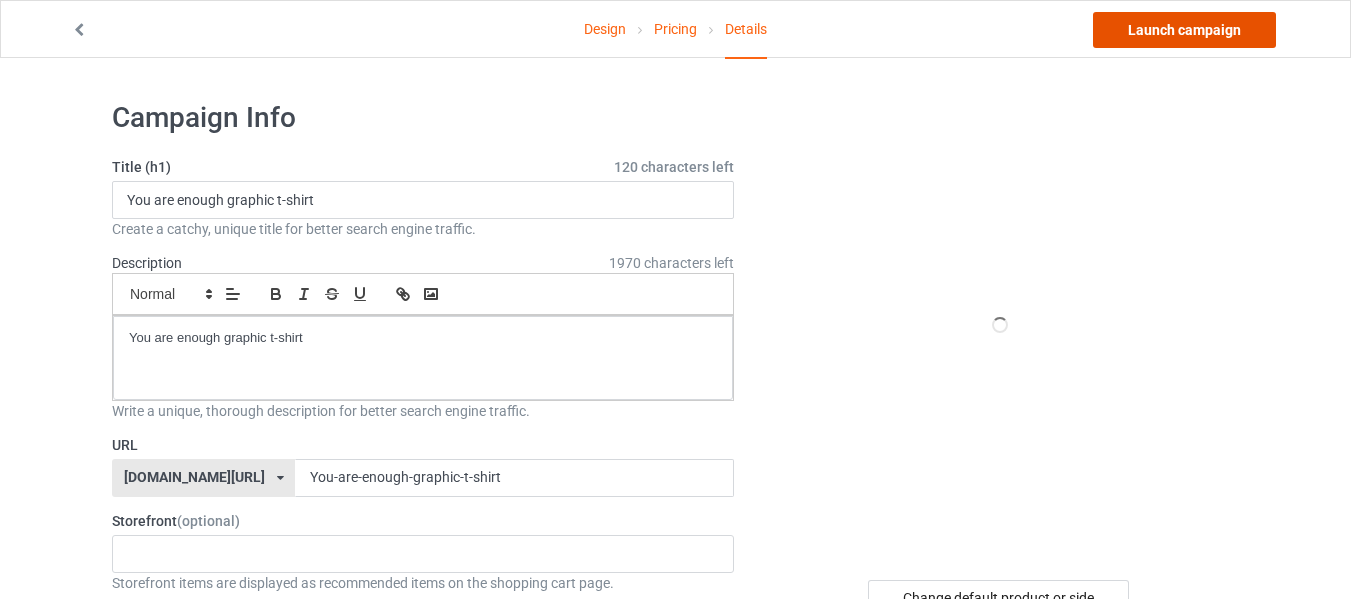 click on "Launch campaign" at bounding box center (1184, 30) 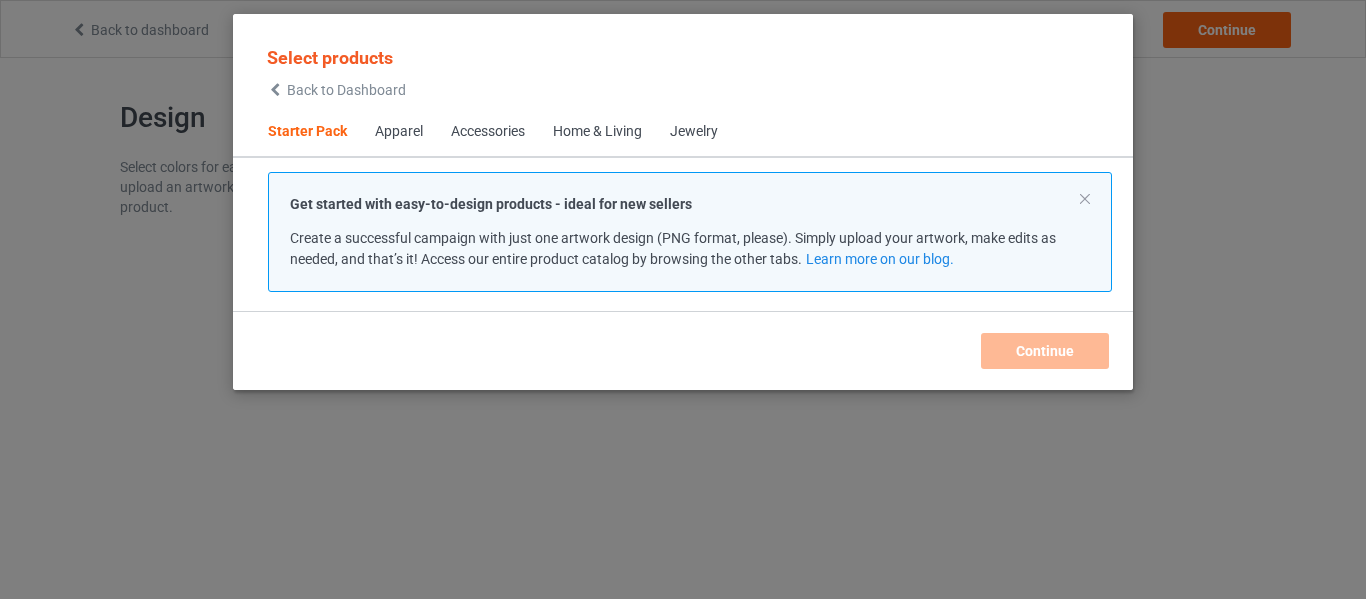 scroll, scrollTop: 0, scrollLeft: 0, axis: both 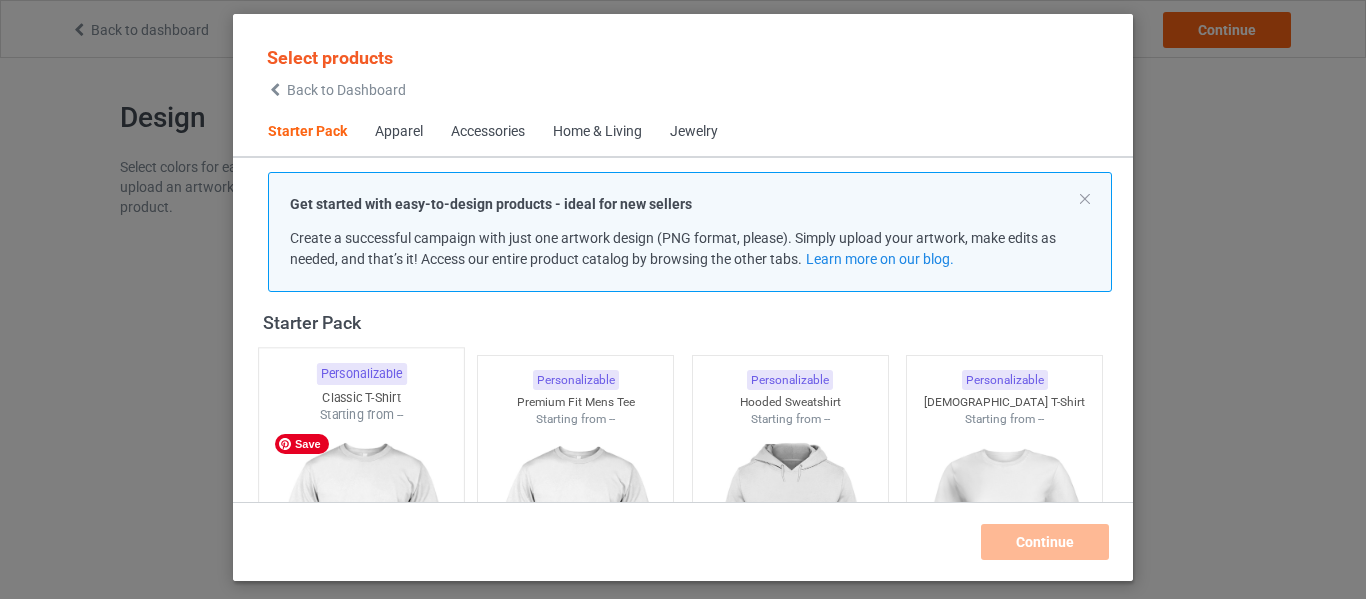 click at bounding box center (361, 541) 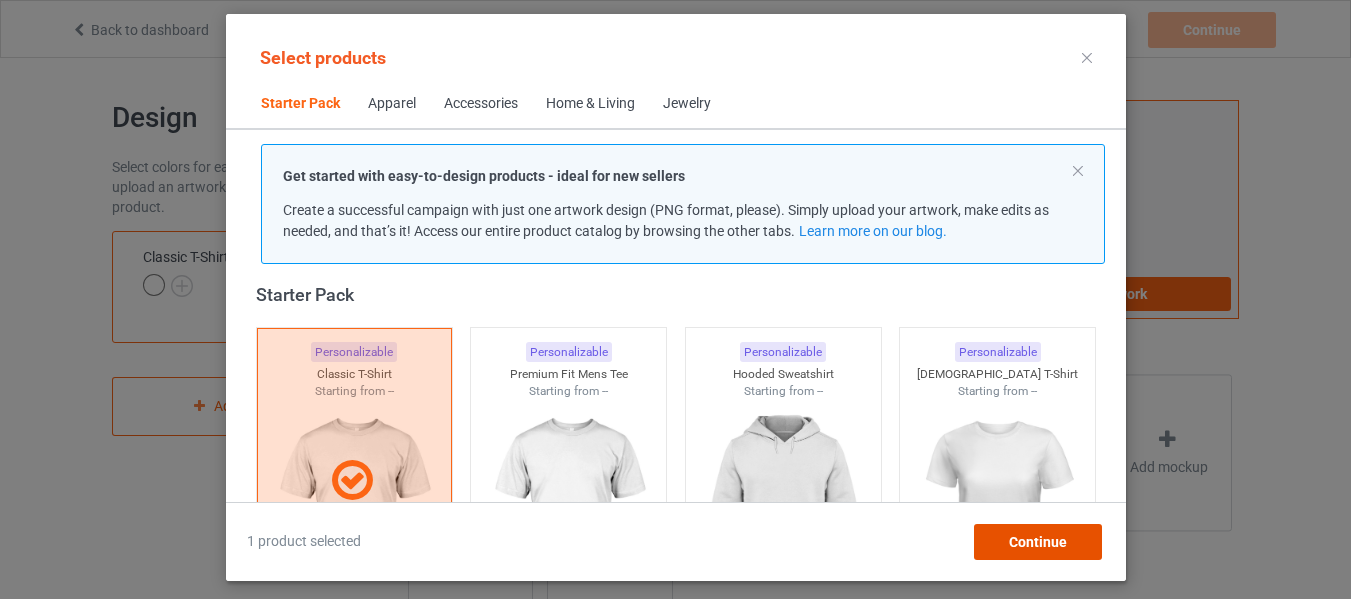 click on "Continue" at bounding box center [1037, 542] 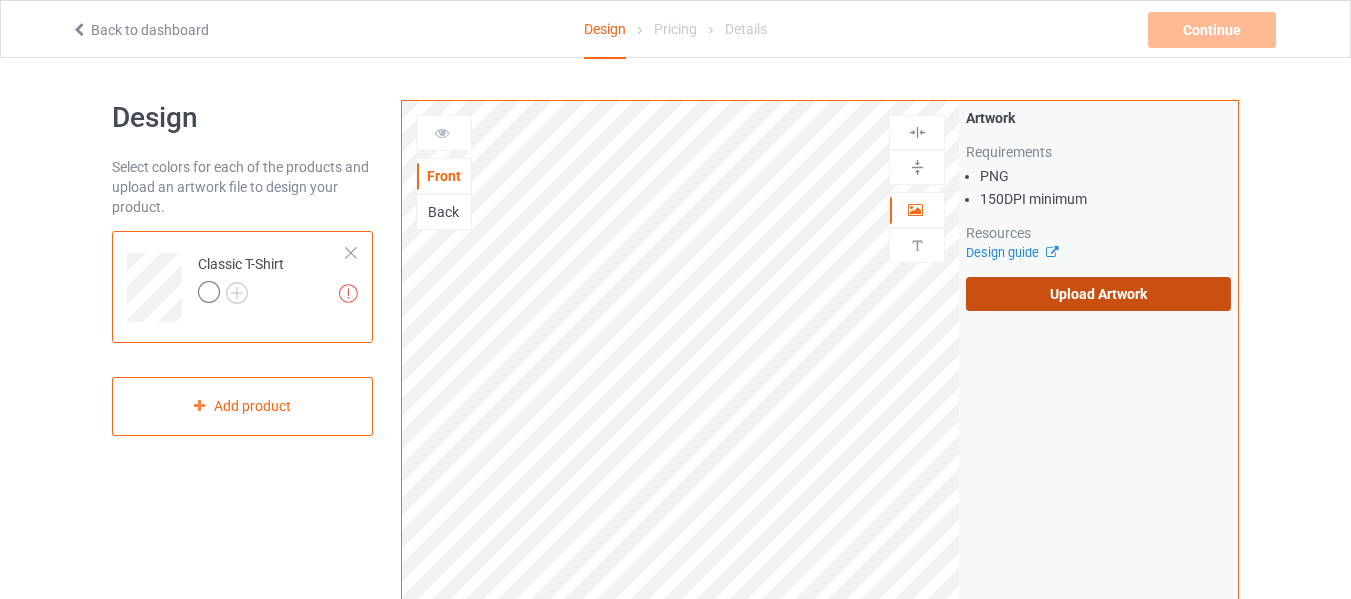 click on "Upload Artwork" at bounding box center (1098, 294) 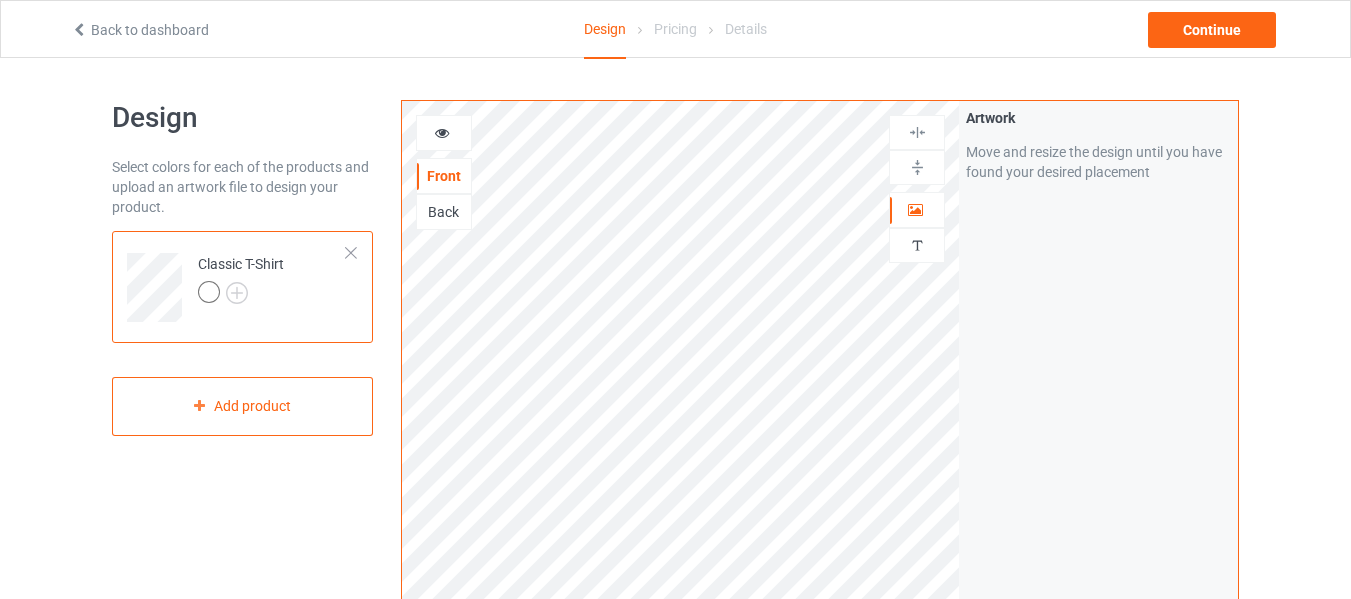 scroll, scrollTop: 100, scrollLeft: 0, axis: vertical 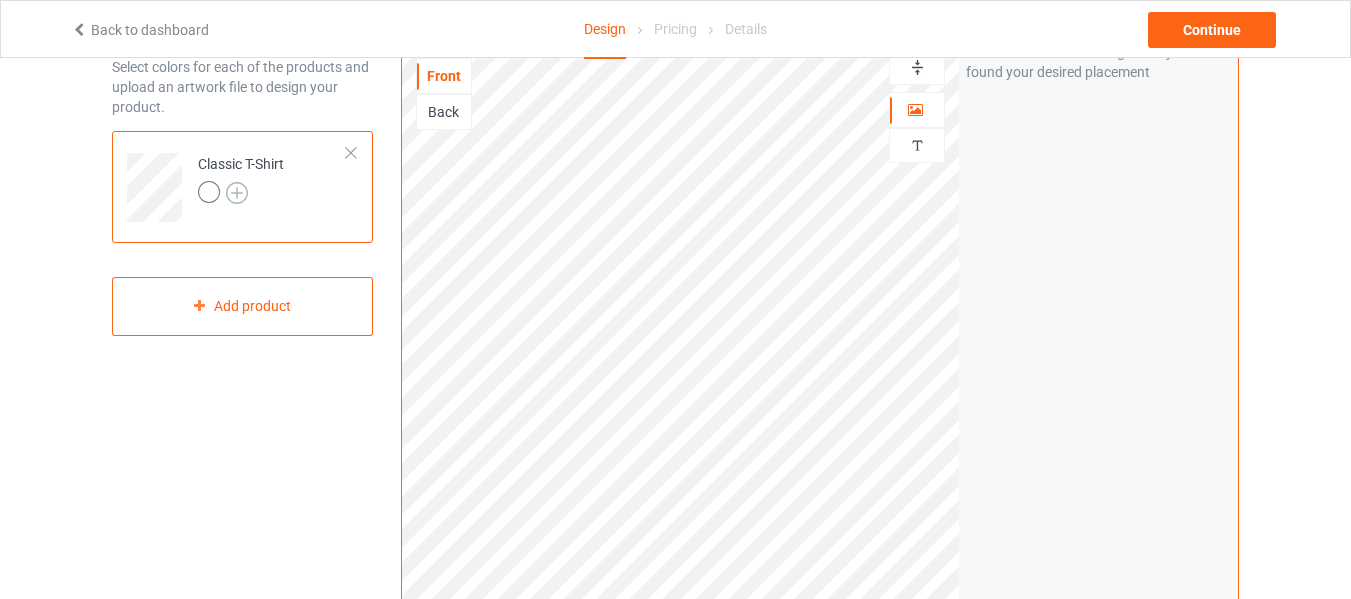 click at bounding box center [237, 193] 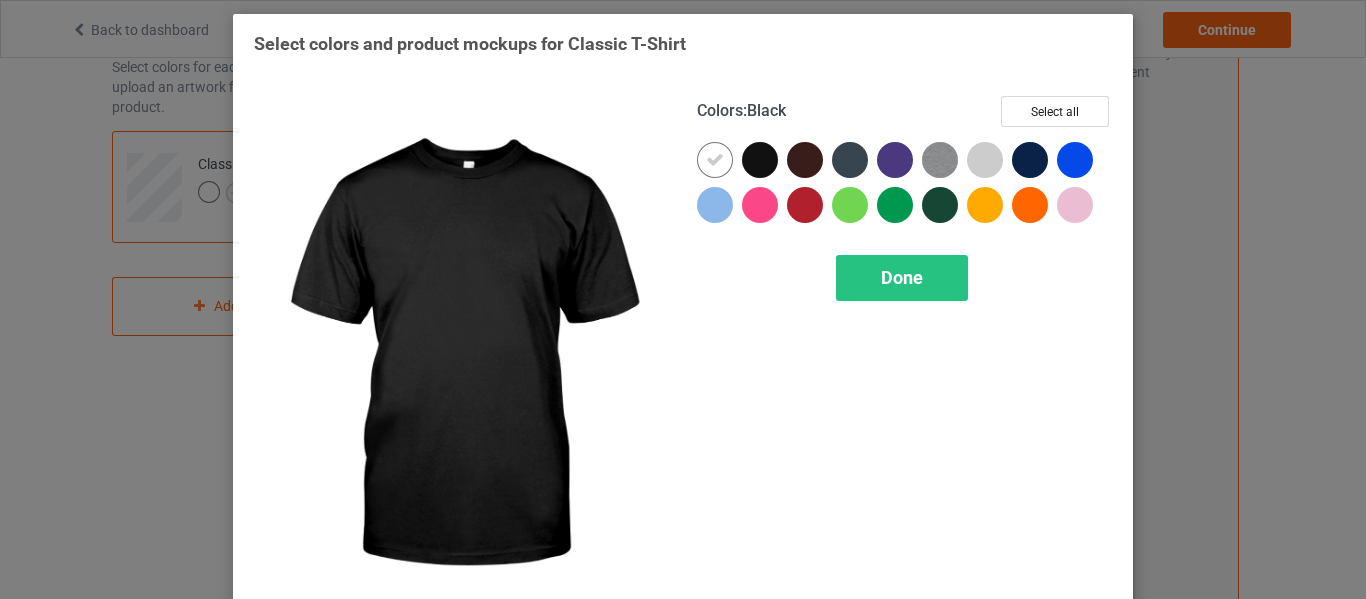 click at bounding box center [760, 160] 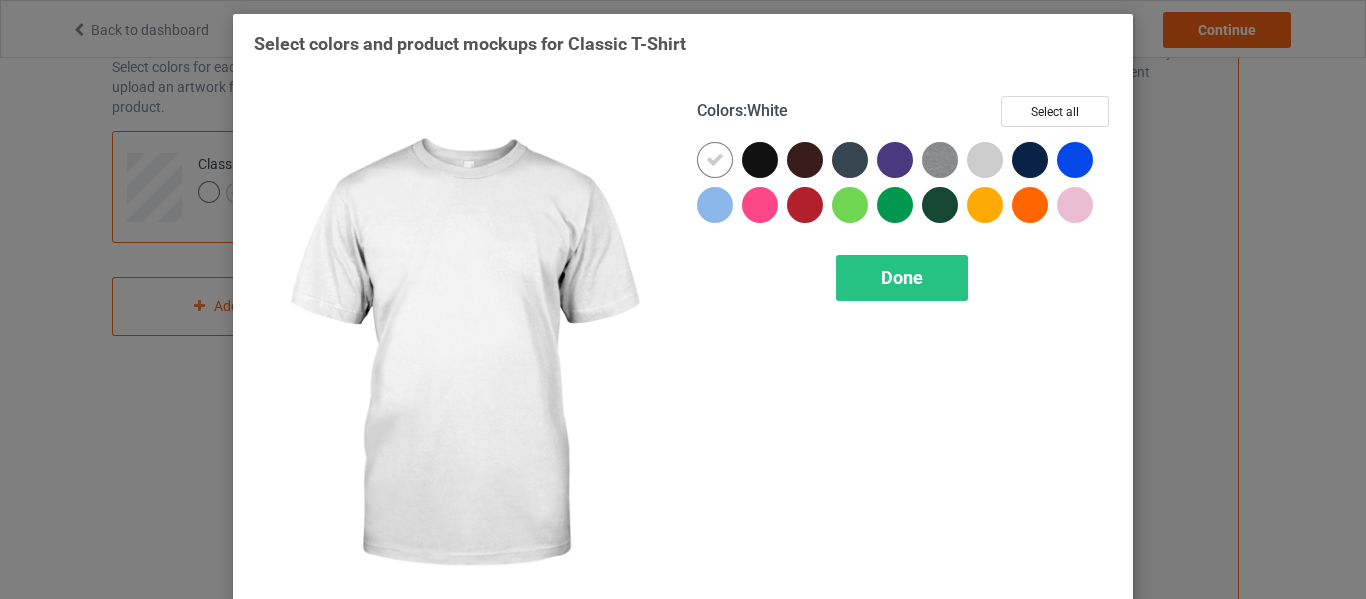 click at bounding box center [715, 160] 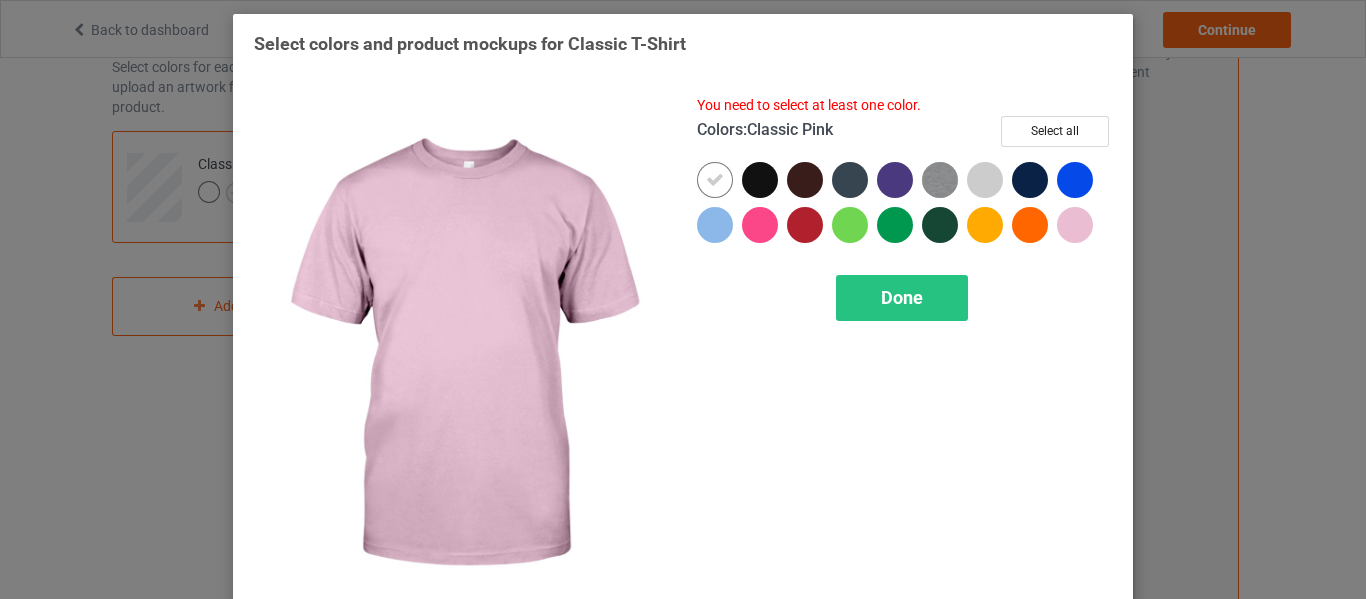click at bounding box center [1075, 225] 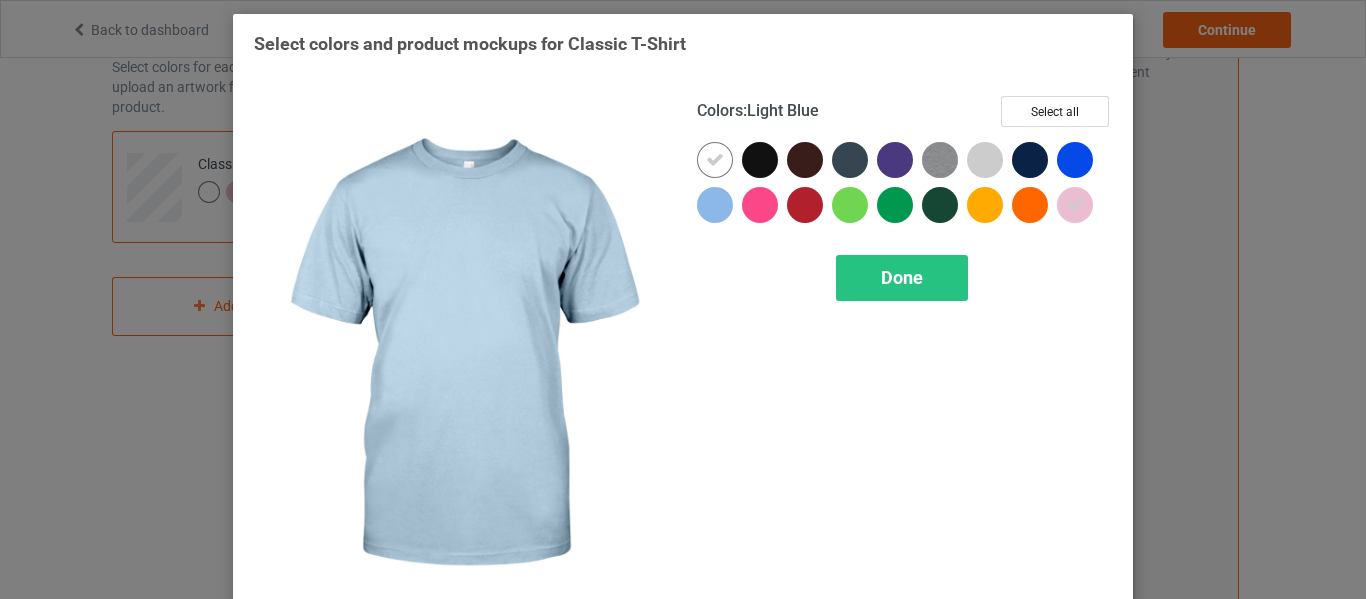 click at bounding box center (715, 205) 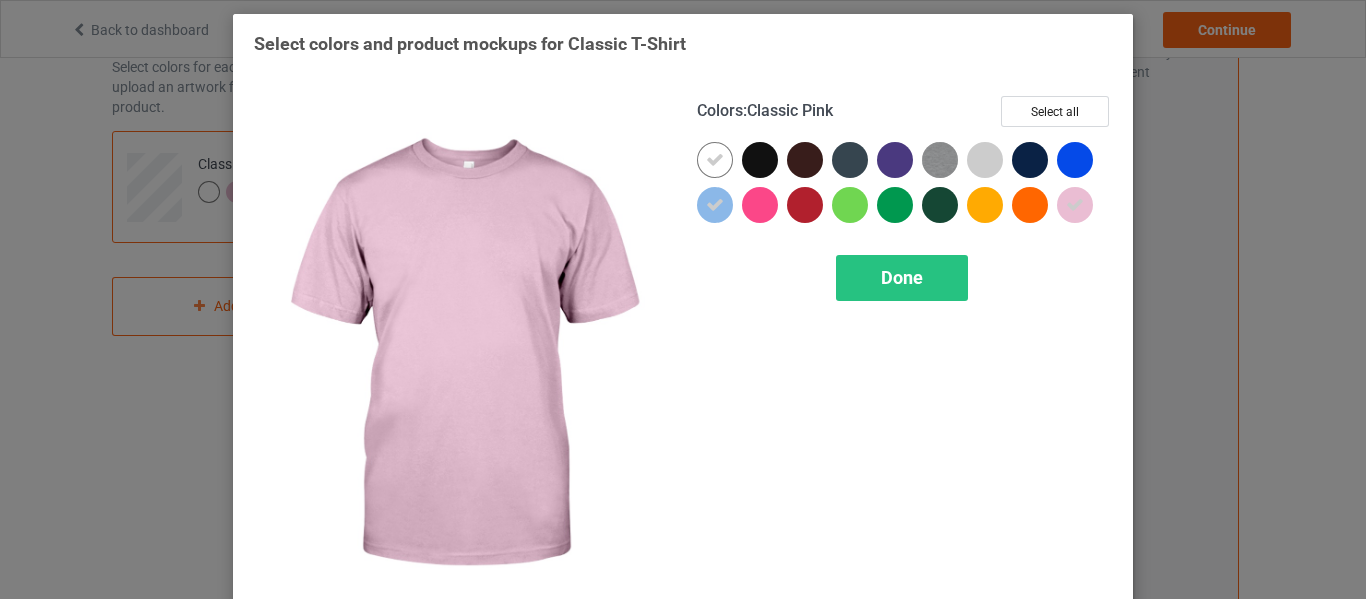 click at bounding box center (1075, 205) 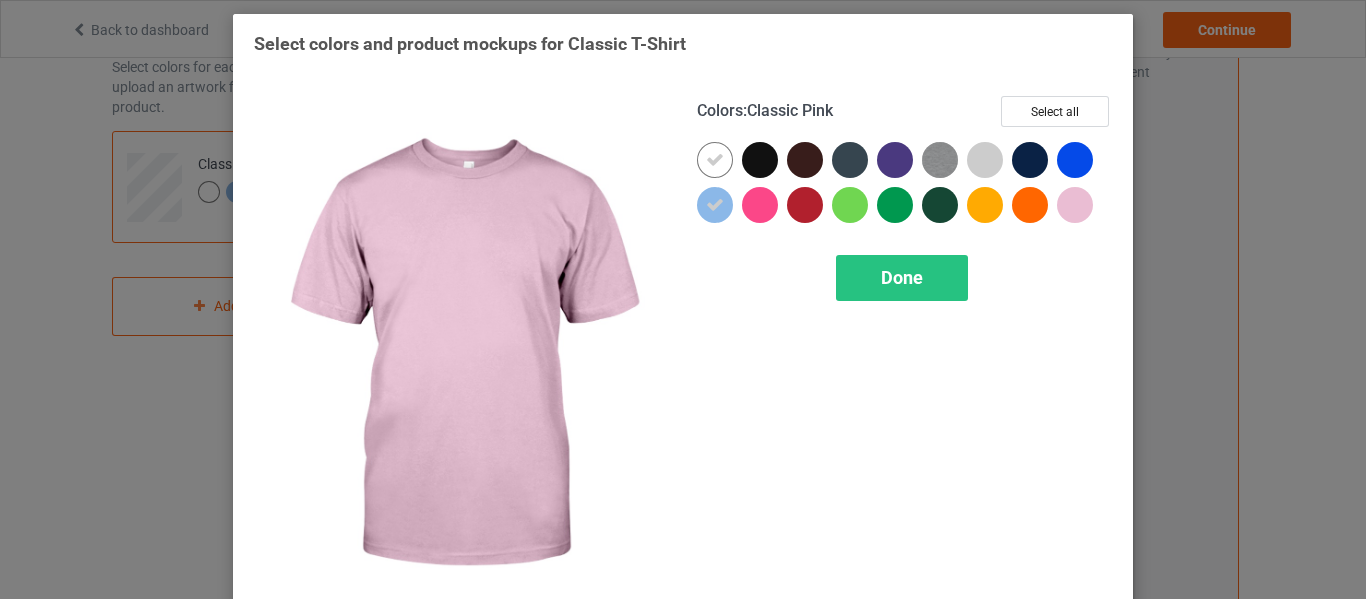 click at bounding box center [1075, 205] 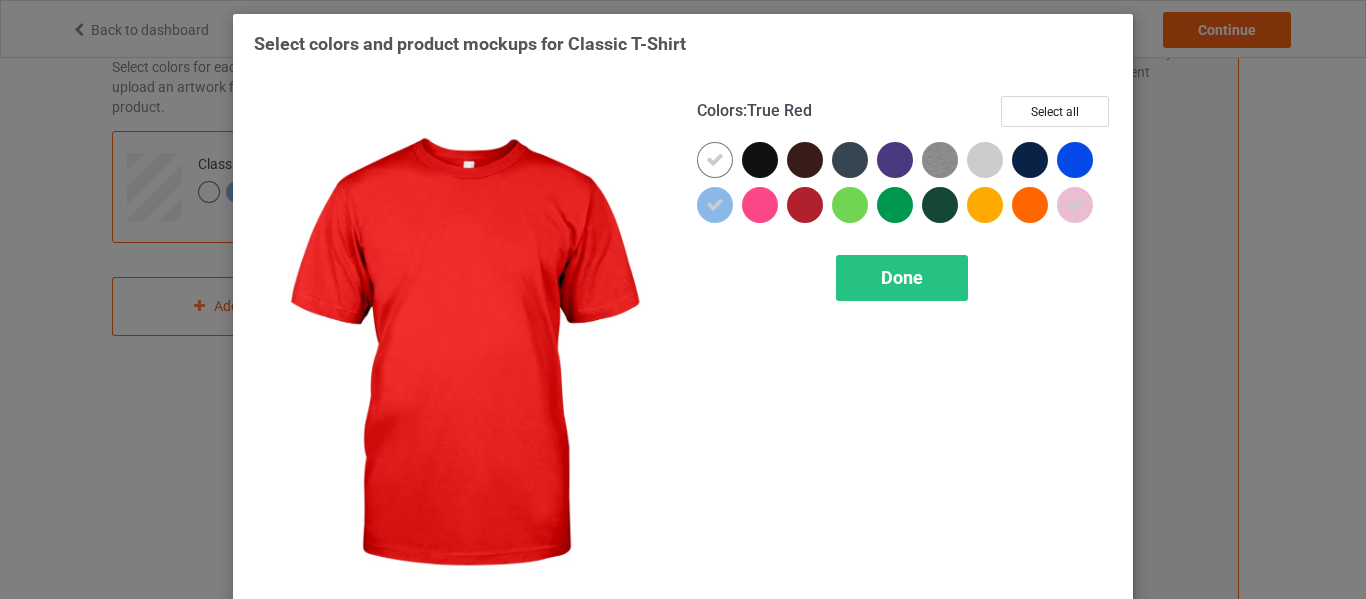 click at bounding box center (805, 205) 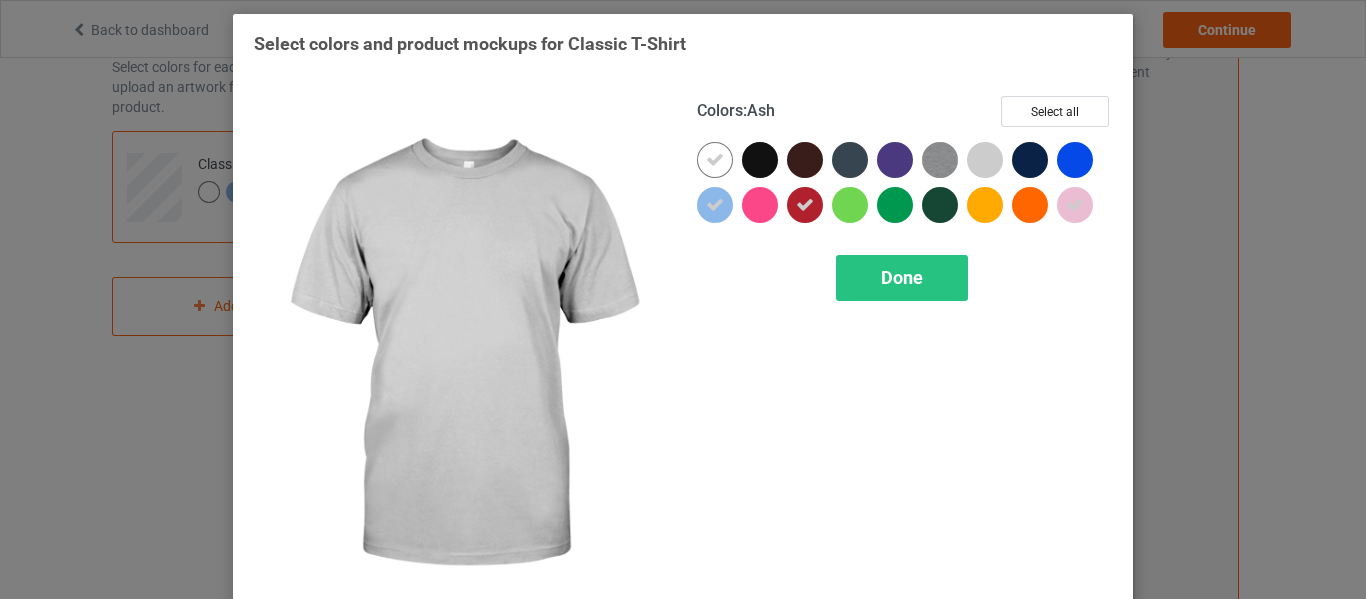click at bounding box center (985, 160) 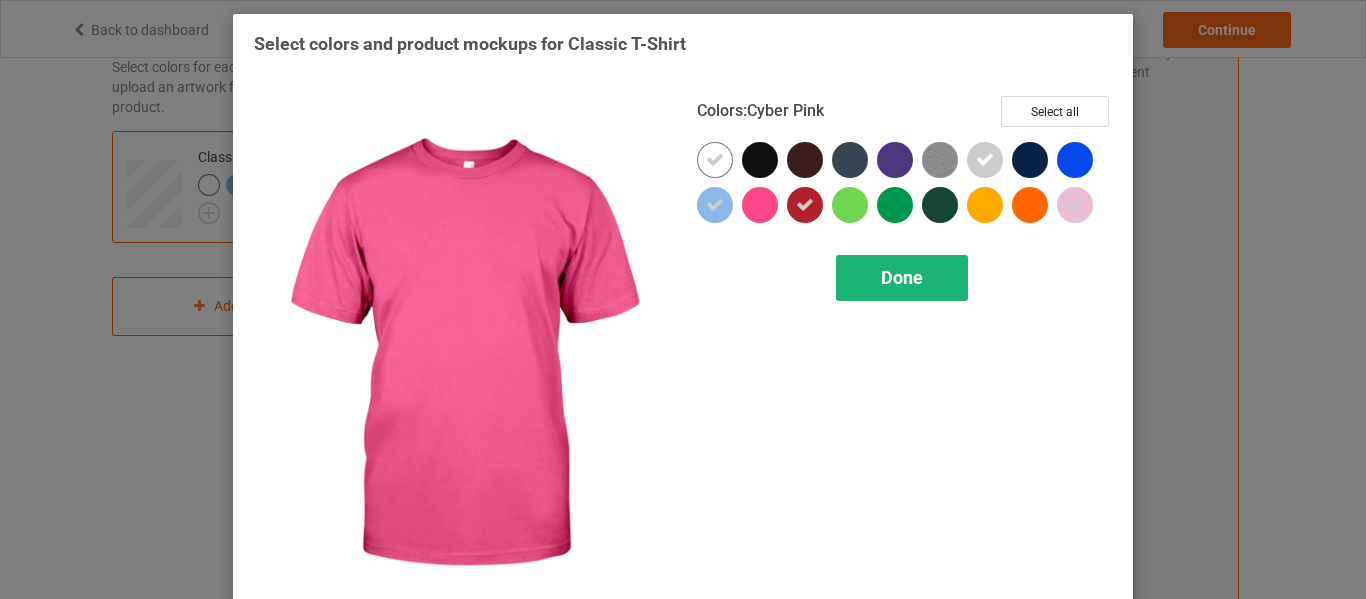 click on "Done" at bounding box center [902, 278] 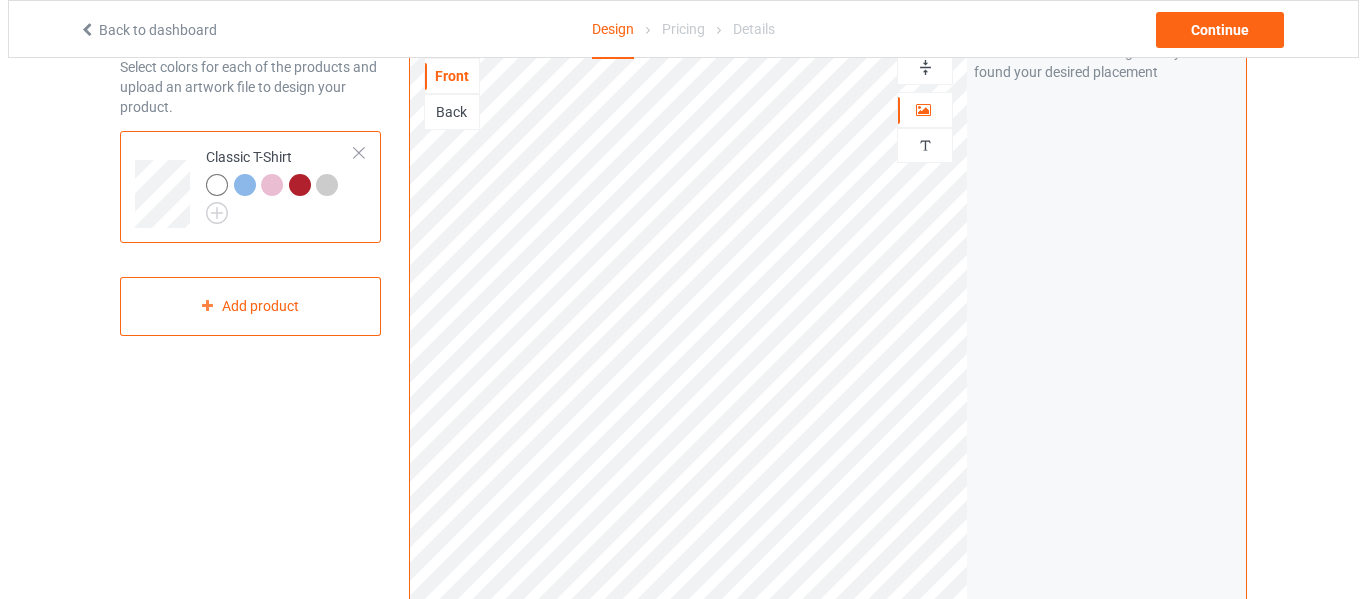 scroll, scrollTop: 696, scrollLeft: 0, axis: vertical 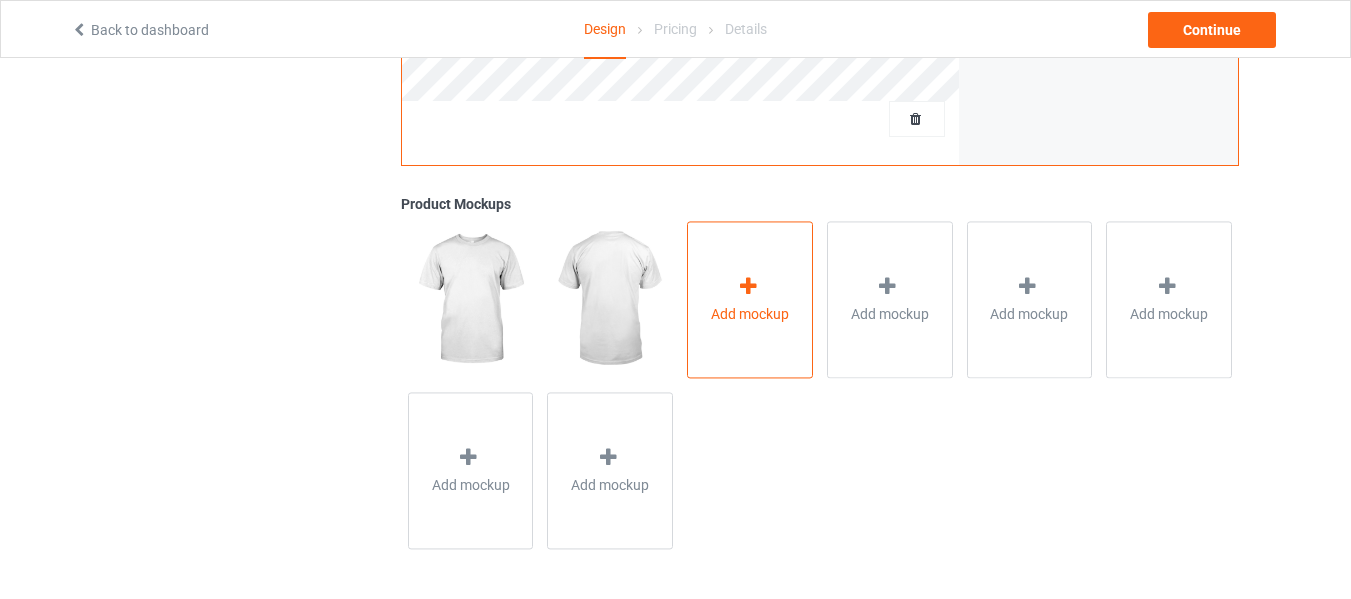 click on "Add mockup" at bounding box center (750, 314) 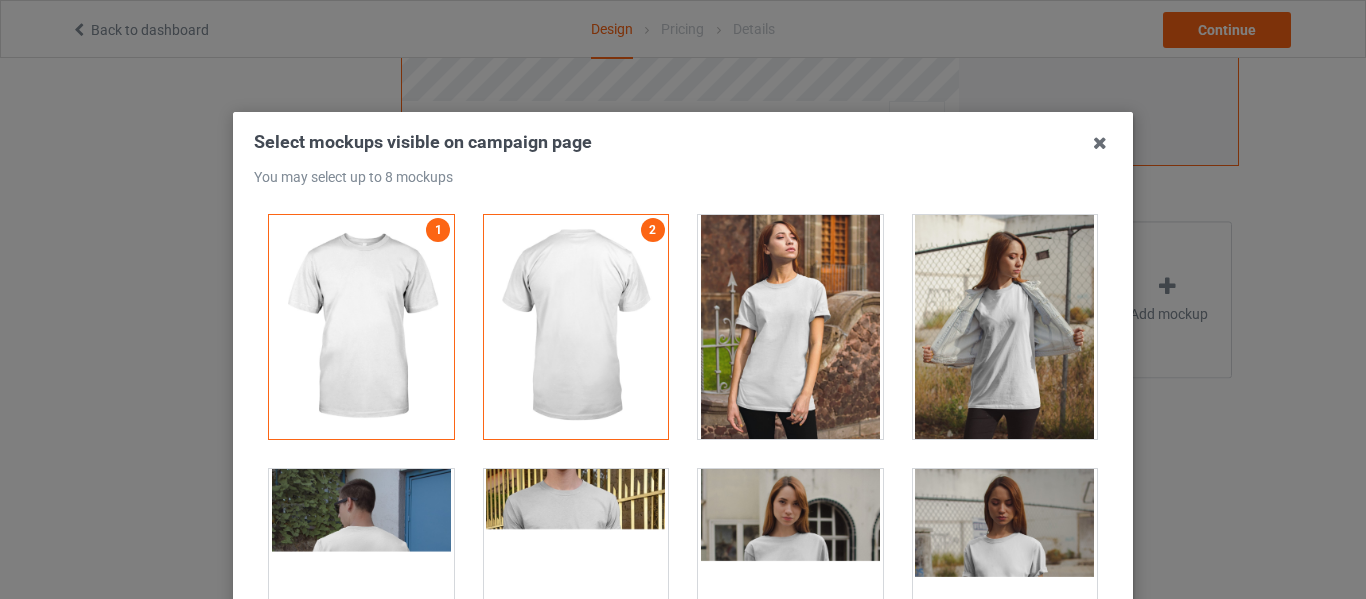scroll, scrollTop: 200, scrollLeft: 0, axis: vertical 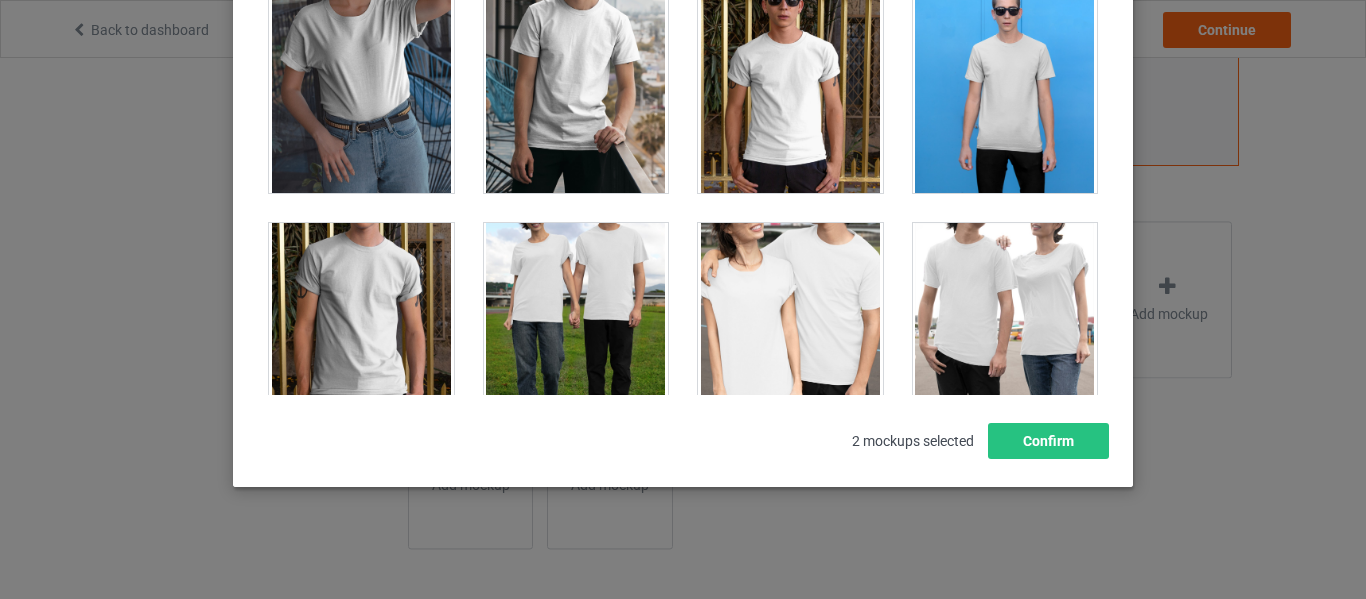 click on "Select mockups visible on campaign page You may select up to 8 mockups 1 2 2 mockups selected Confirm" at bounding box center [683, 152] 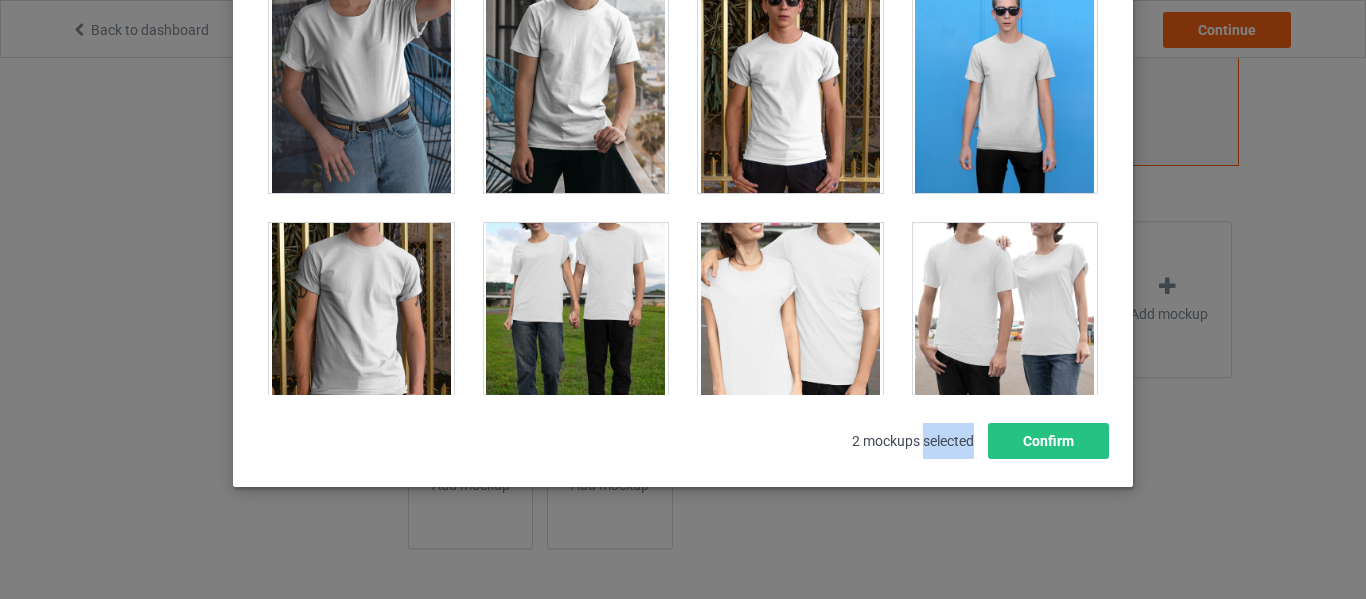 click on "Select mockups visible on campaign page You may select up to 8 mockups 1 2 2 mockups selected Confirm" at bounding box center (683, 152) 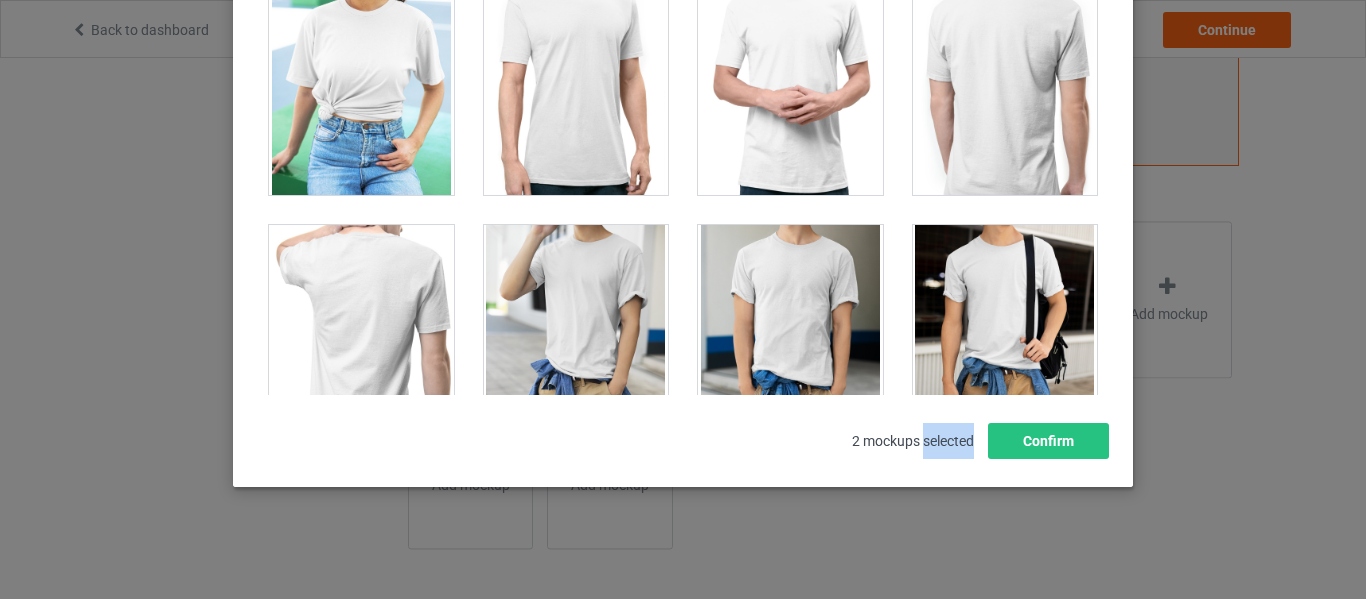 scroll, scrollTop: 11236, scrollLeft: 0, axis: vertical 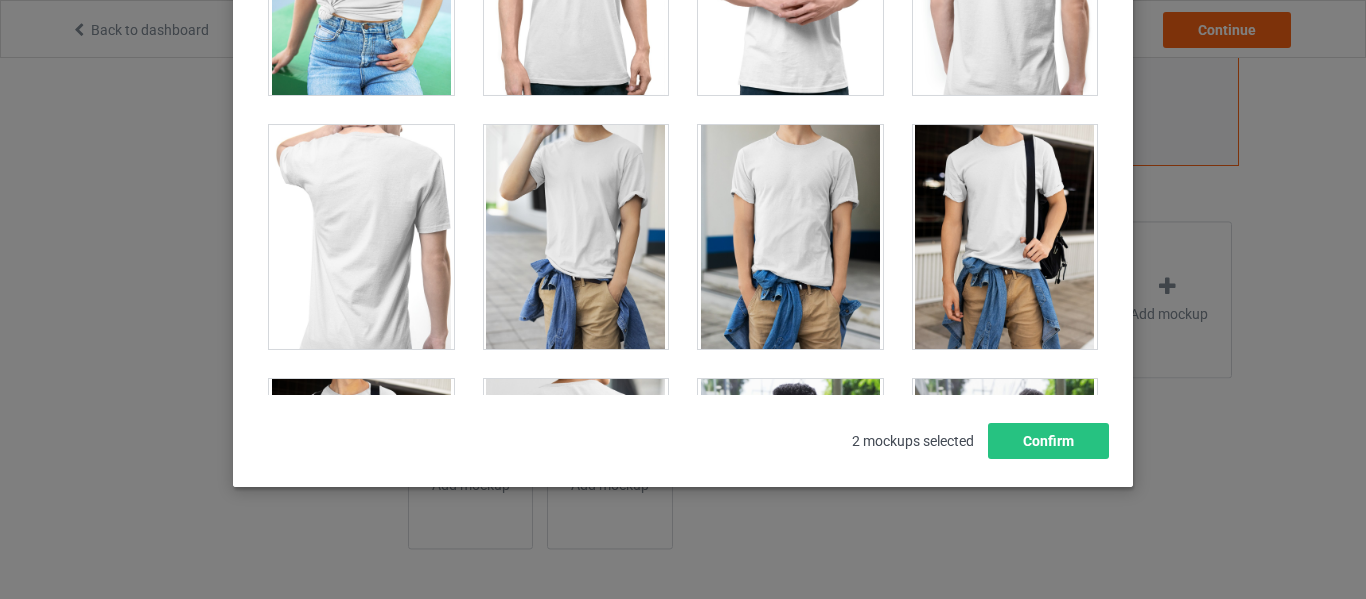 click at bounding box center [1005, 237] 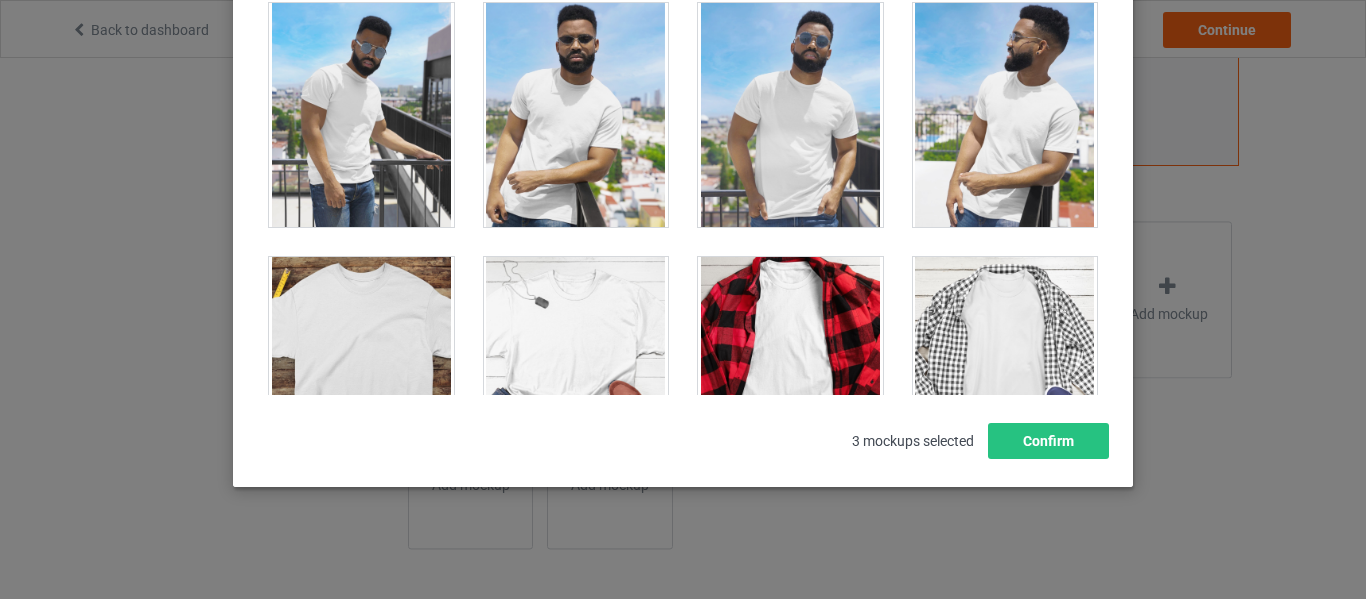 scroll, scrollTop: 13336, scrollLeft: 0, axis: vertical 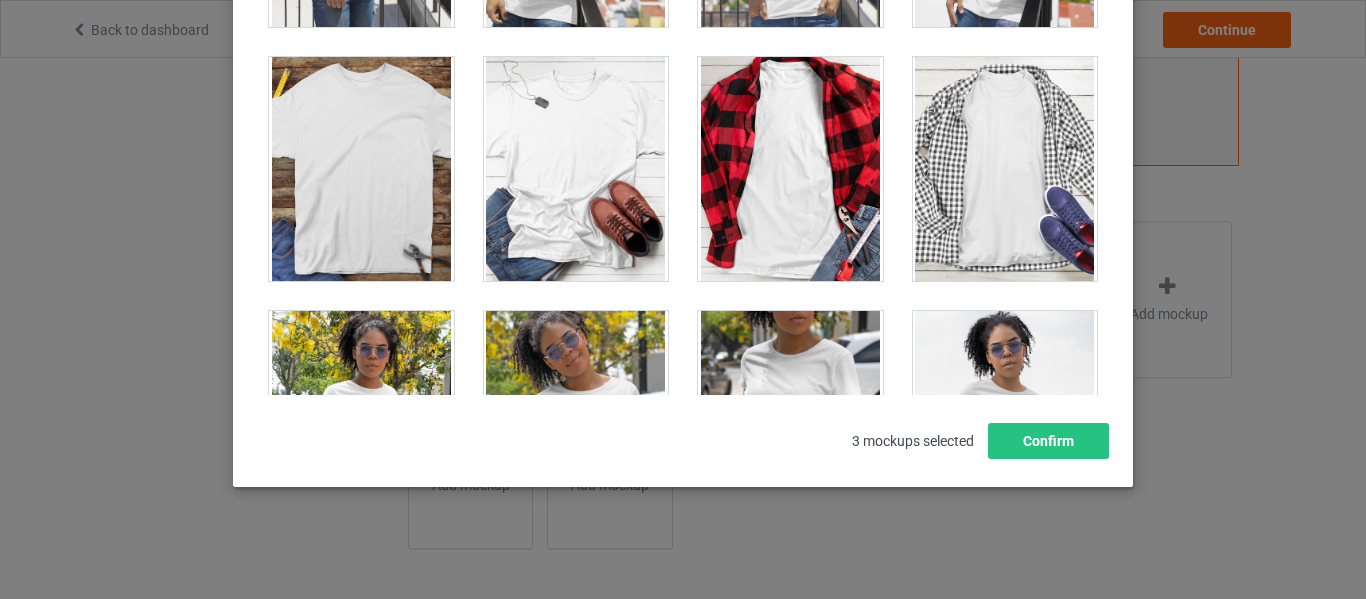 click at bounding box center (576, 169) 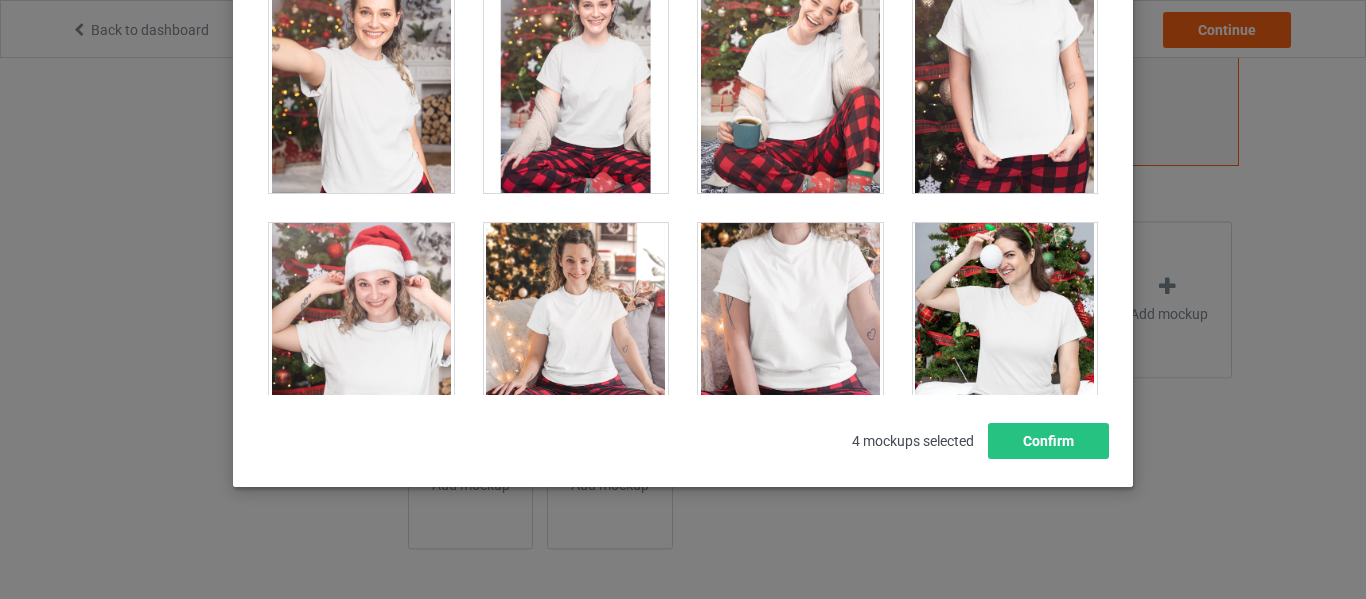 scroll, scrollTop: 20236, scrollLeft: 0, axis: vertical 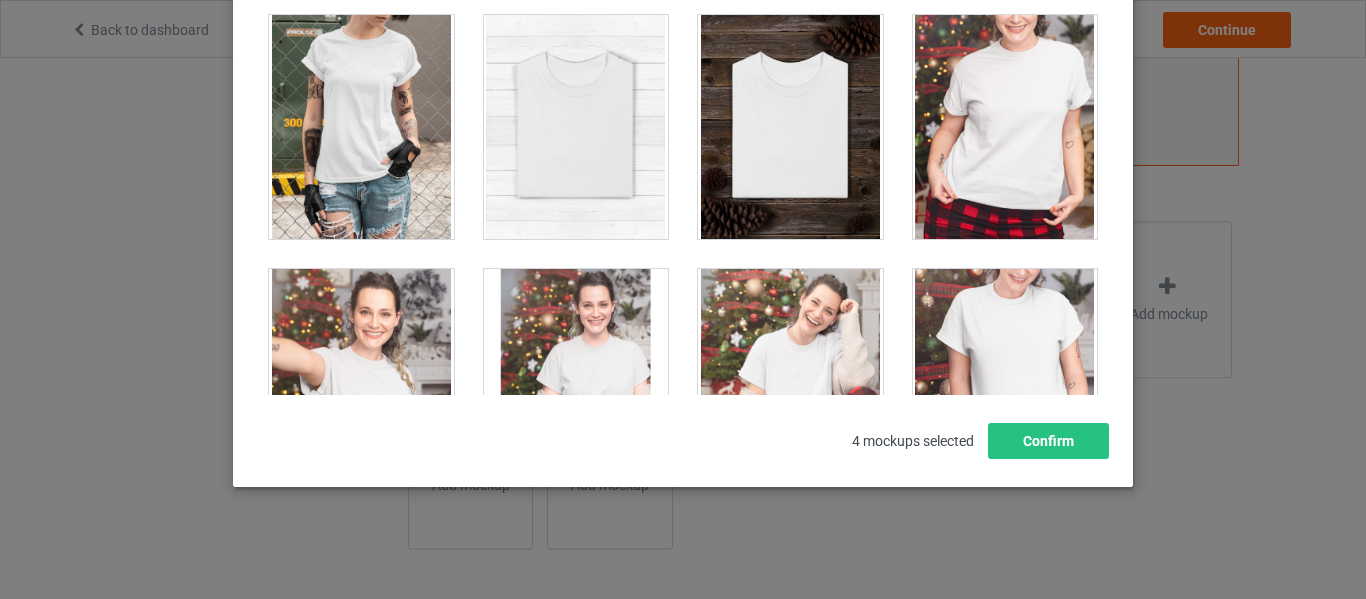 click at bounding box center [790, 127] 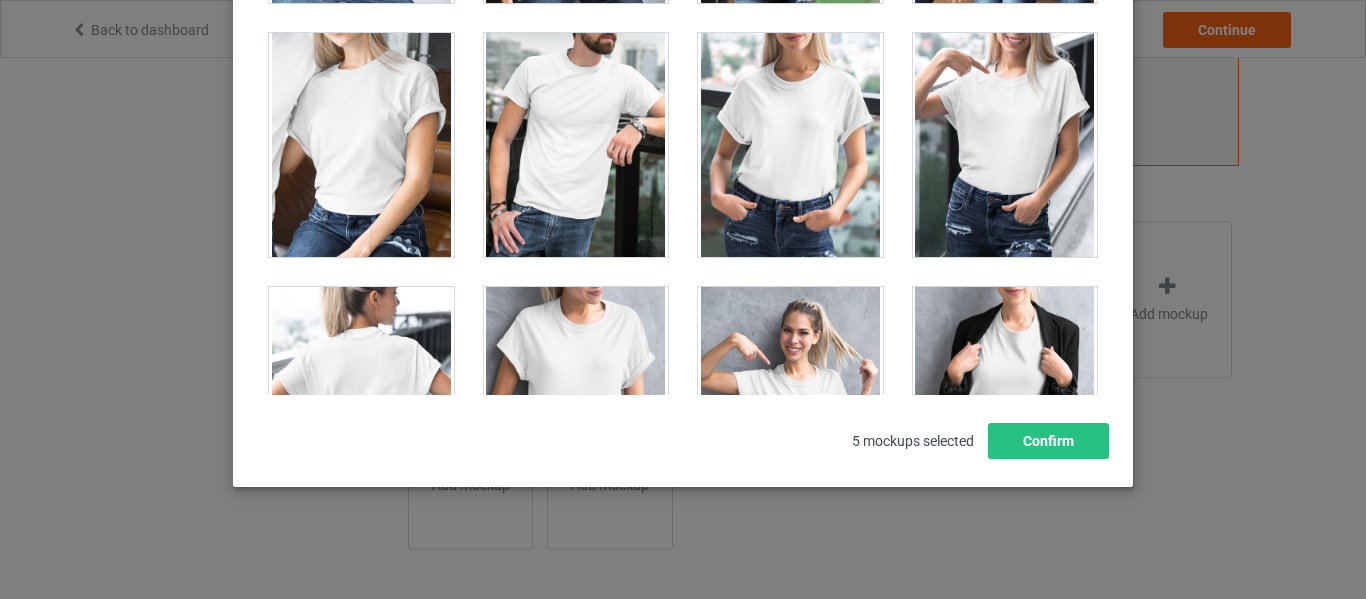 scroll, scrollTop: 24436, scrollLeft: 0, axis: vertical 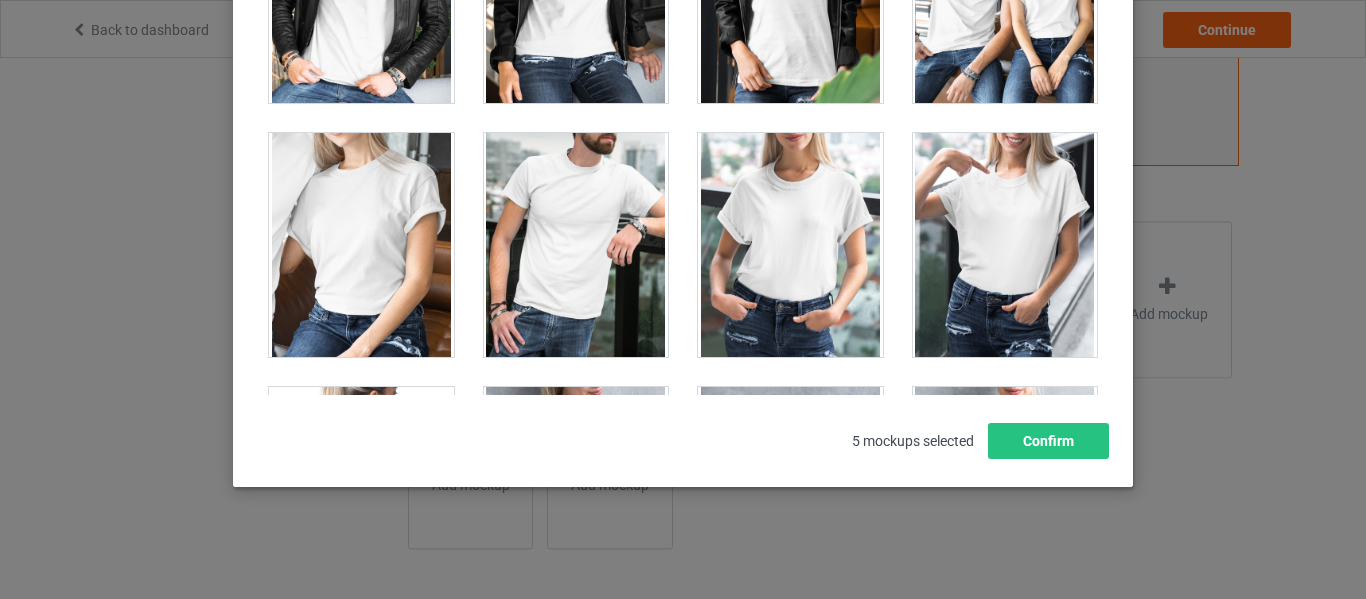 click at bounding box center (576, 245) 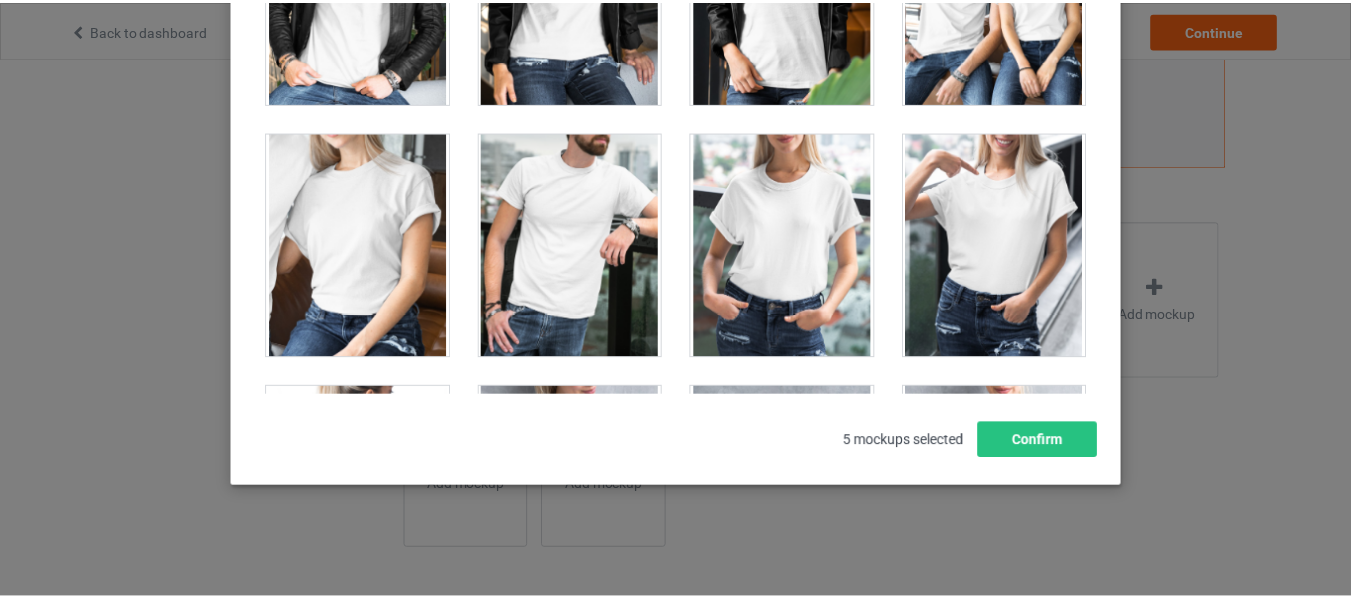 scroll, scrollTop: 695, scrollLeft: 0, axis: vertical 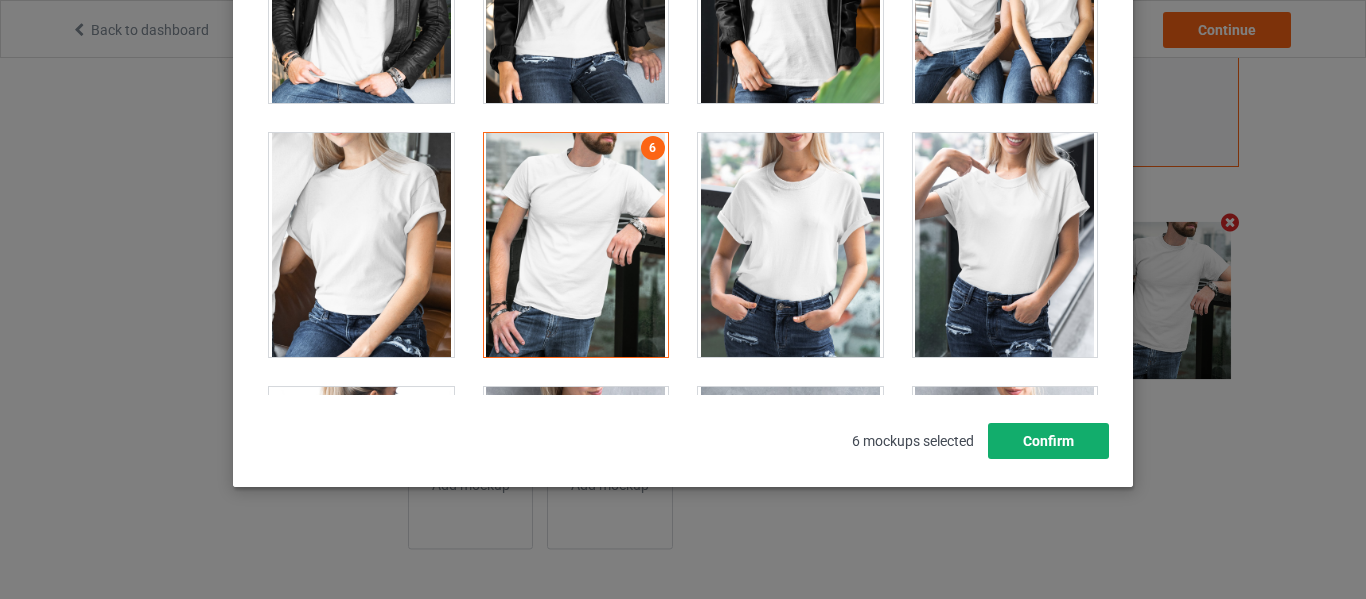click on "Confirm" at bounding box center [1048, 441] 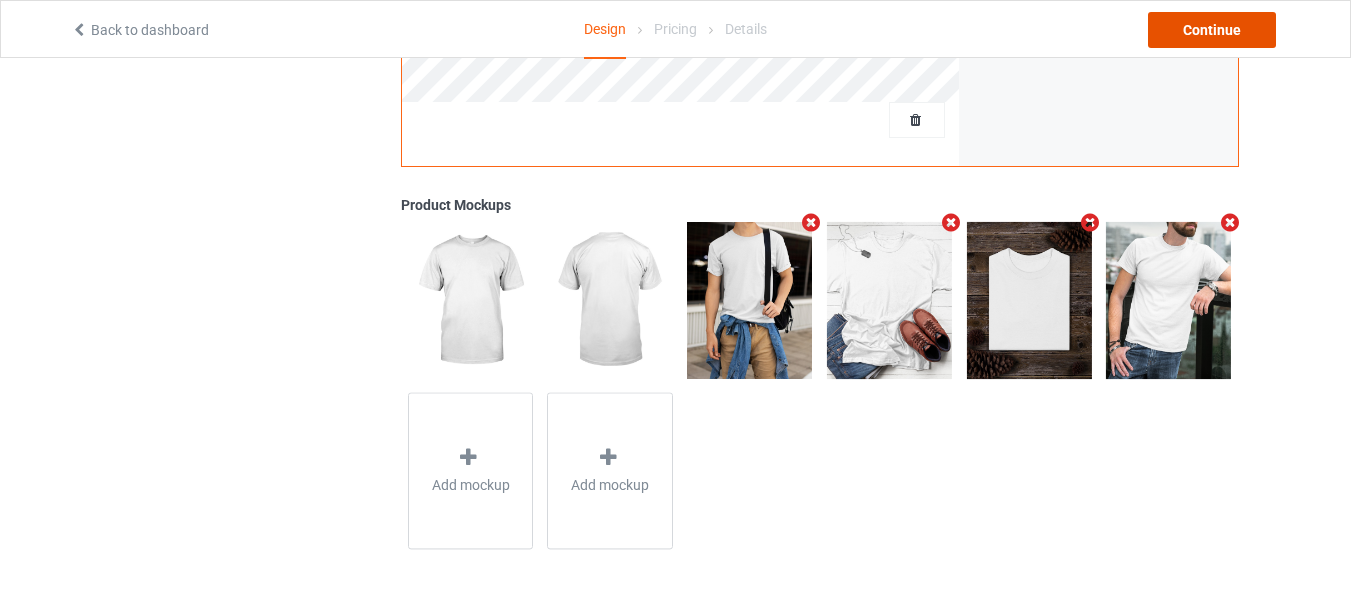 click on "Continue" at bounding box center (1212, 30) 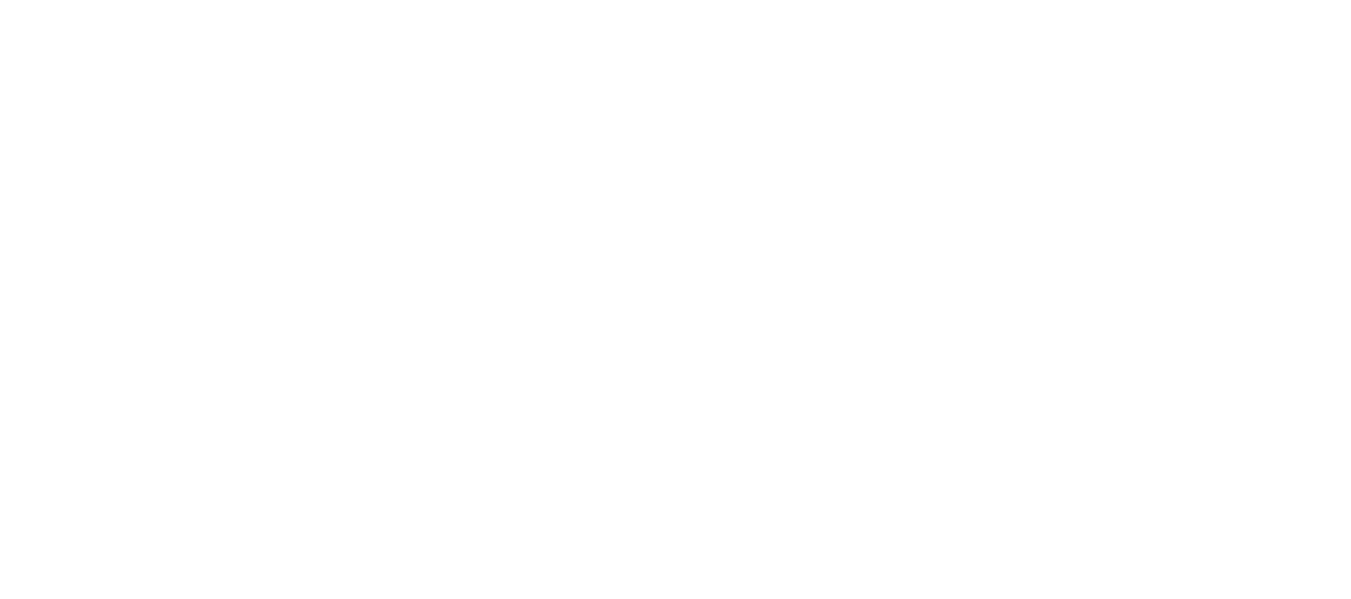 scroll, scrollTop: 0, scrollLeft: 0, axis: both 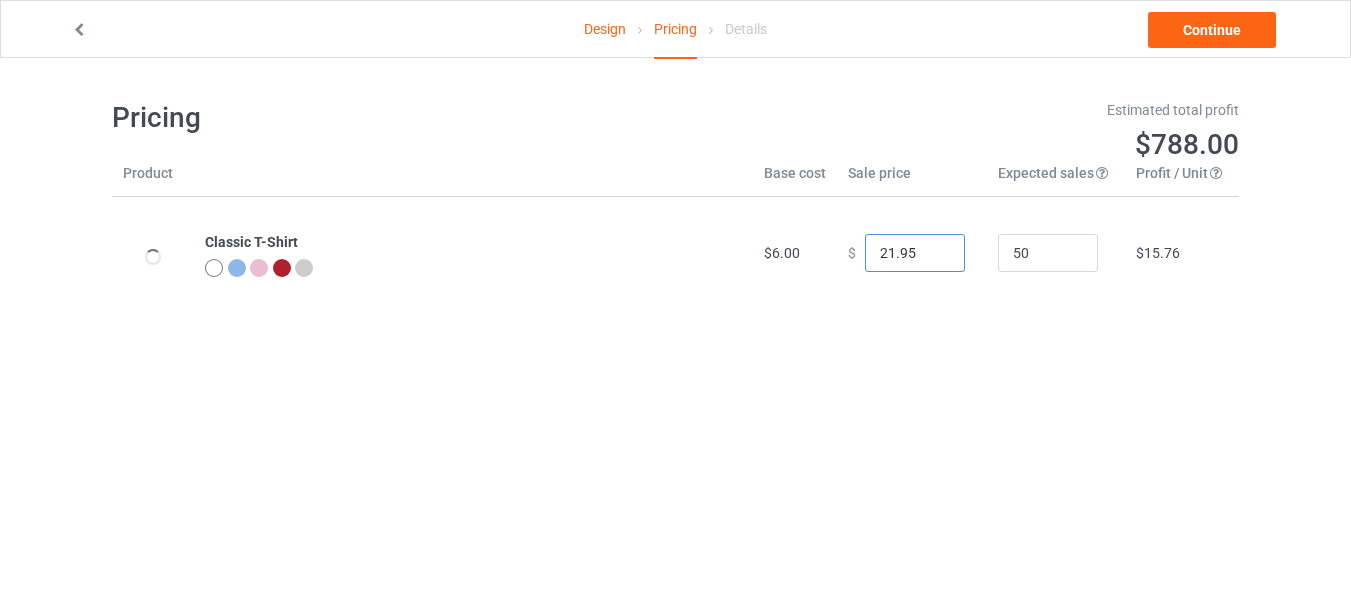 click on "21.95" at bounding box center (915, 253) 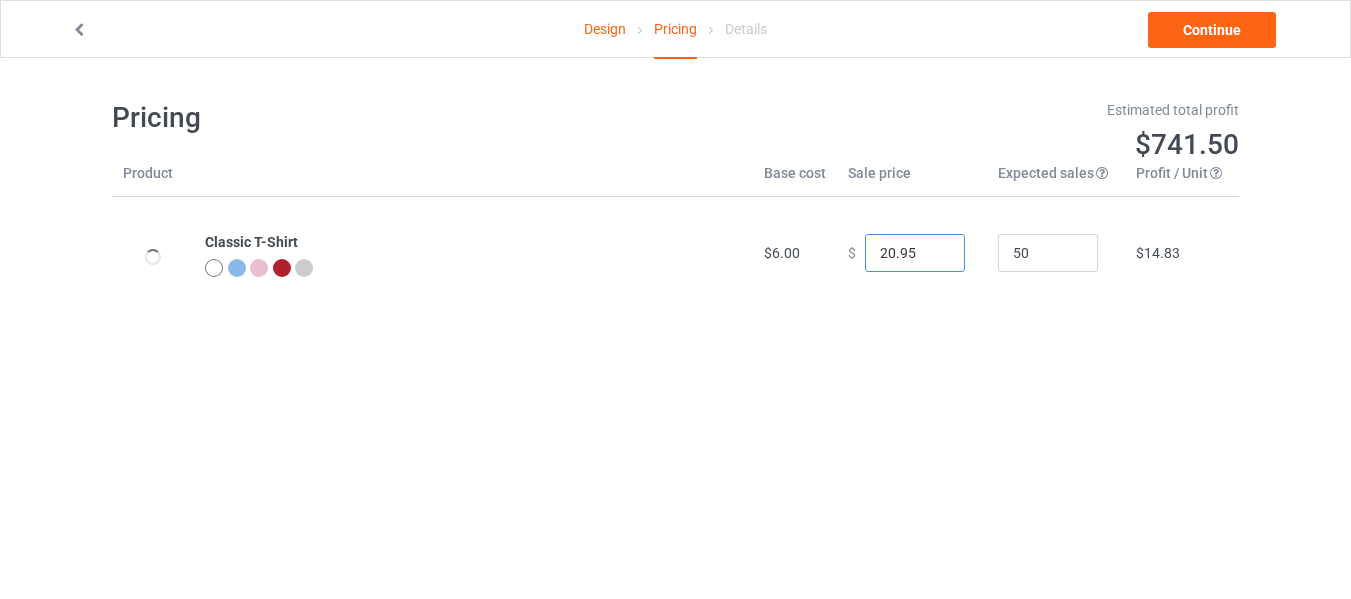 click on "20.95" at bounding box center [915, 253] 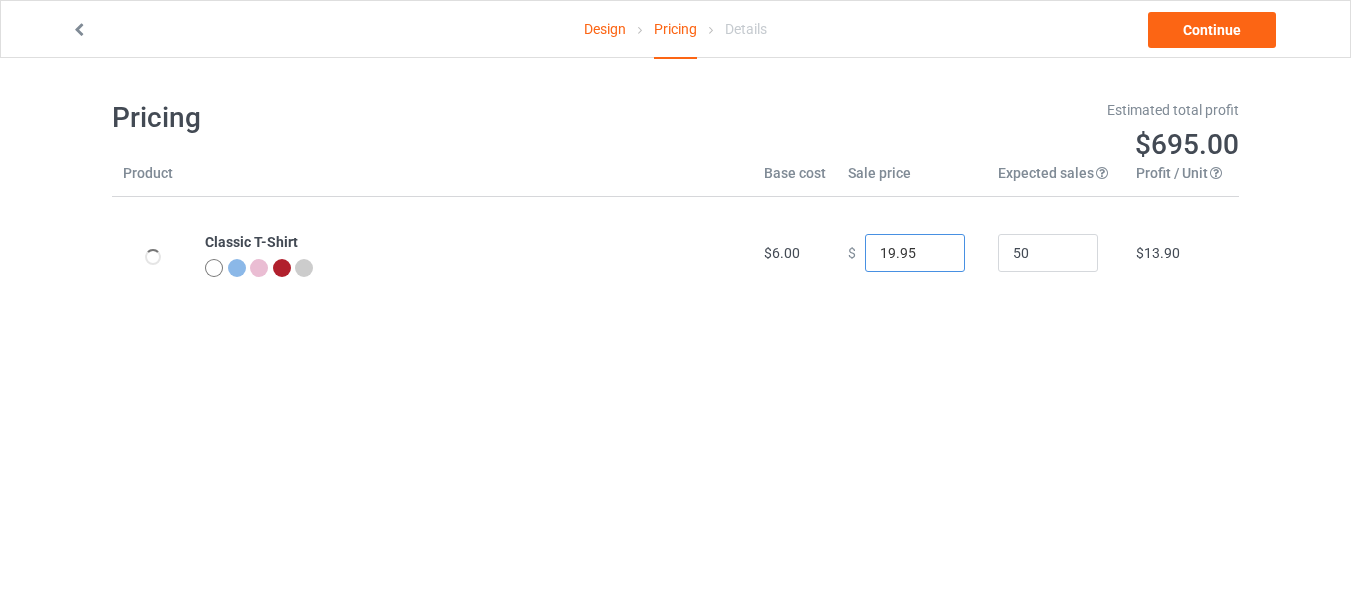 click on "19.95" at bounding box center (915, 253) 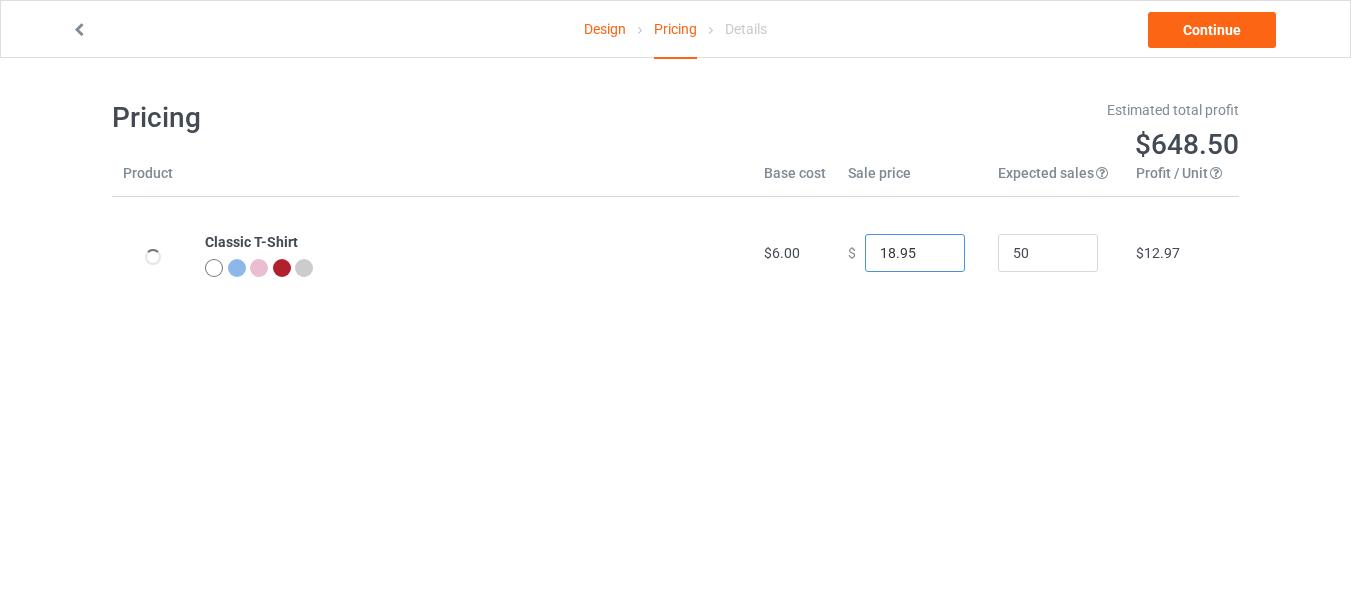 click on "18.95" at bounding box center (915, 253) 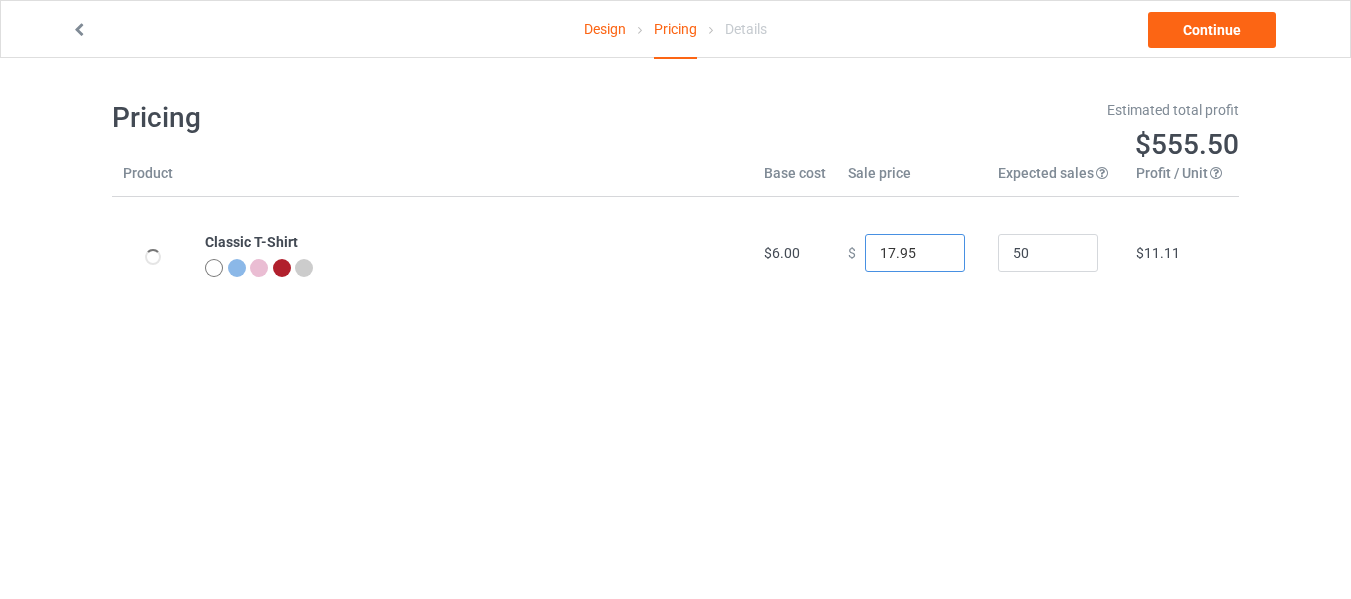 click on "17.95" at bounding box center (915, 253) 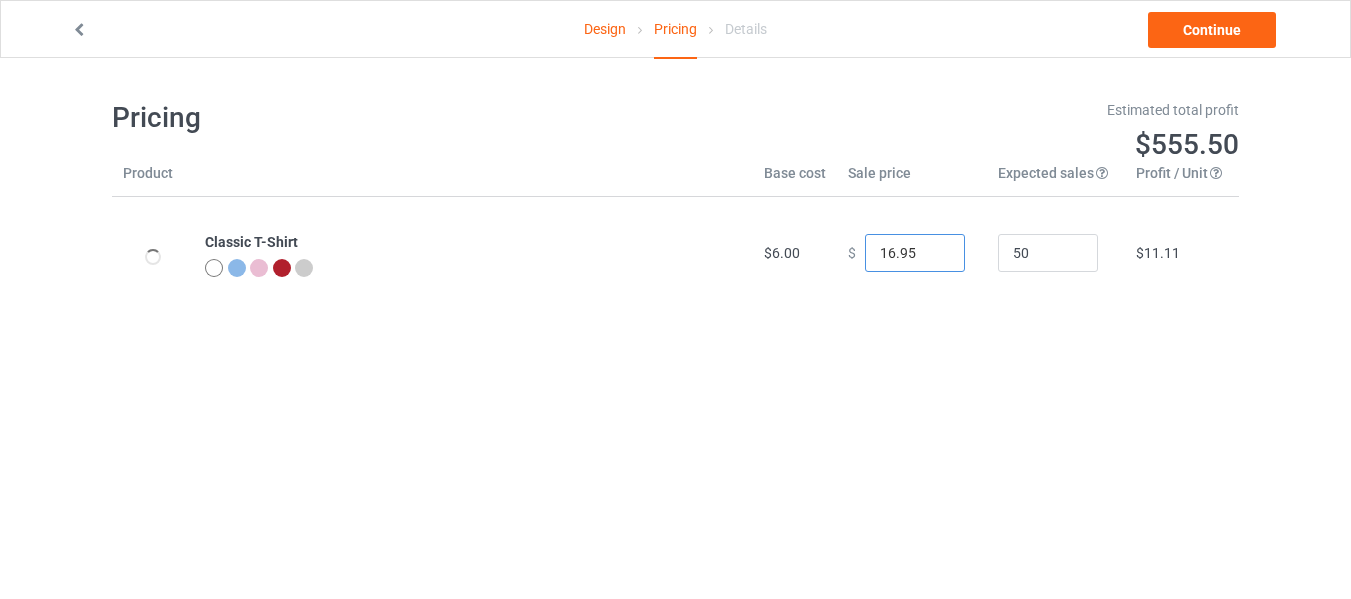 click on "16.95" at bounding box center [915, 253] 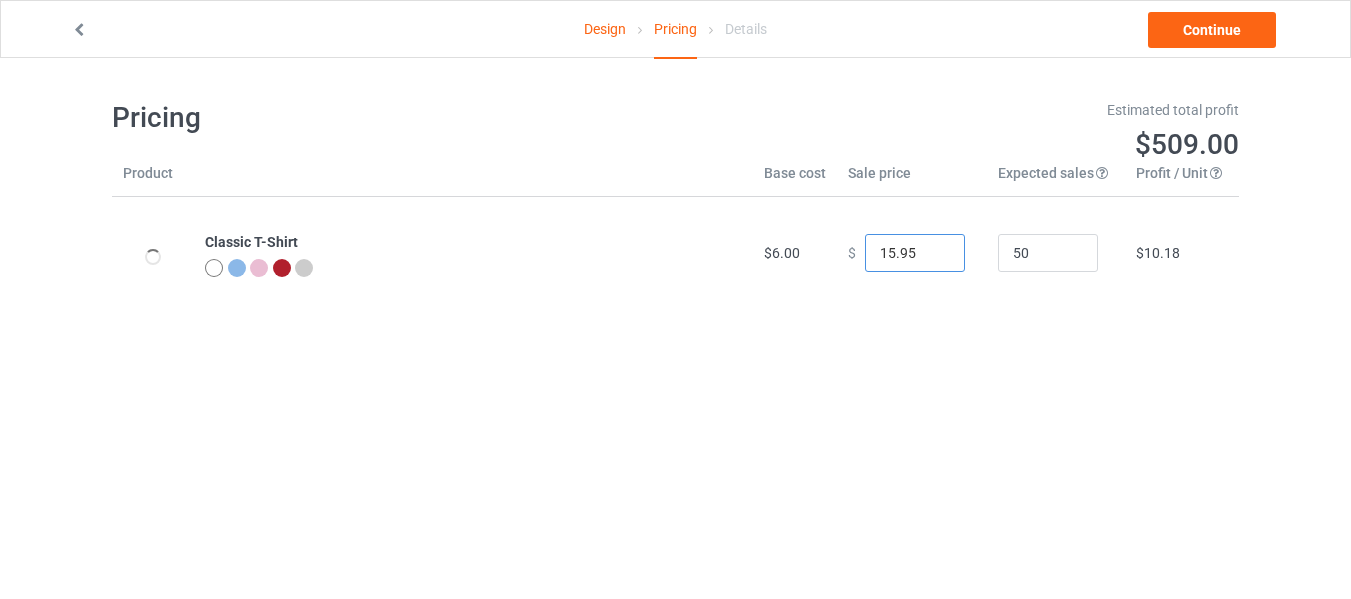 click on "15.95" at bounding box center (915, 253) 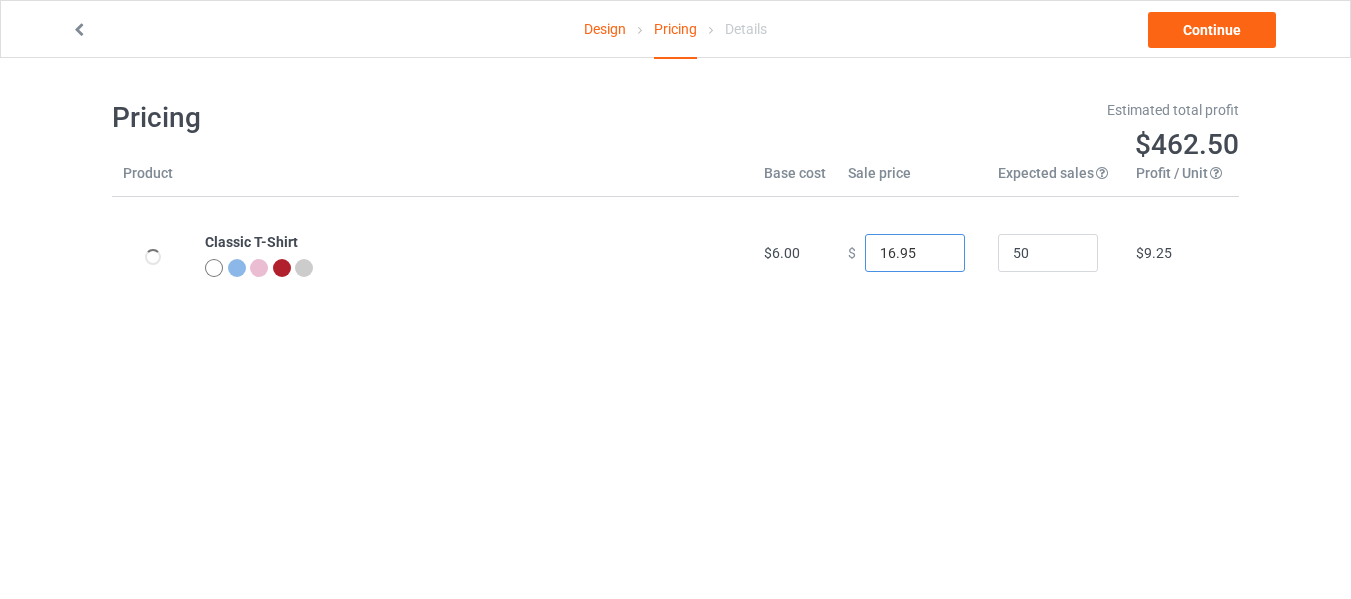 click on "16.95" at bounding box center [915, 253] 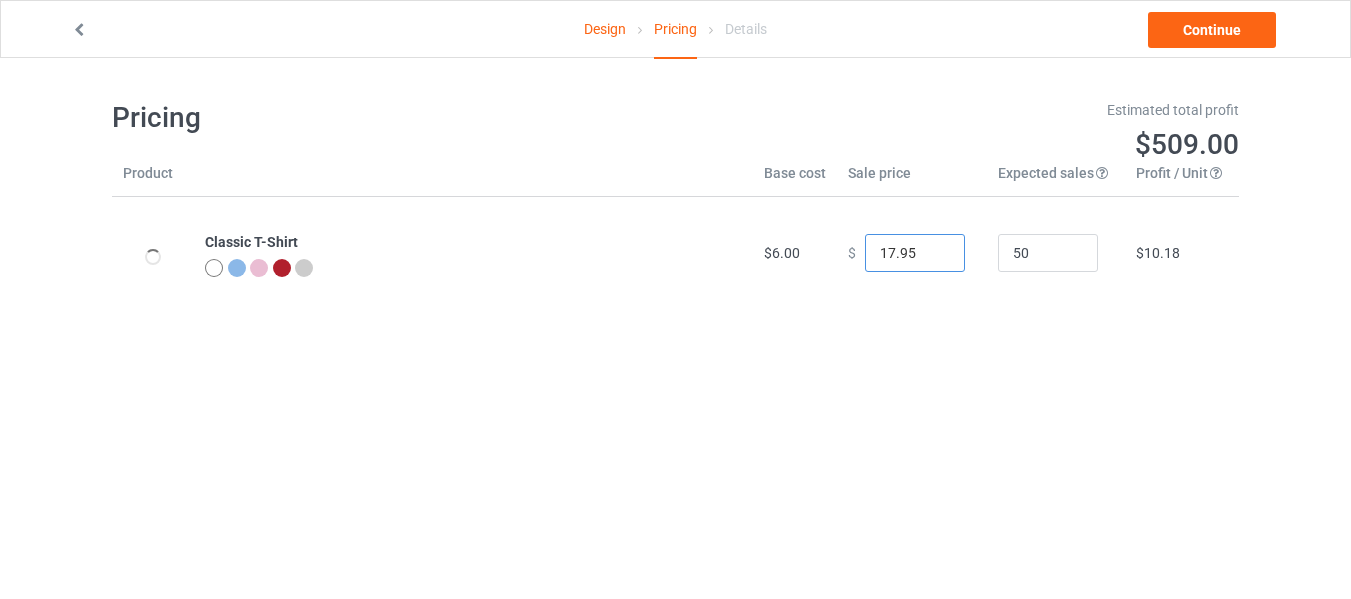 click on "17.95" at bounding box center (915, 253) 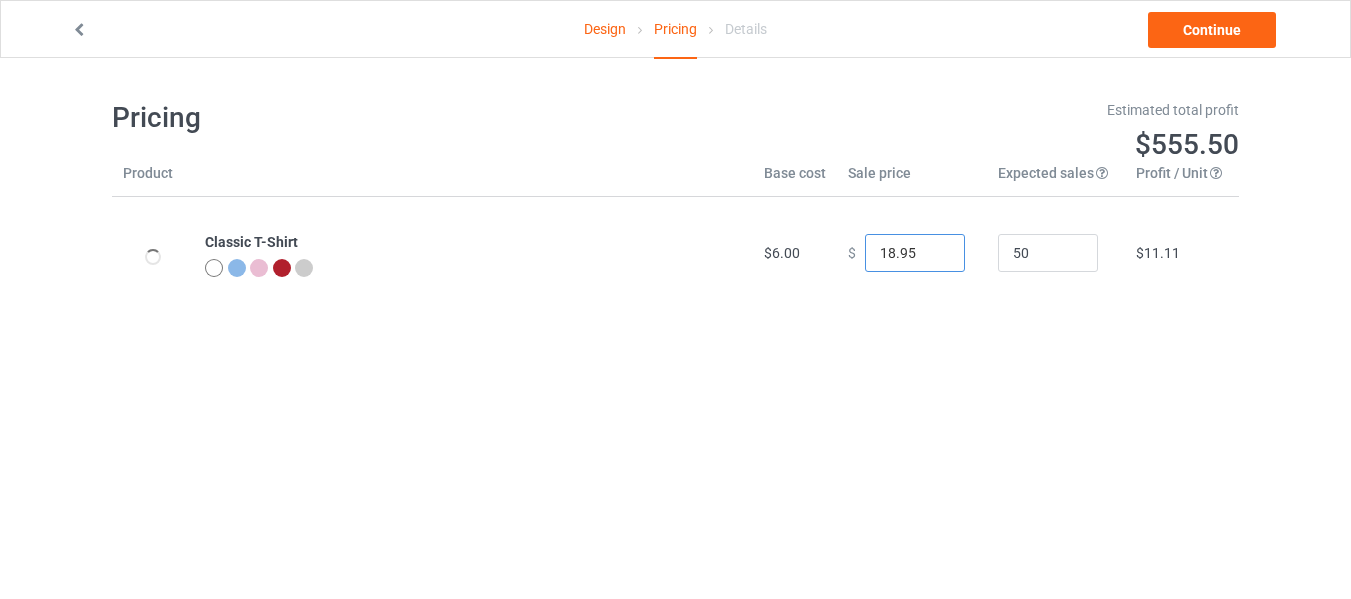 click on "18.95" at bounding box center (915, 253) 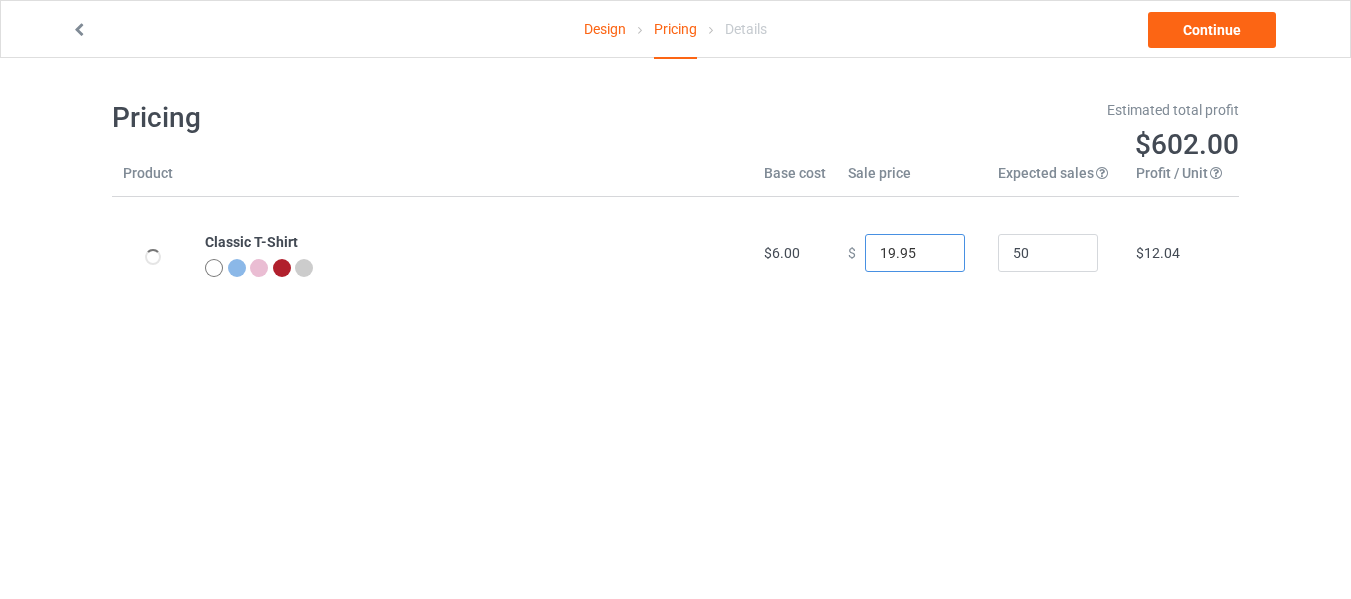 click on "19.95" at bounding box center (915, 253) 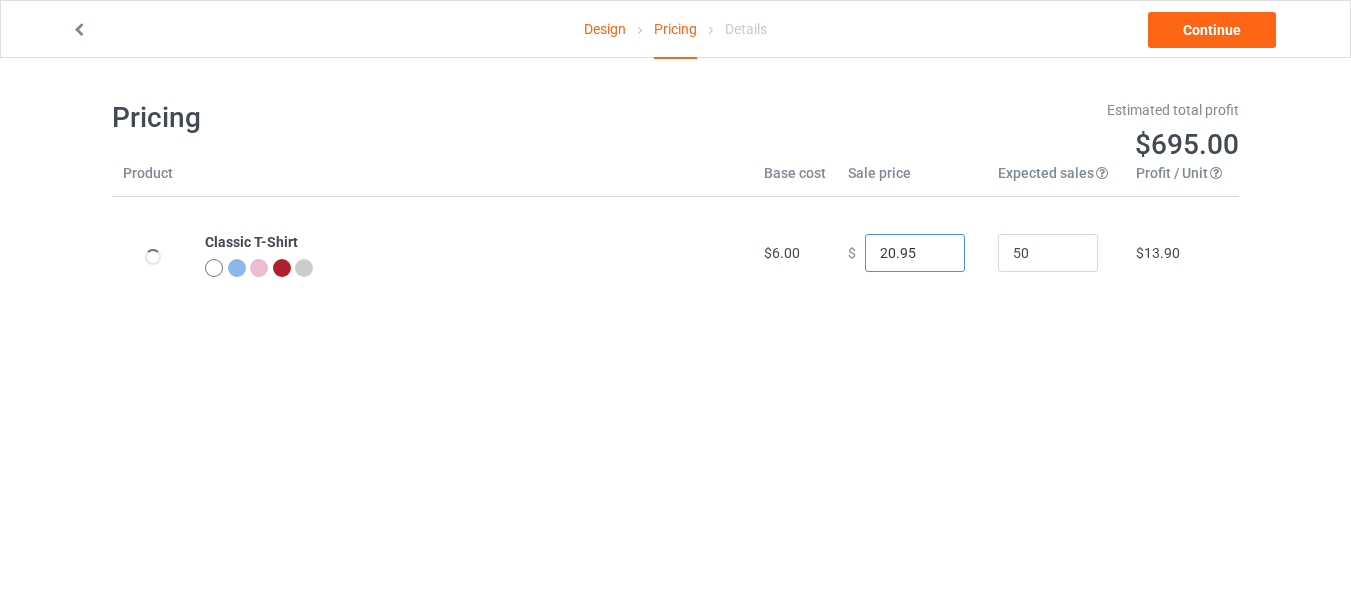 click on "20.95" at bounding box center [915, 253] 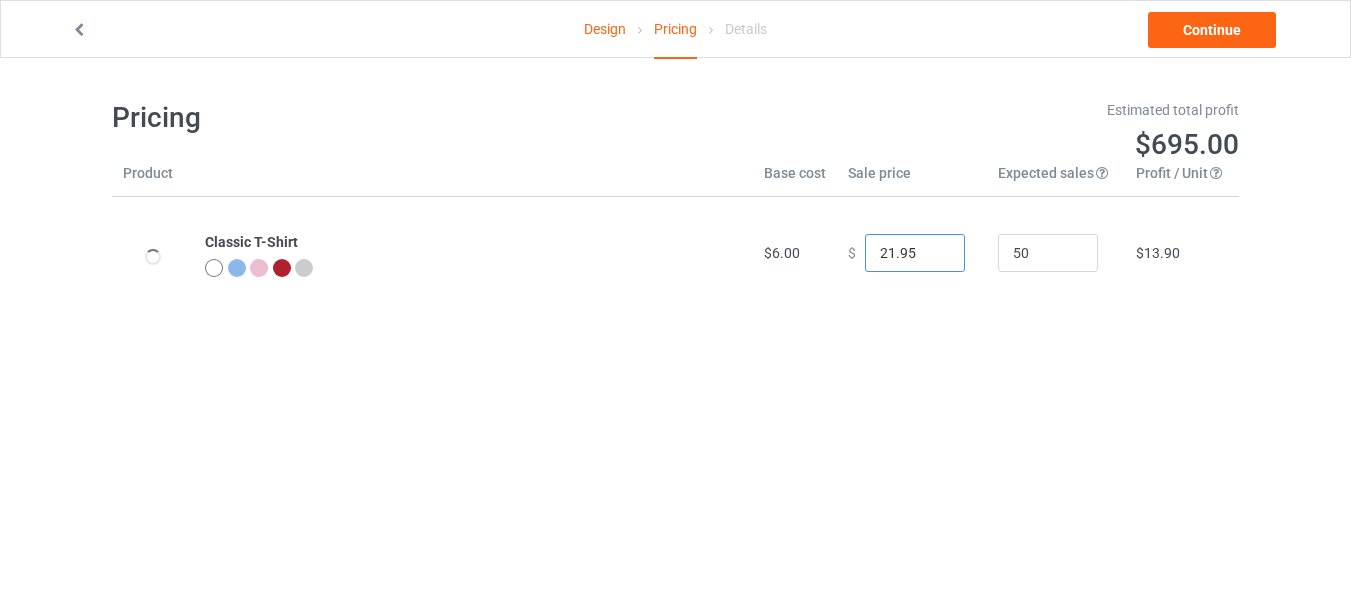 click on "21.95" at bounding box center [915, 253] 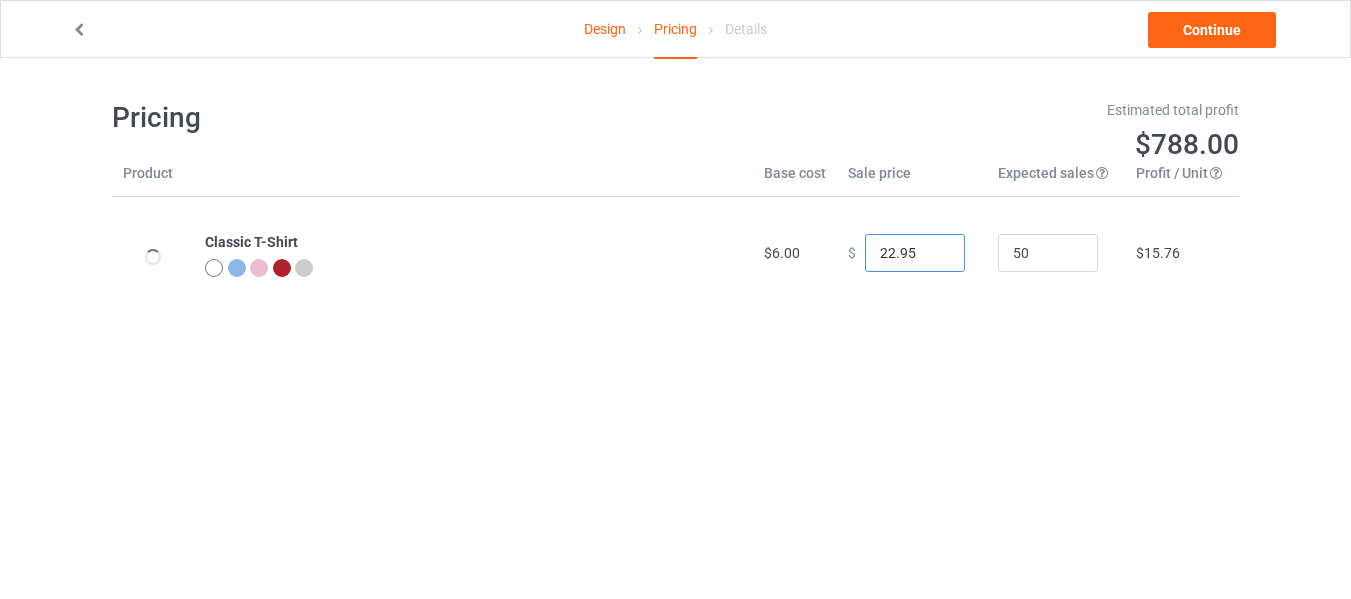 click on "22.95" at bounding box center [915, 253] 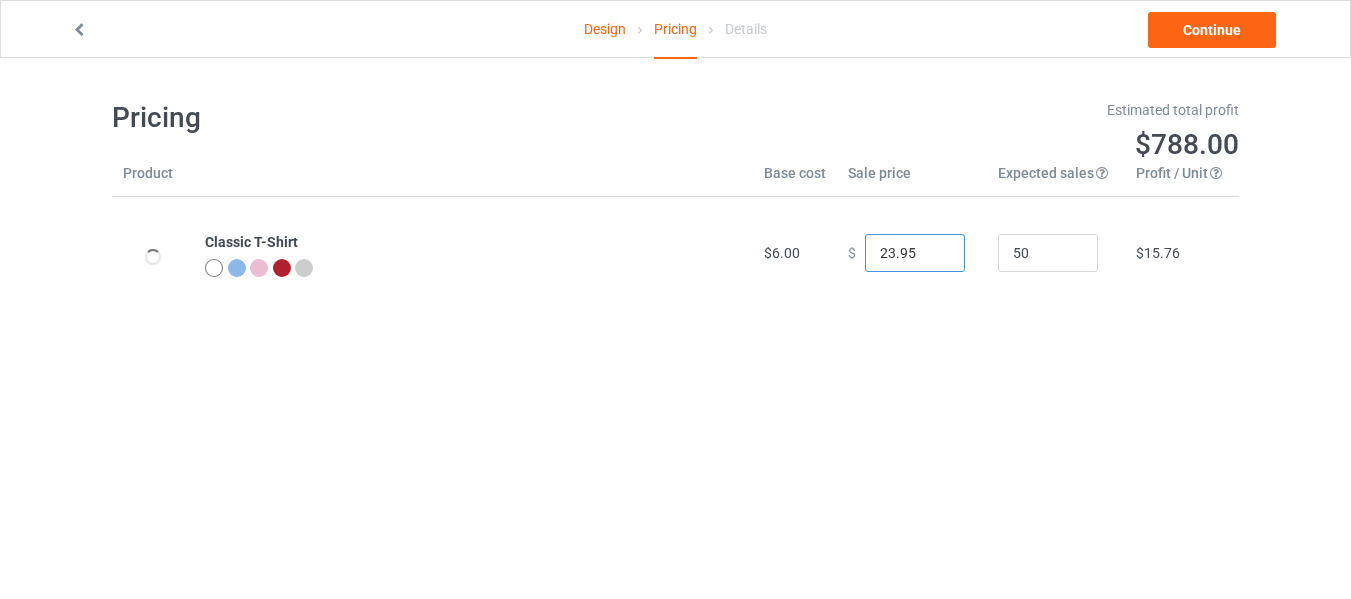 click on "23.95" at bounding box center [915, 253] 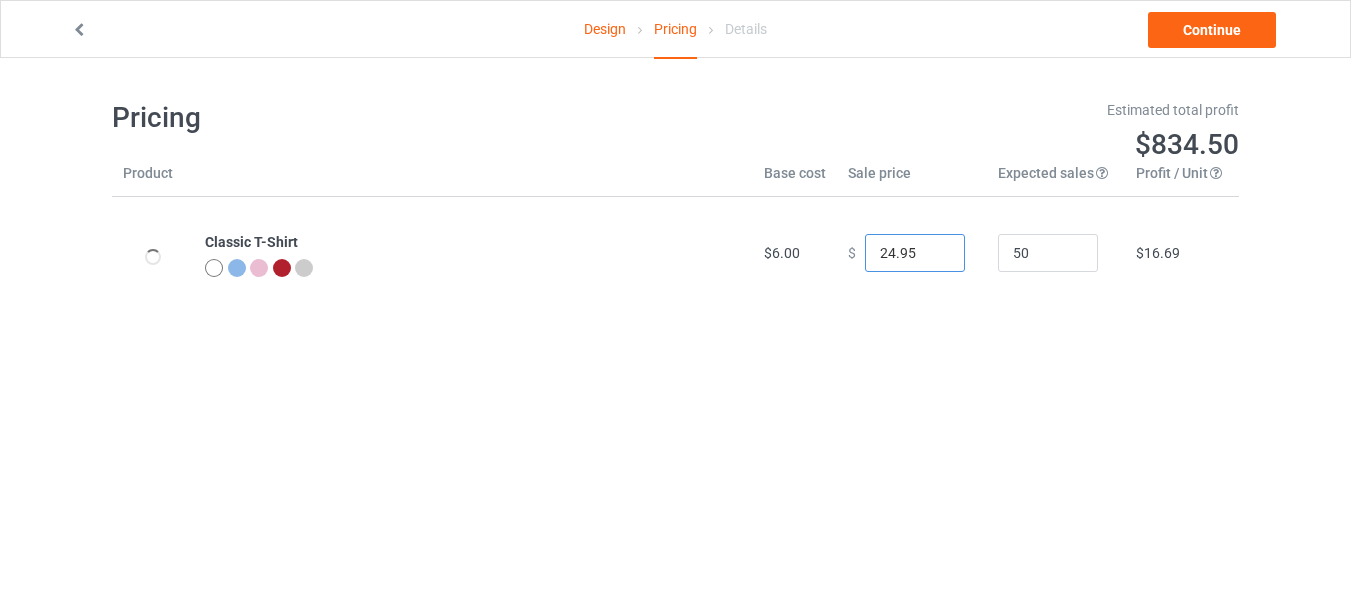 click on "24.95" at bounding box center (915, 253) 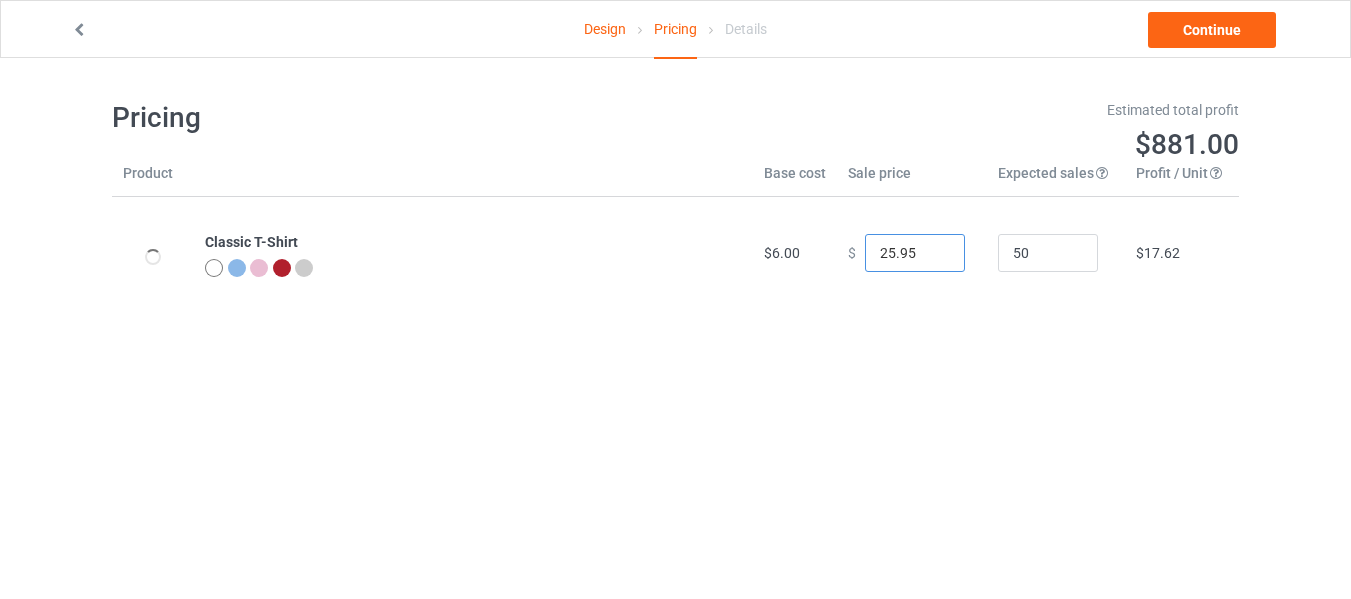 click on "25.95" at bounding box center [915, 253] 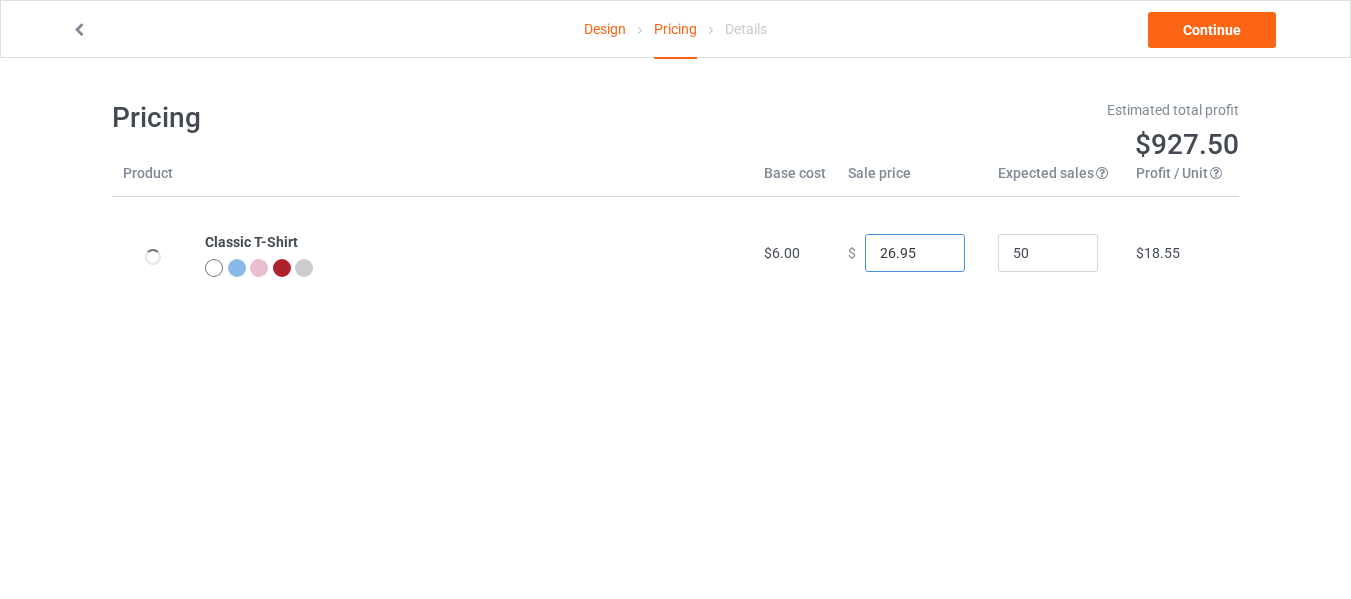 click on "26.95" at bounding box center [915, 253] 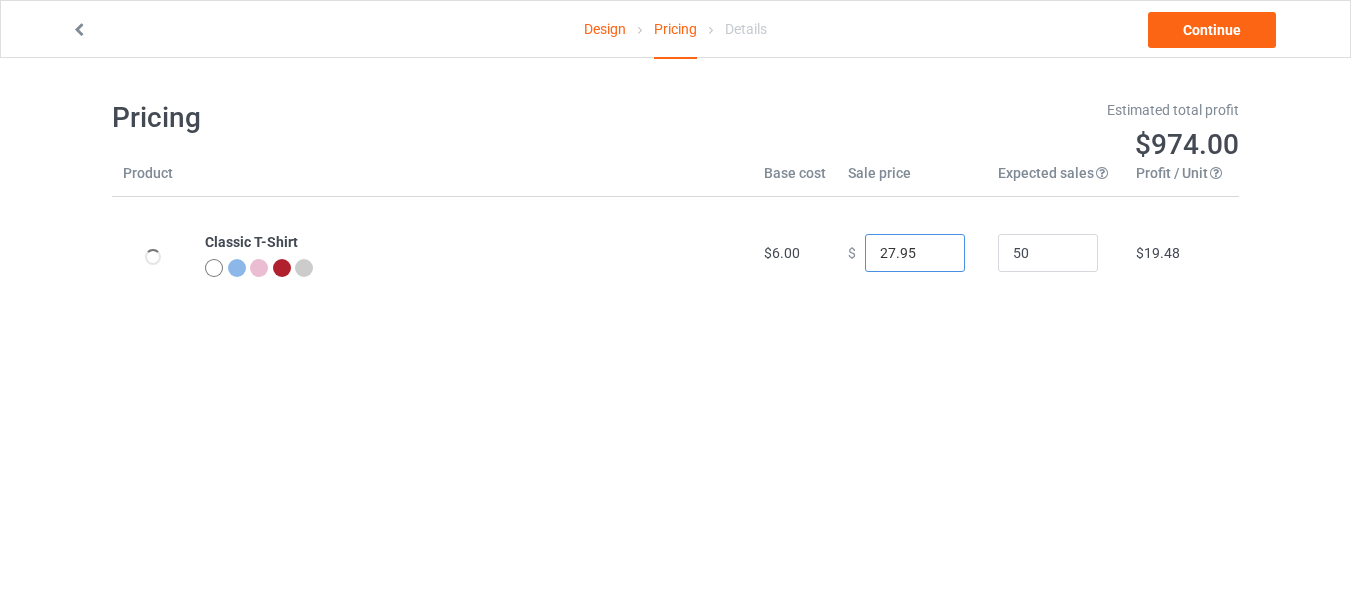 click on "27.95" at bounding box center (915, 253) 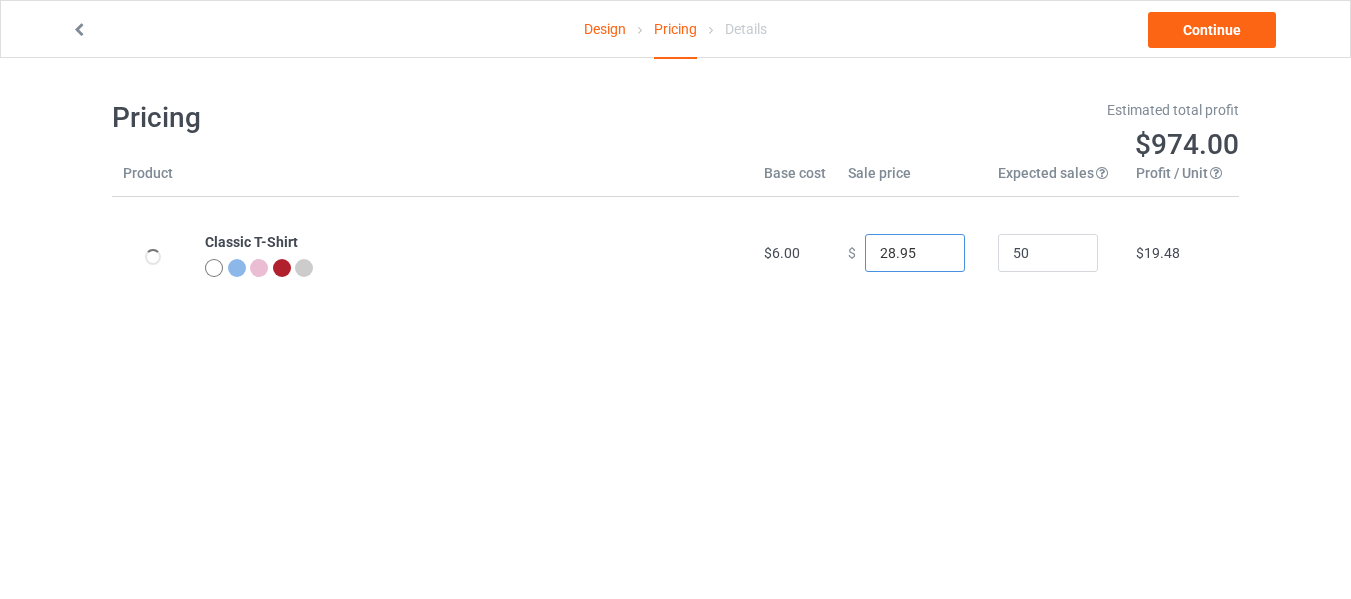 click on "28.95" at bounding box center [915, 253] 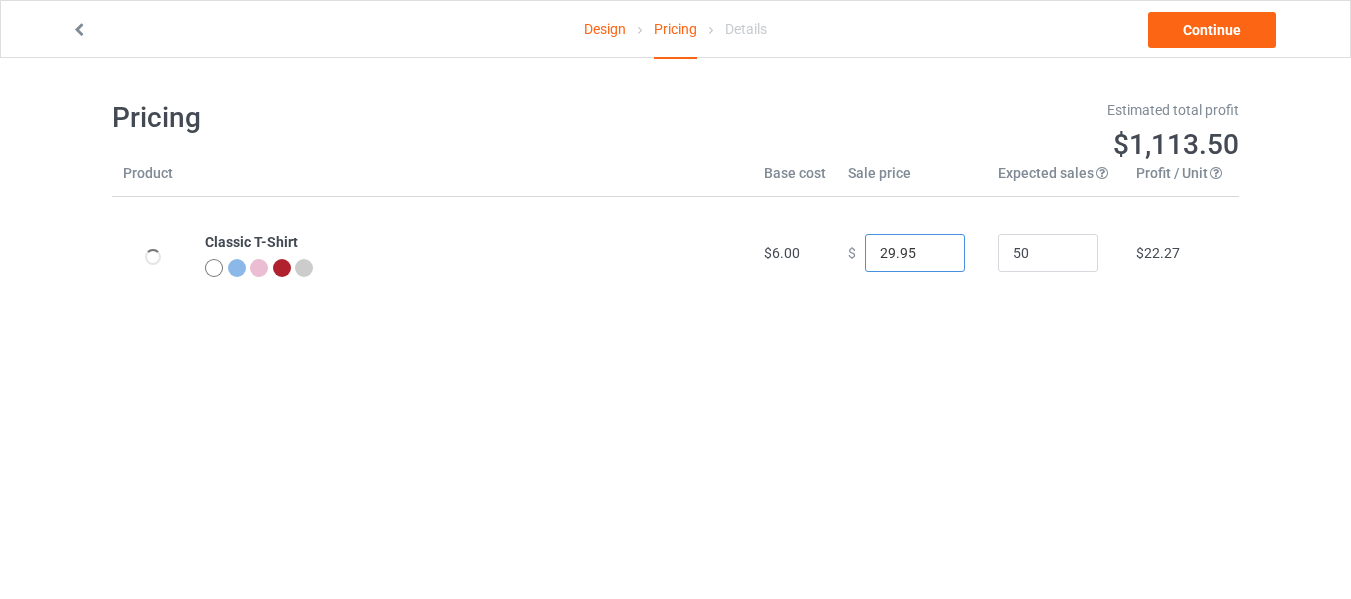 click on "29.95" at bounding box center (915, 253) 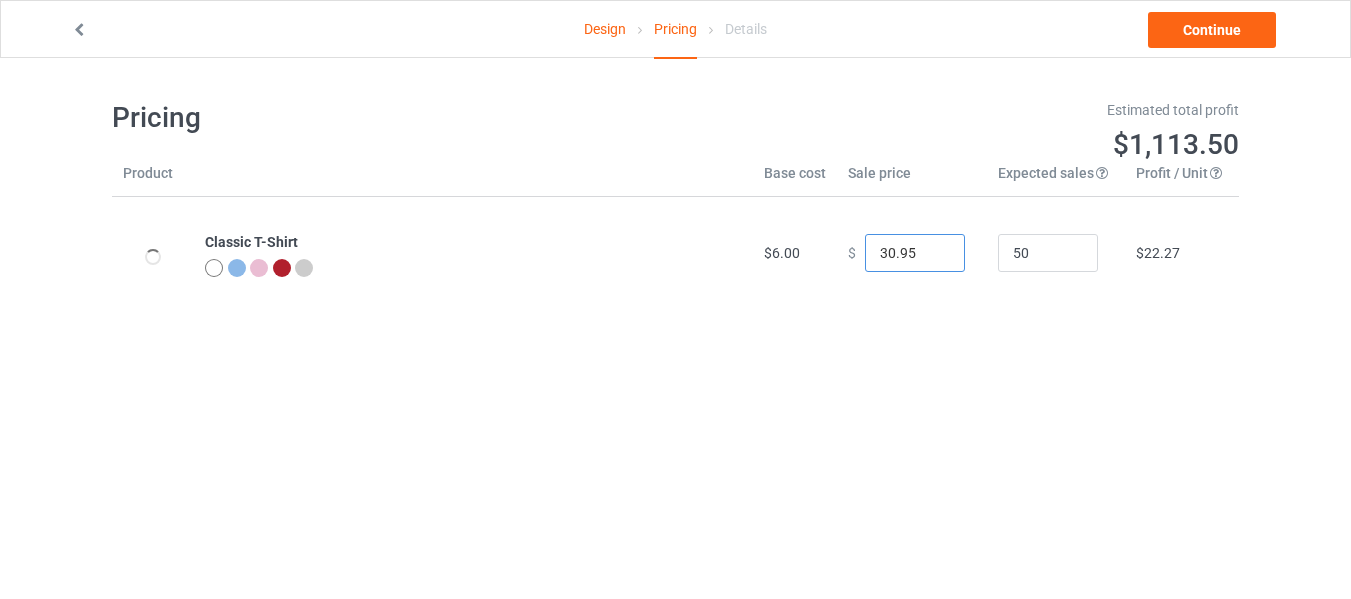click on "30.95" at bounding box center [915, 253] 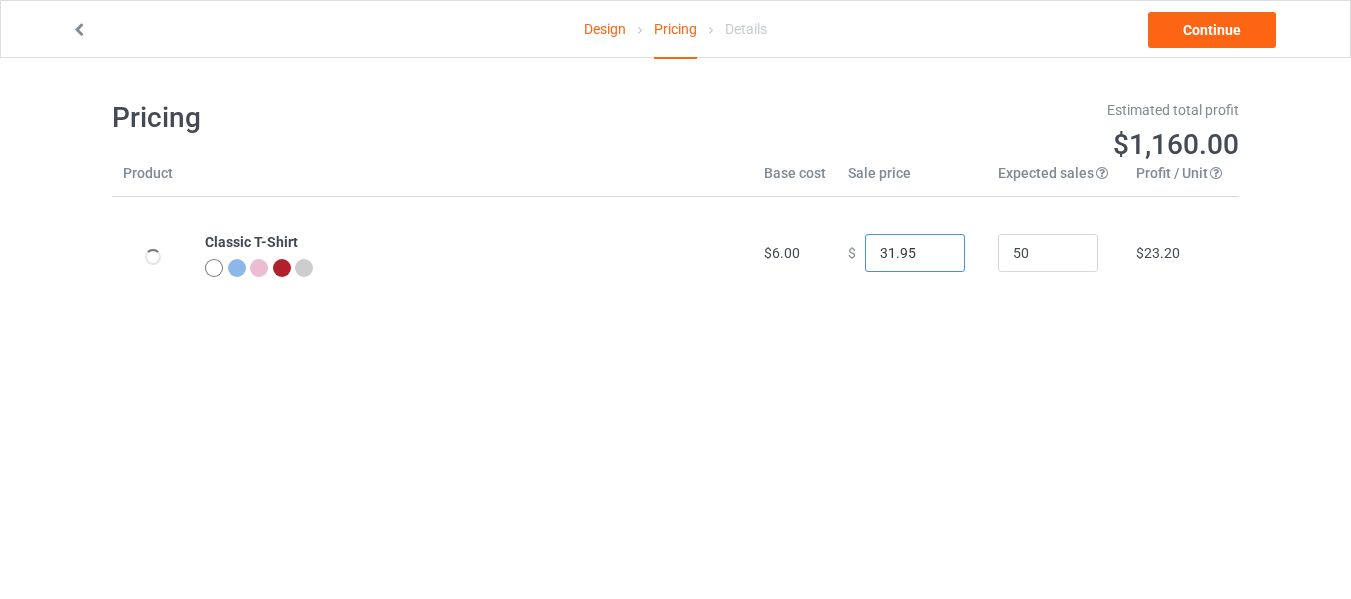 click on "31.95" at bounding box center [915, 253] 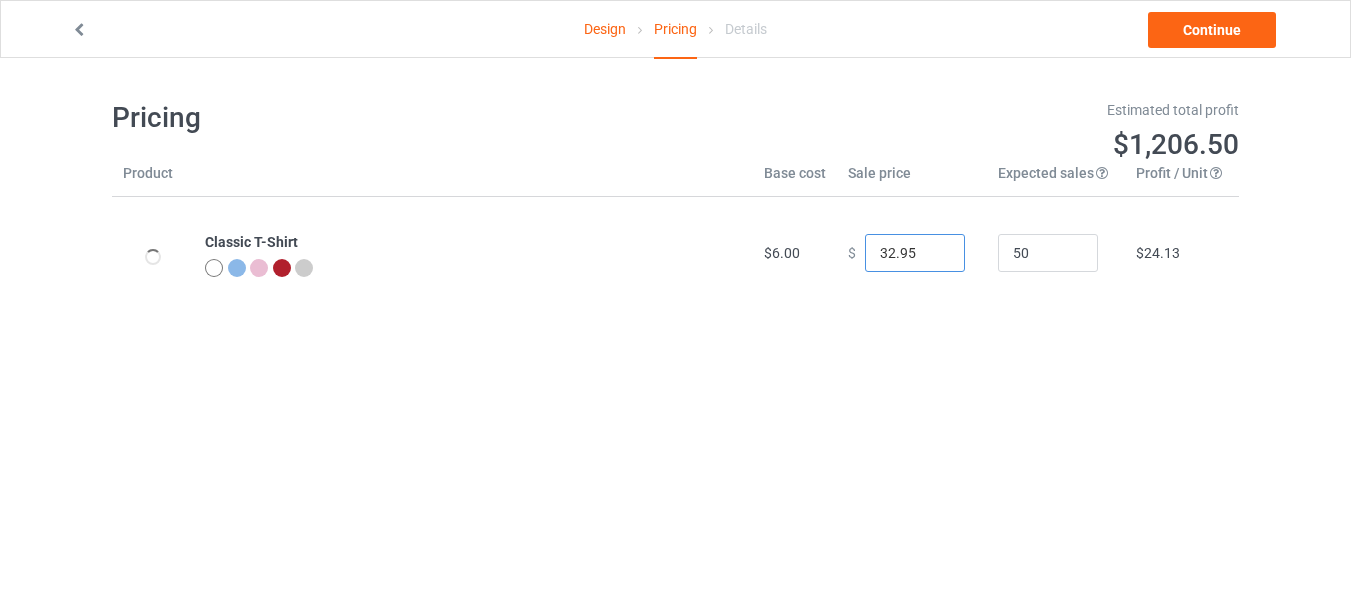 click on "32.95" at bounding box center (915, 253) 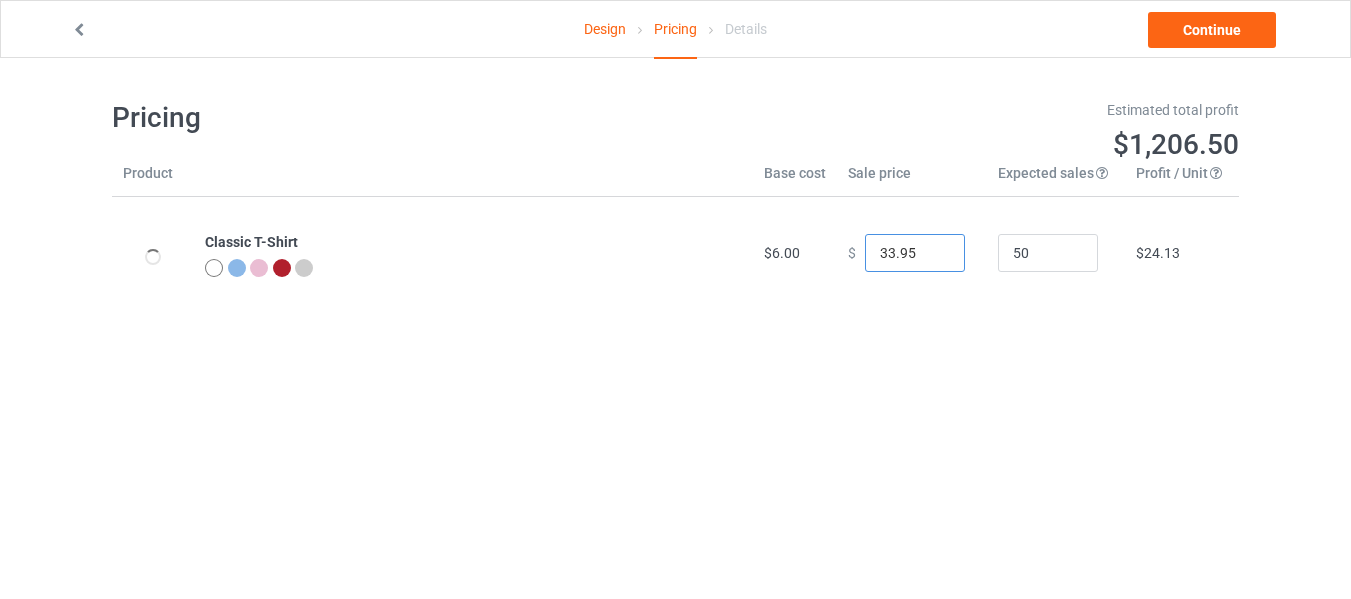 click on "33.95" at bounding box center (915, 253) 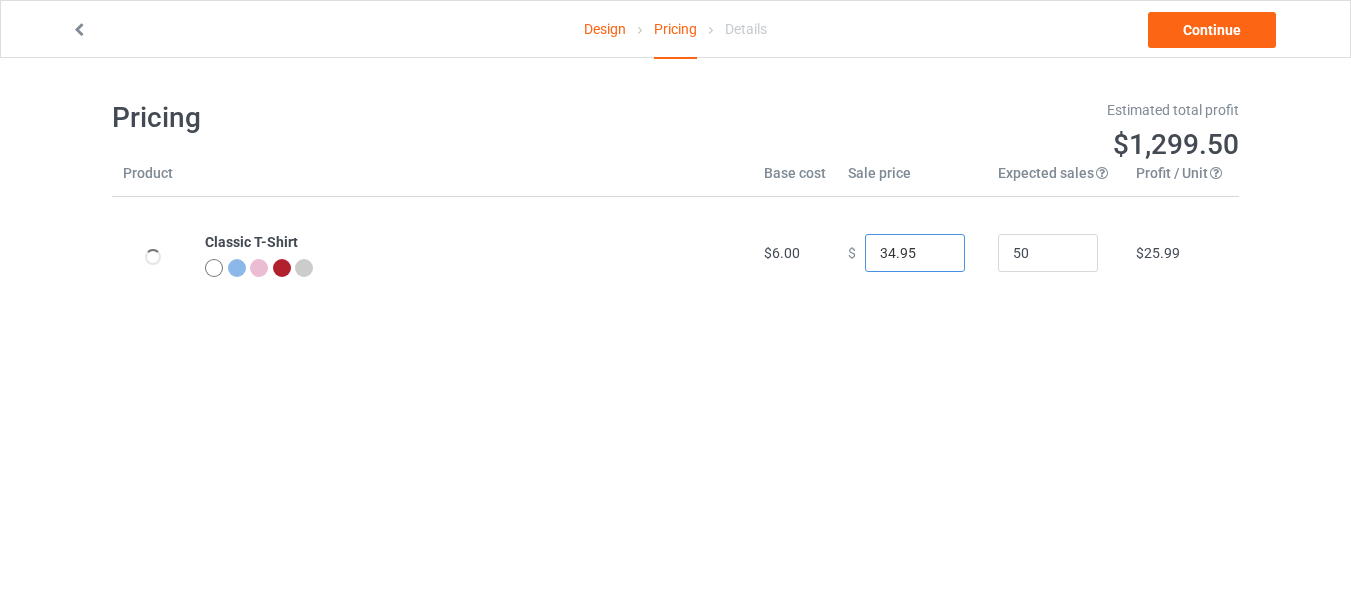 click on "34.95" at bounding box center (915, 253) 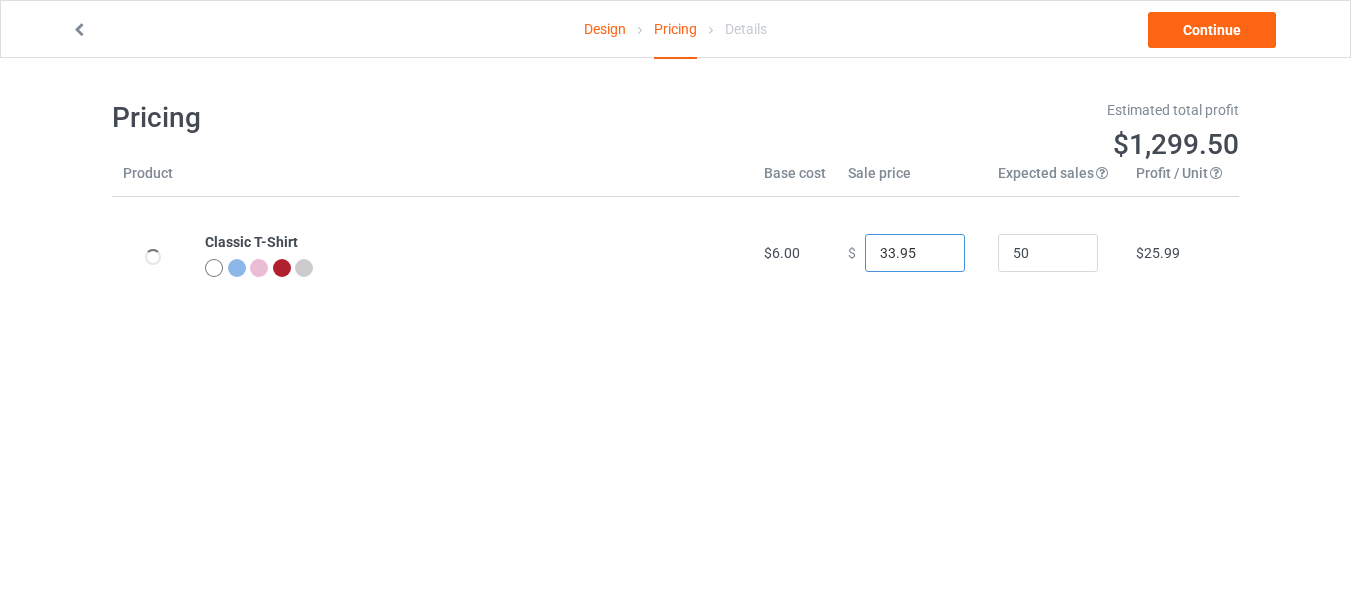 click on "33.95" at bounding box center [915, 253] 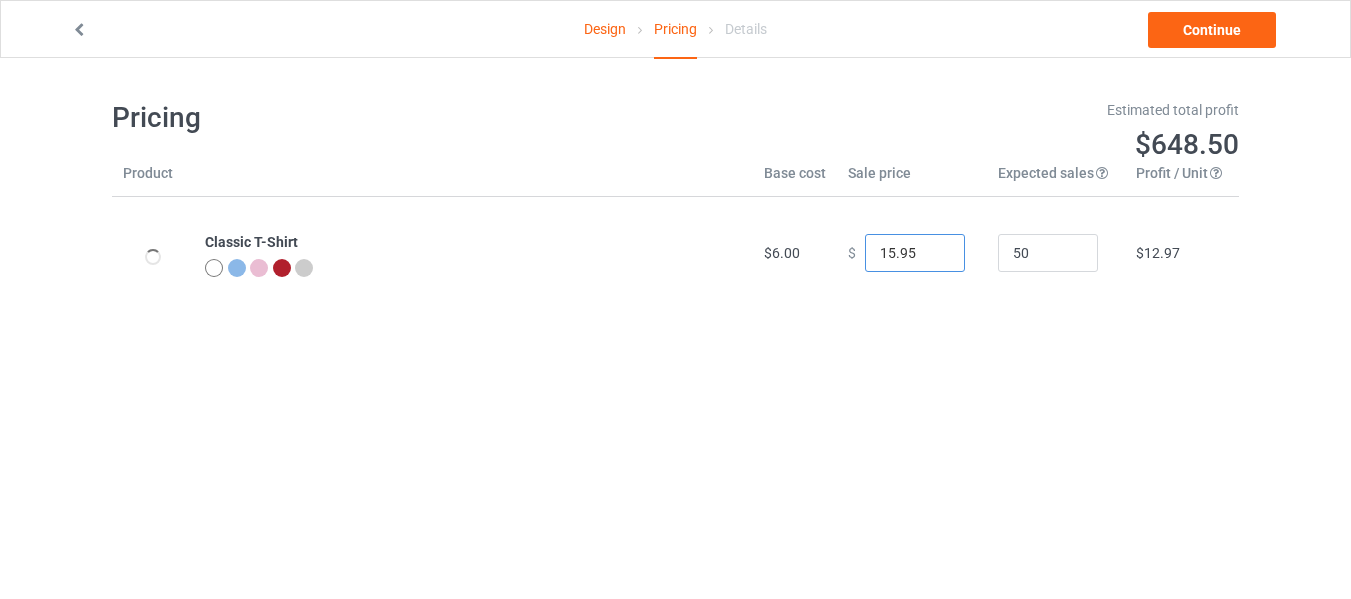 click on "15.95" at bounding box center [915, 253] 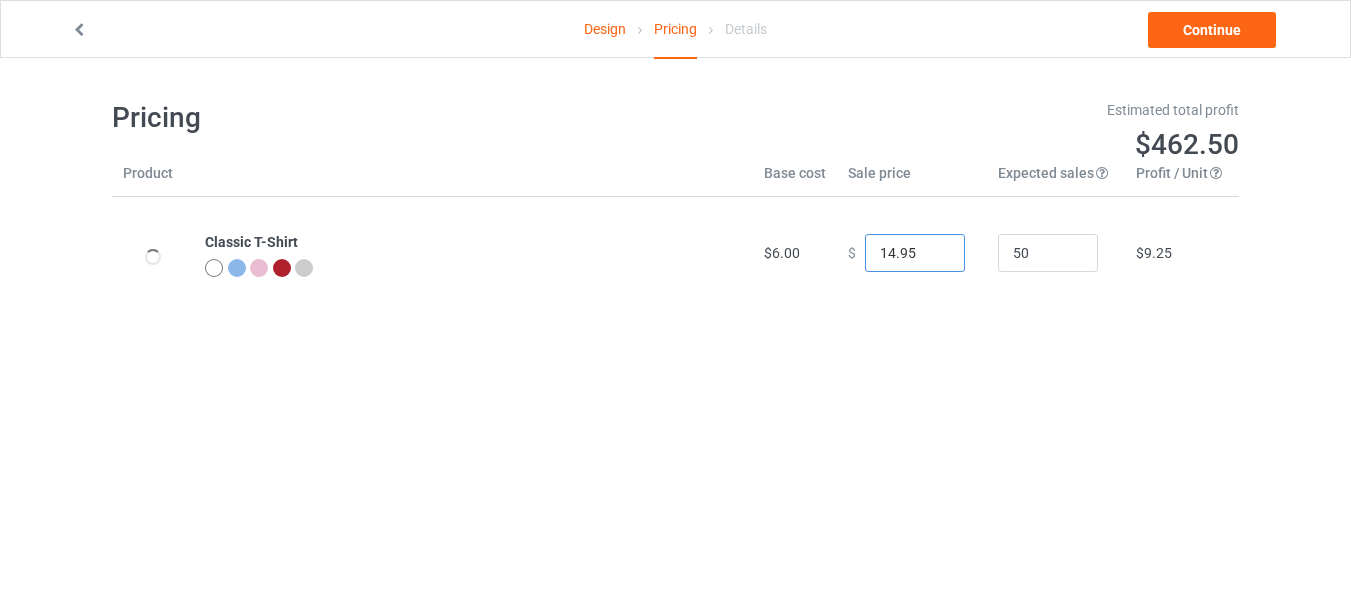 click on "14.95" at bounding box center [915, 253] 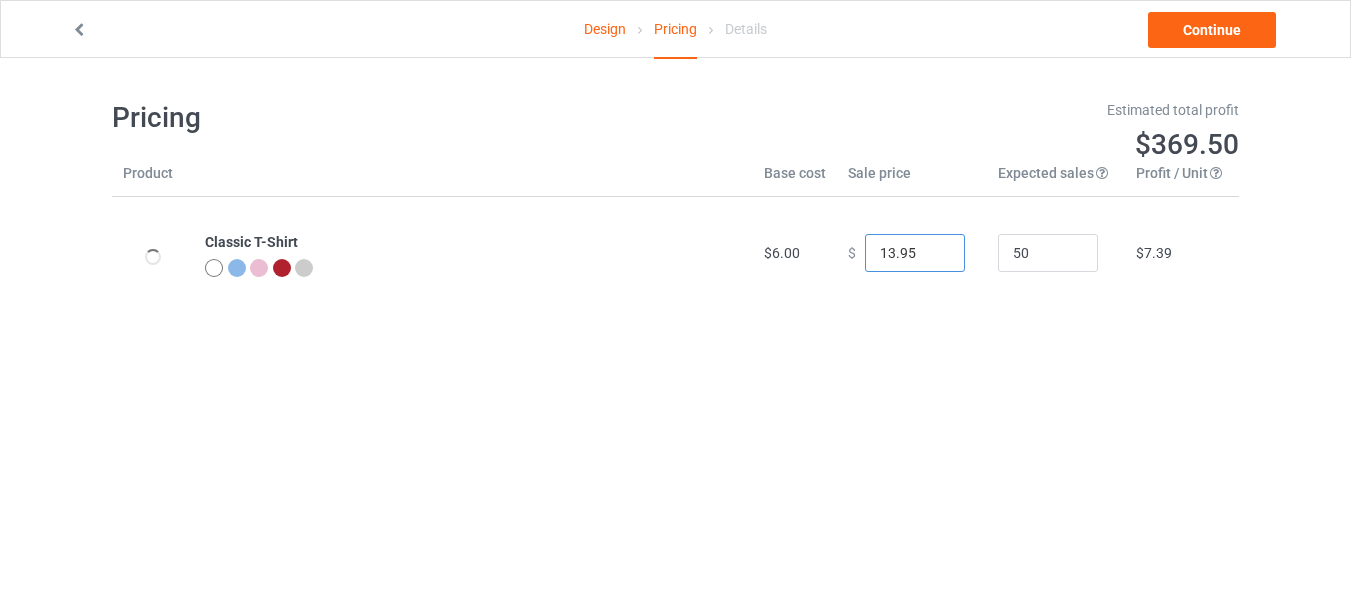 click on "13.95" at bounding box center [915, 253] 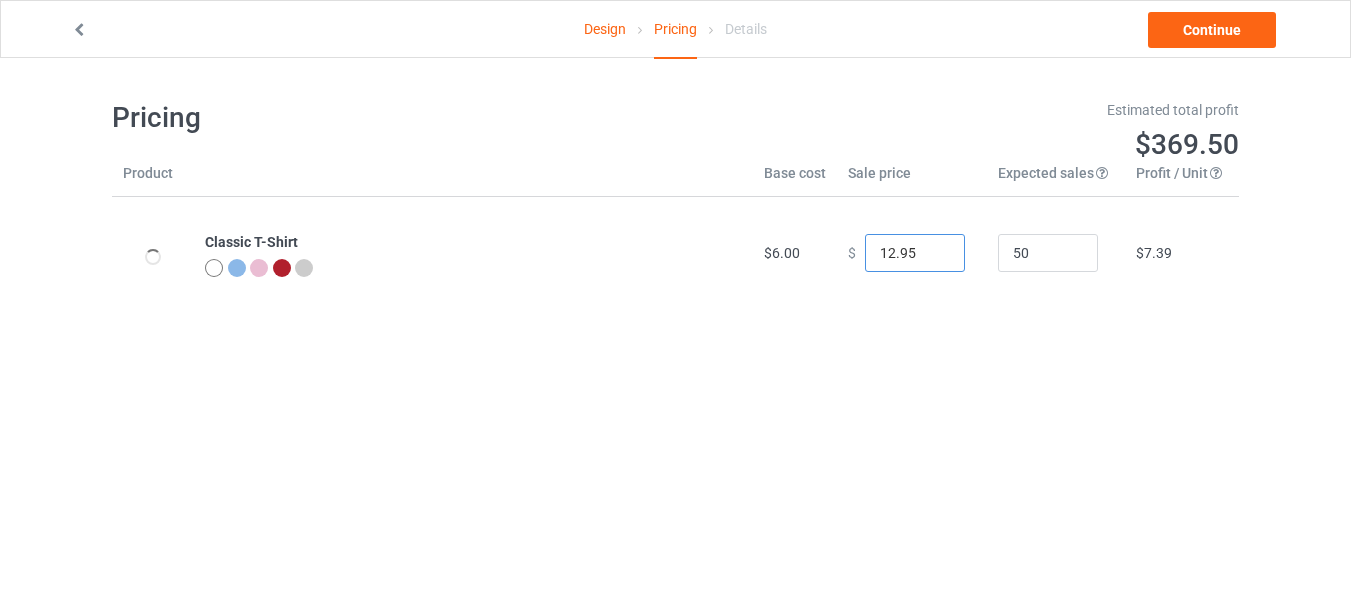 click on "12.95" at bounding box center [915, 253] 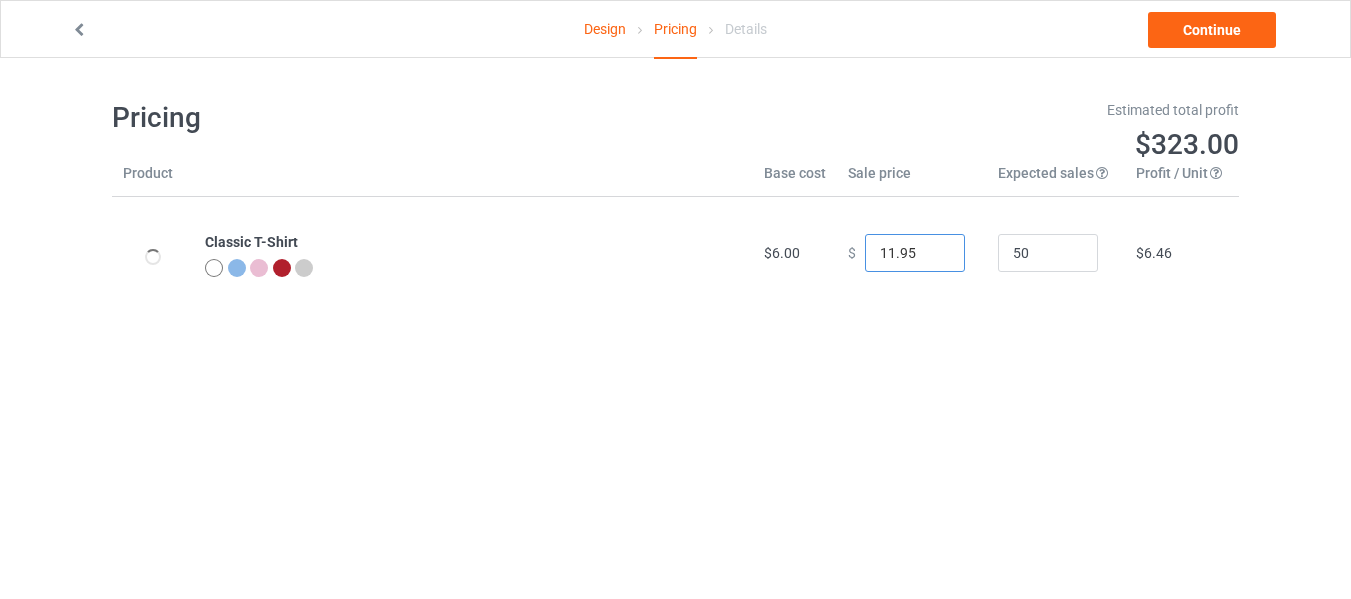 type on "11.95" 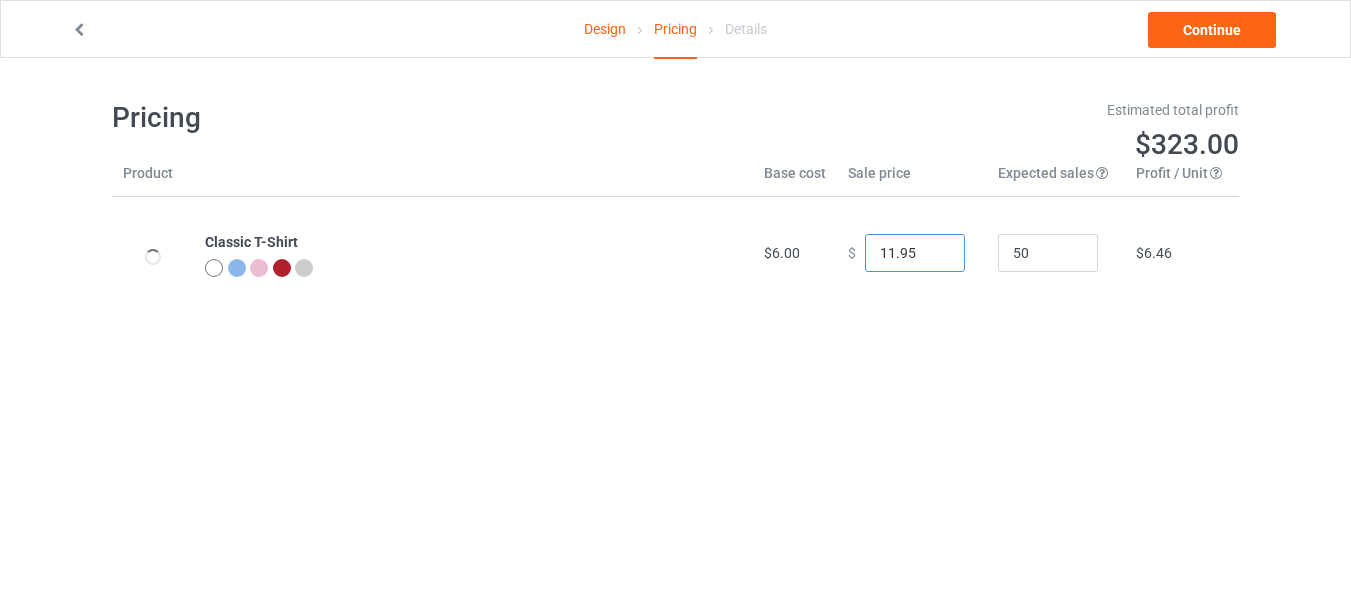 click on "11.95" at bounding box center [915, 253] 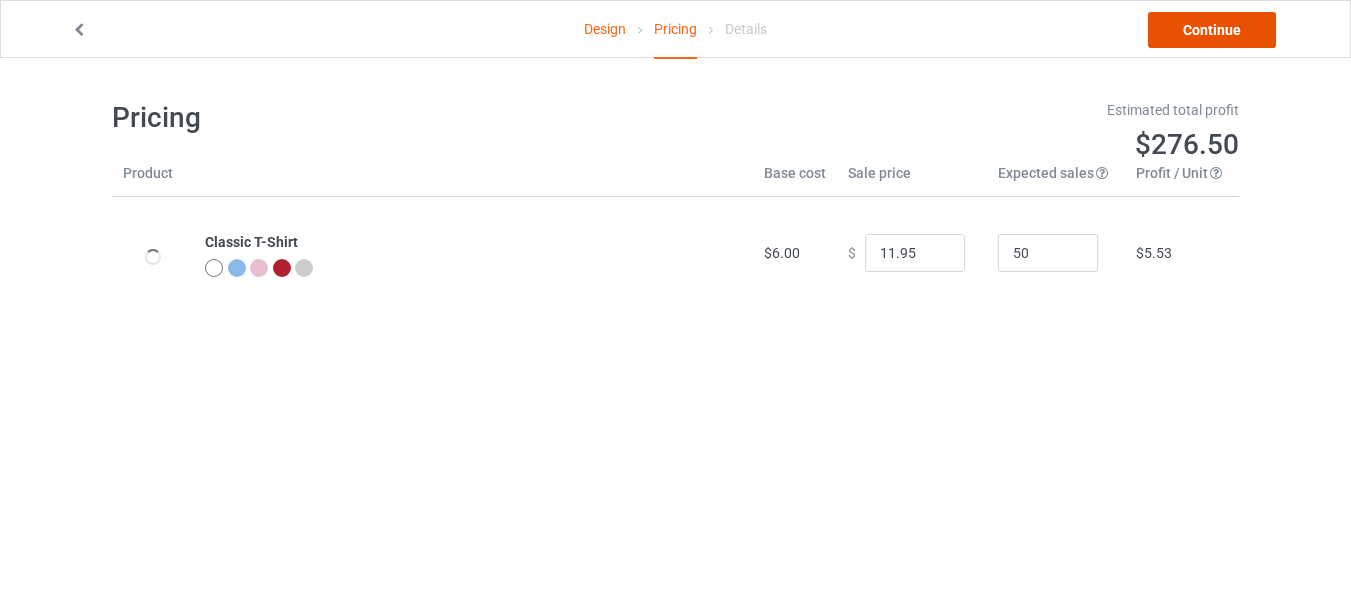 click on "Continue" at bounding box center [1212, 30] 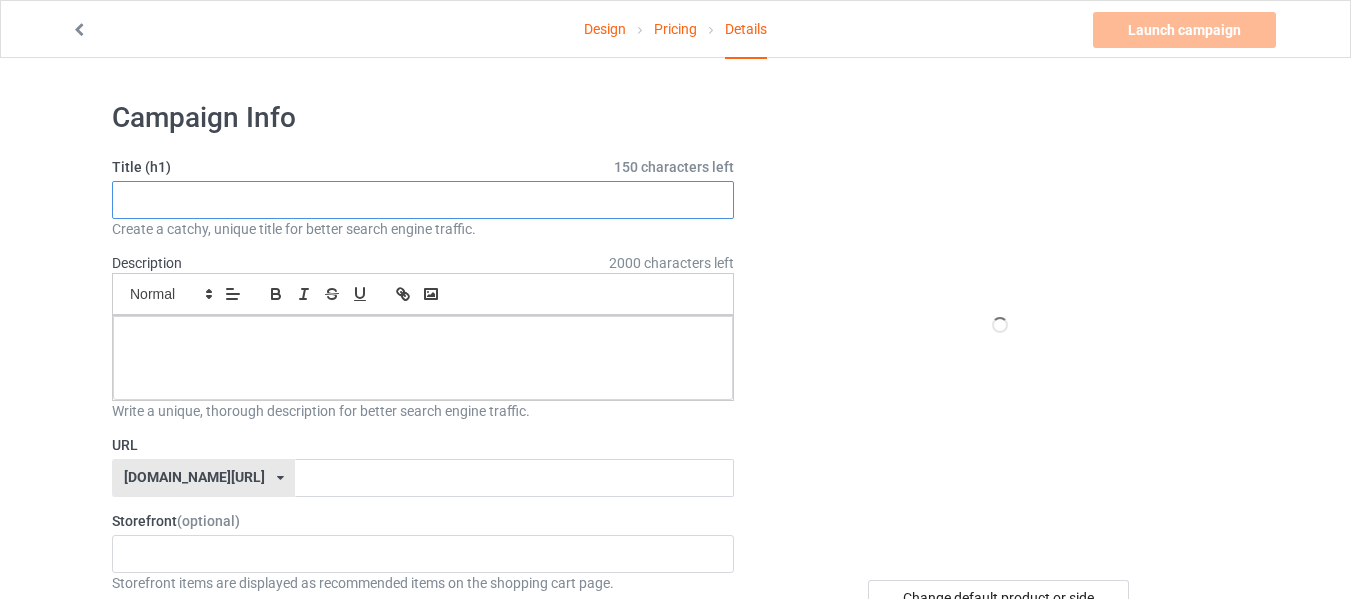 click at bounding box center [423, 200] 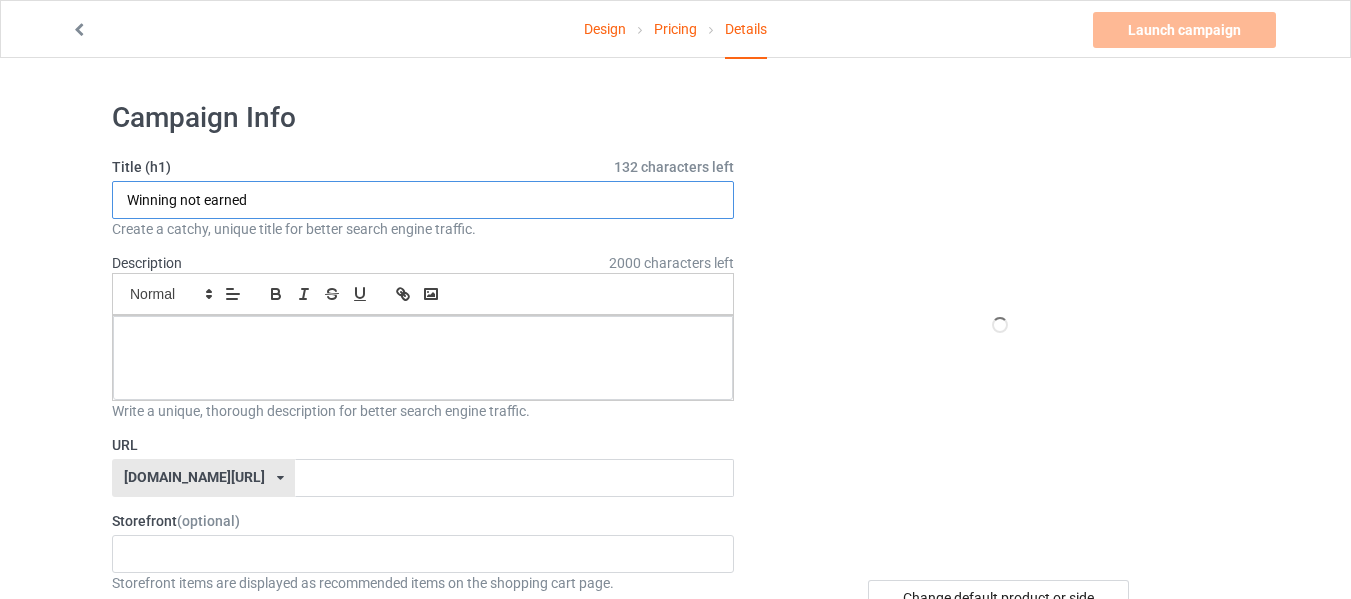 type on "Winning not earned" 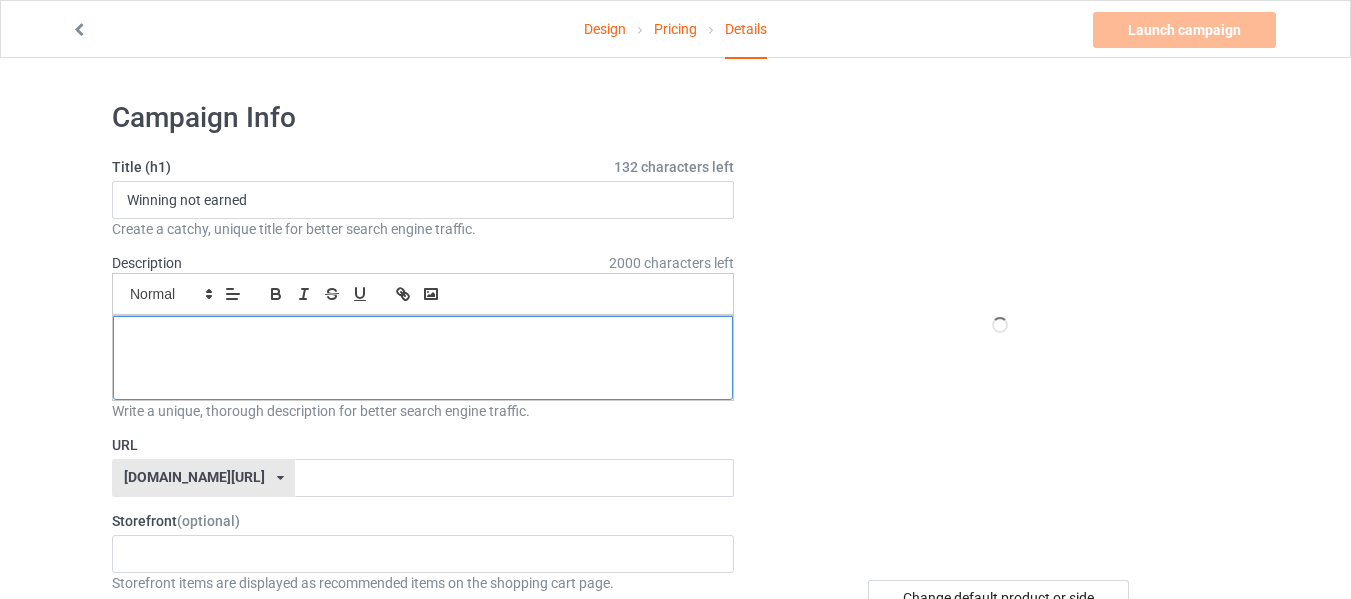 click at bounding box center (423, 338) 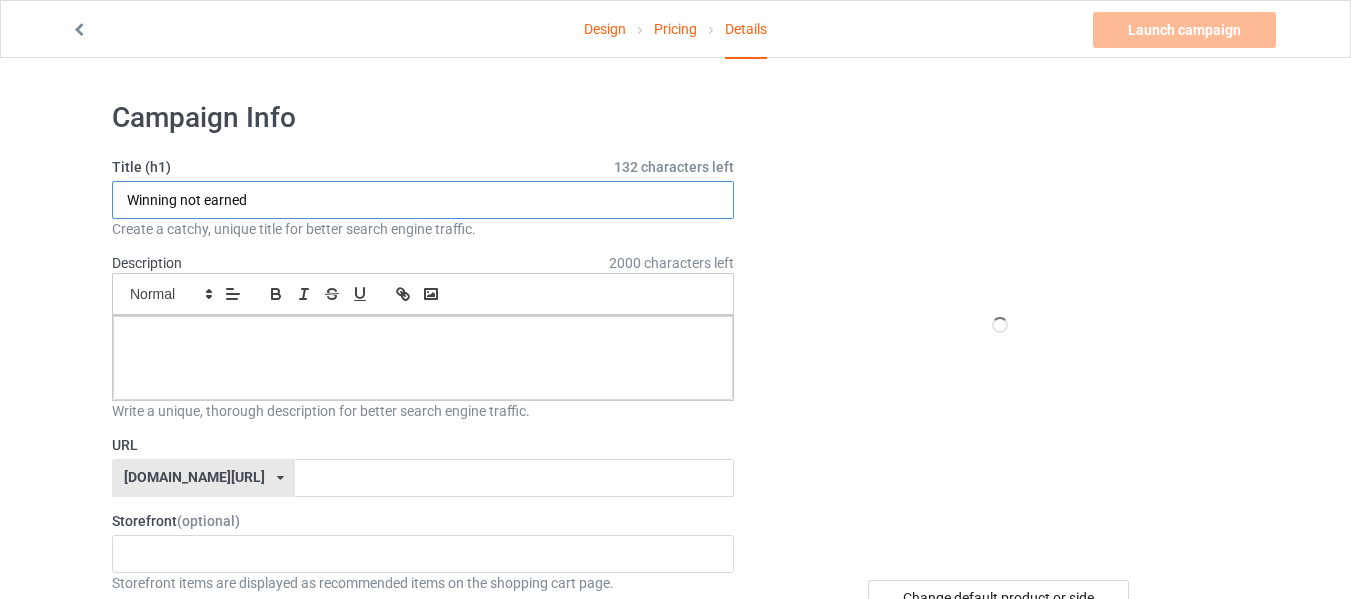 drag, startPoint x: 261, startPoint y: 207, endPoint x: 123, endPoint y: 200, distance: 138.17743 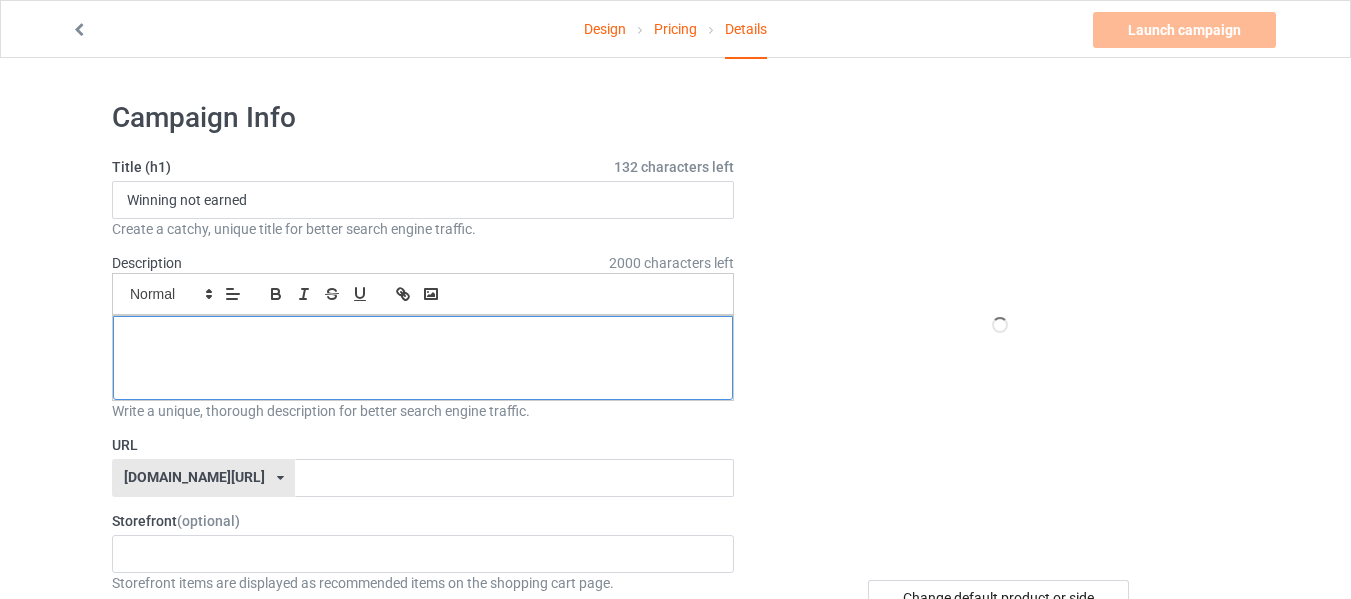 click at bounding box center [423, 358] 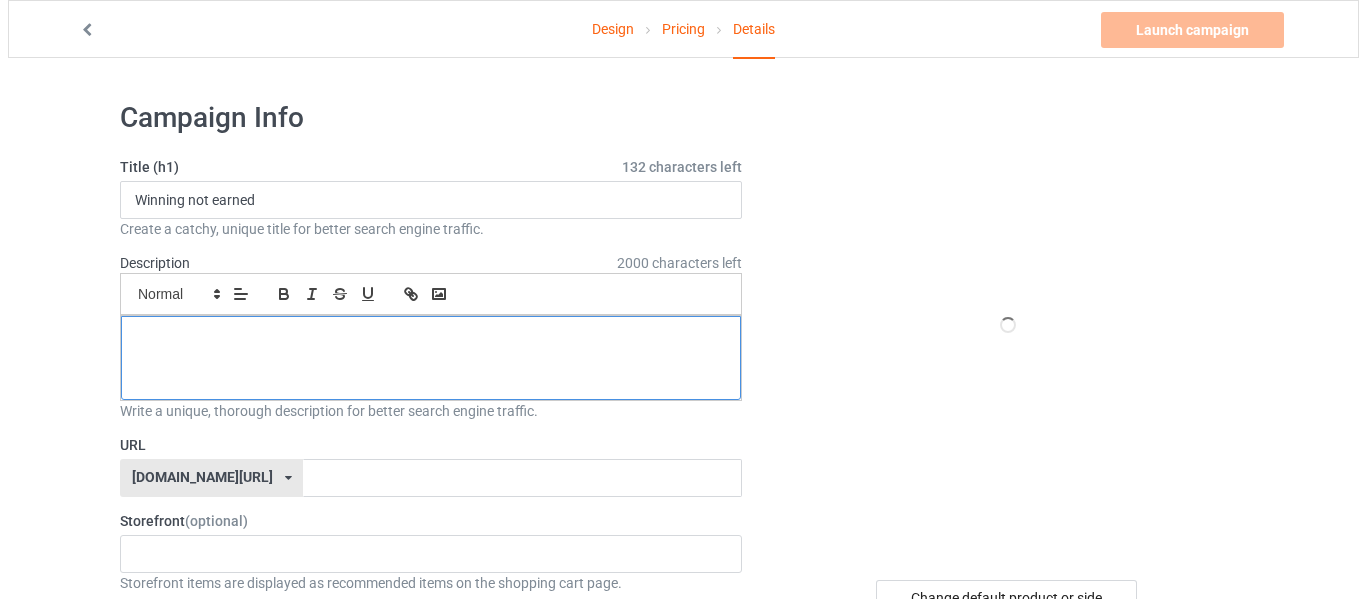 scroll, scrollTop: 0, scrollLeft: 0, axis: both 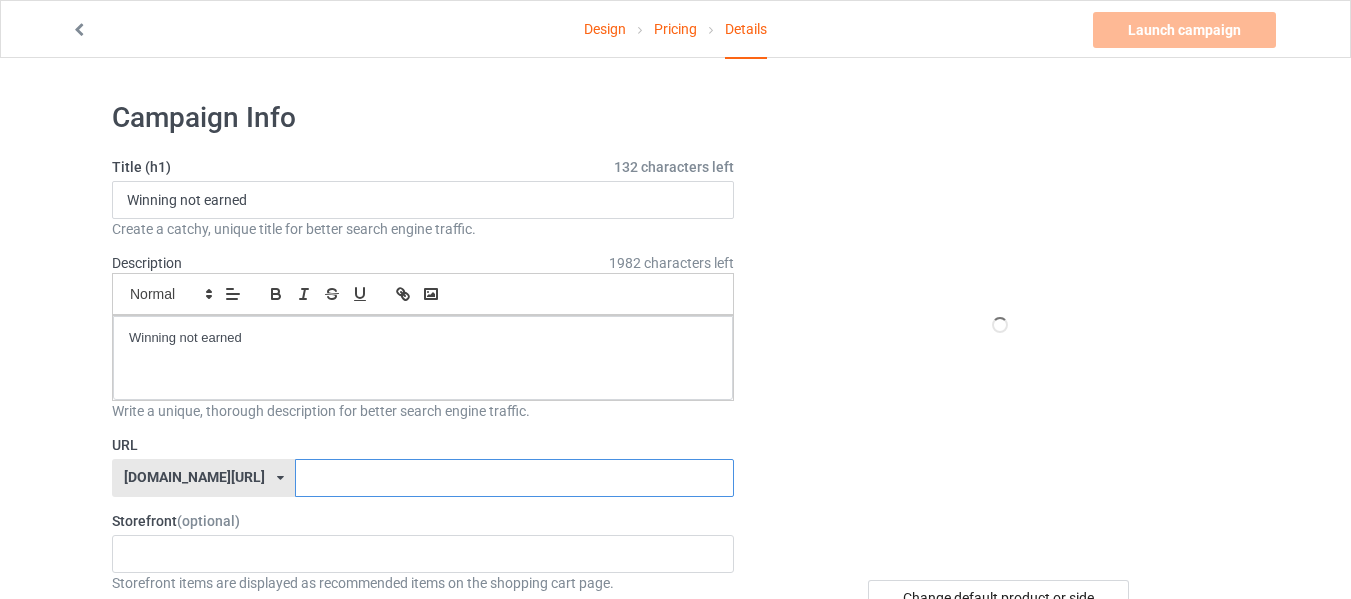 click at bounding box center [514, 478] 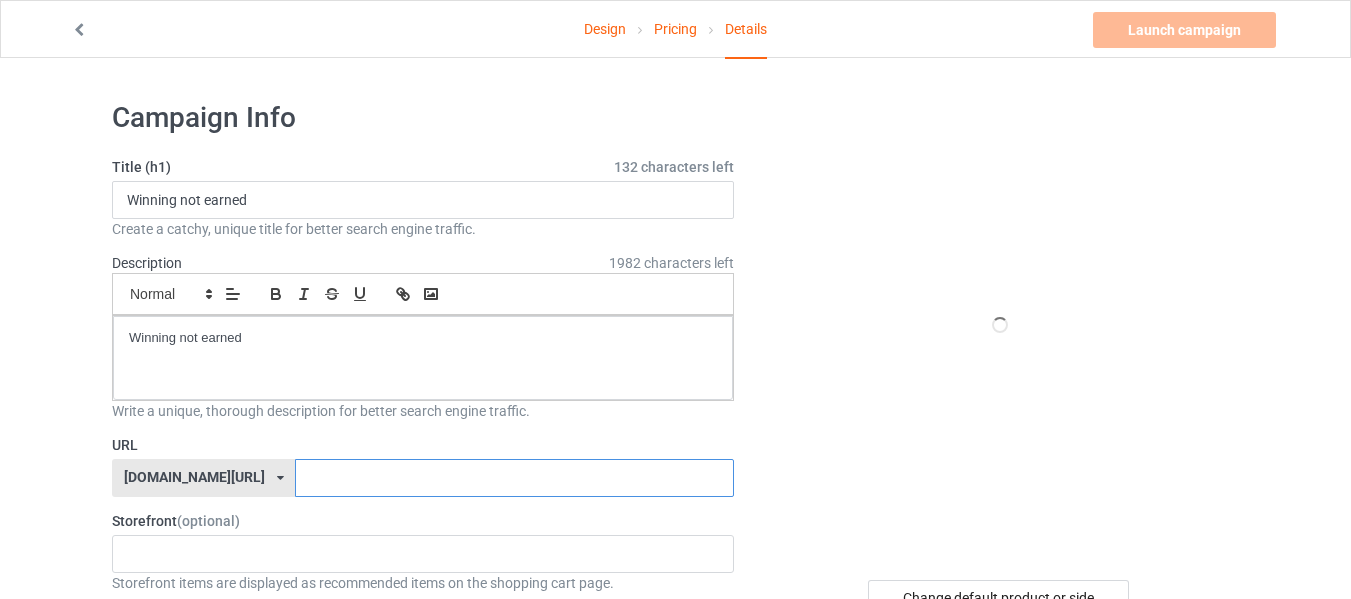 paste on "Winning not earned" 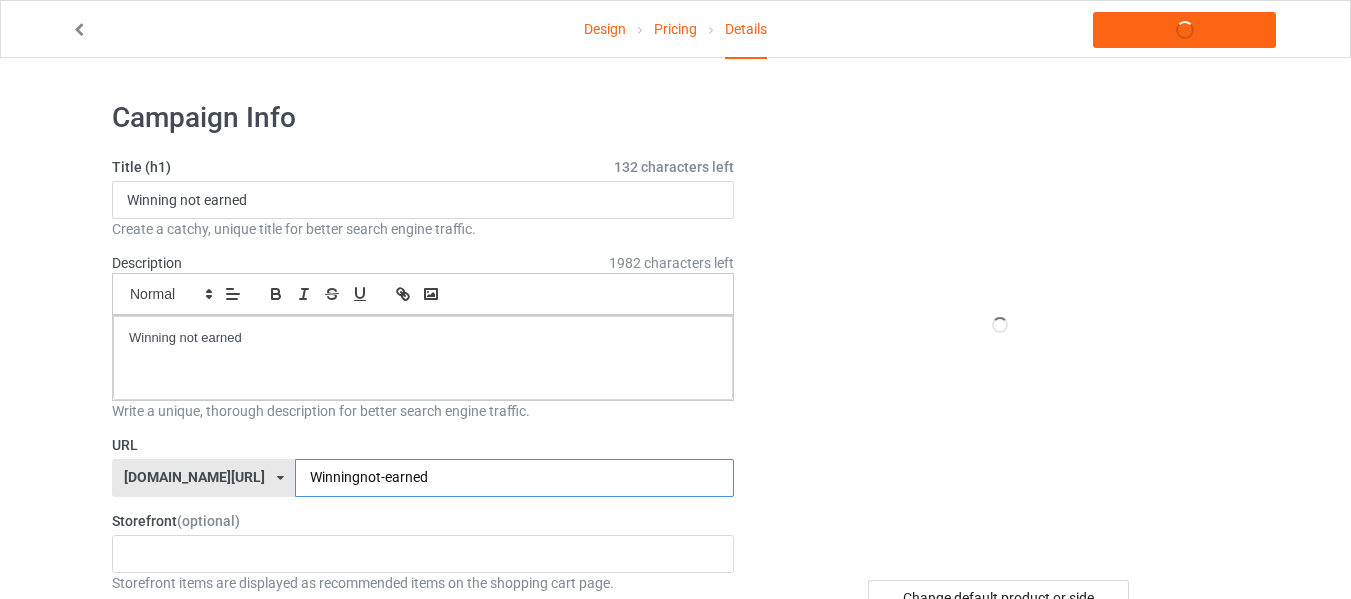 type on "Winning-not-earned" 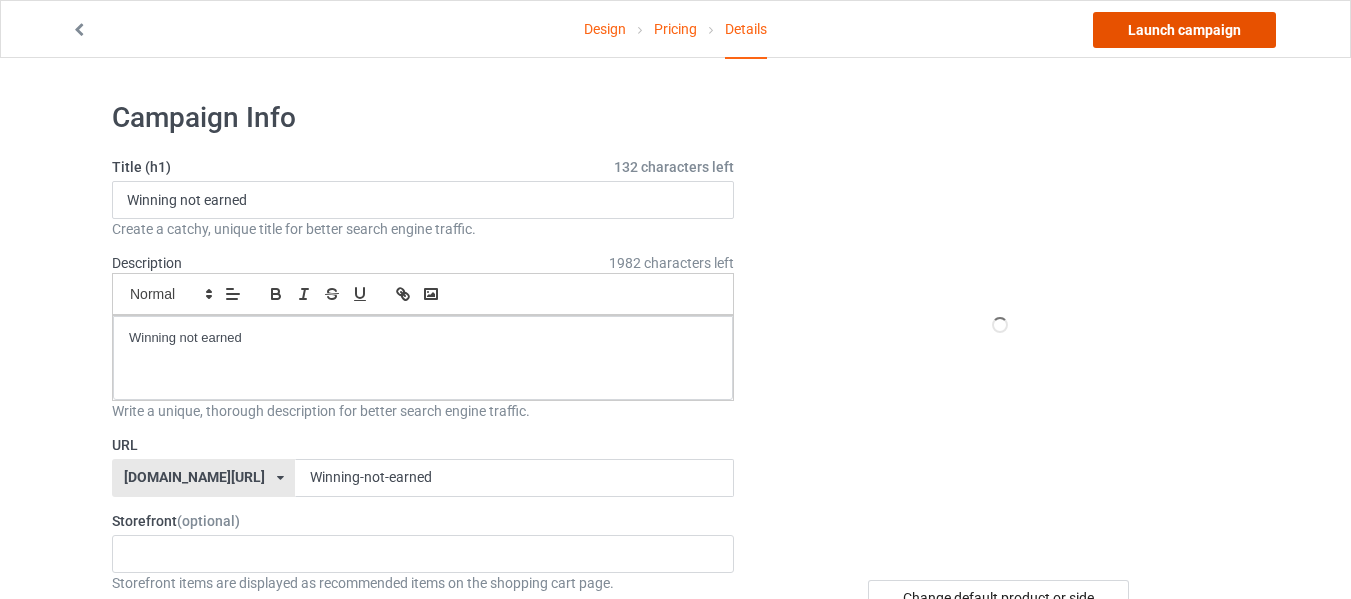 click on "Launch campaign" at bounding box center [1184, 30] 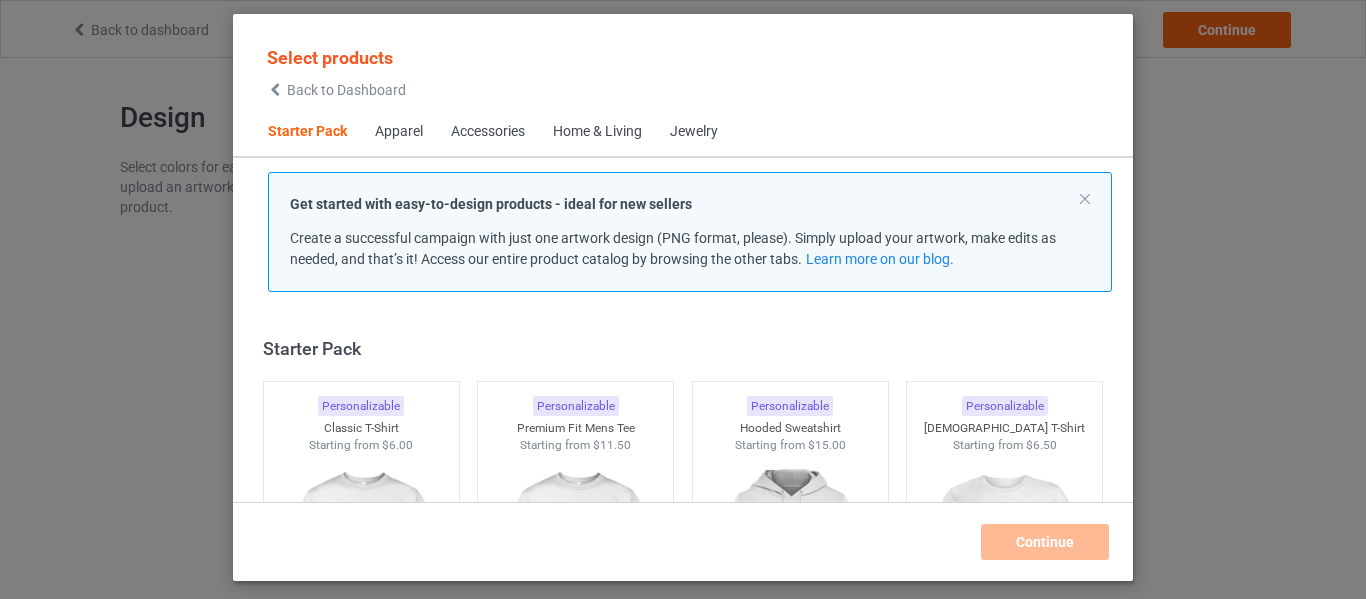 scroll, scrollTop: 0, scrollLeft: 0, axis: both 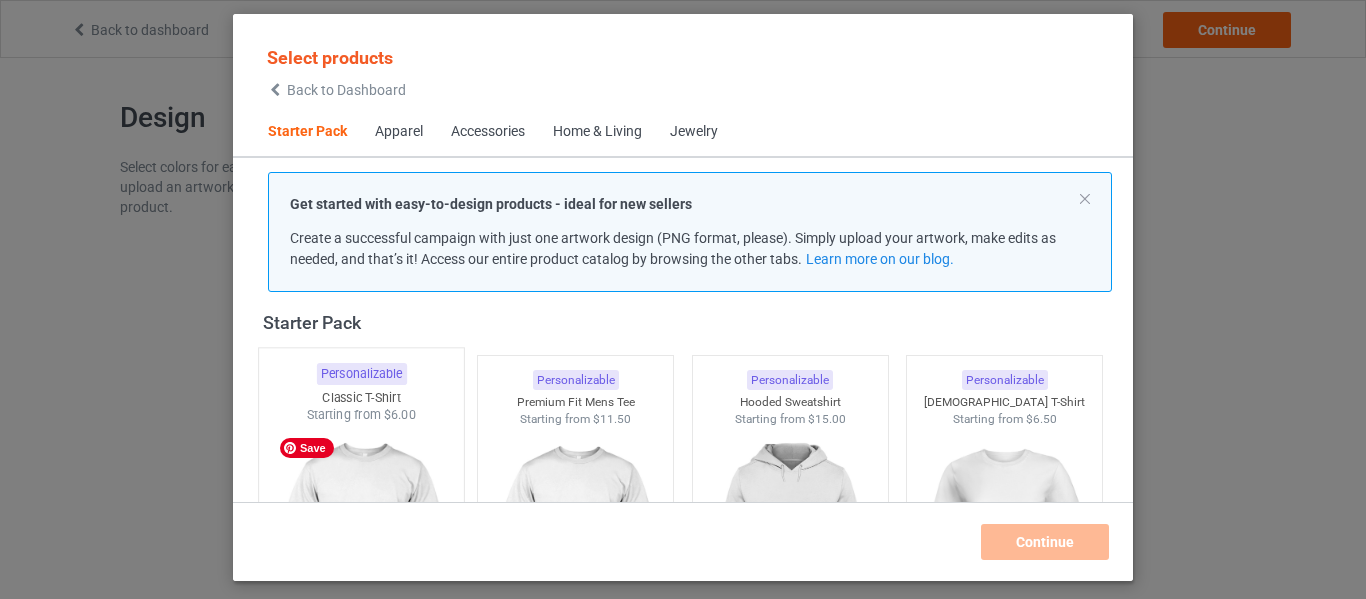 click at bounding box center [361, 541] 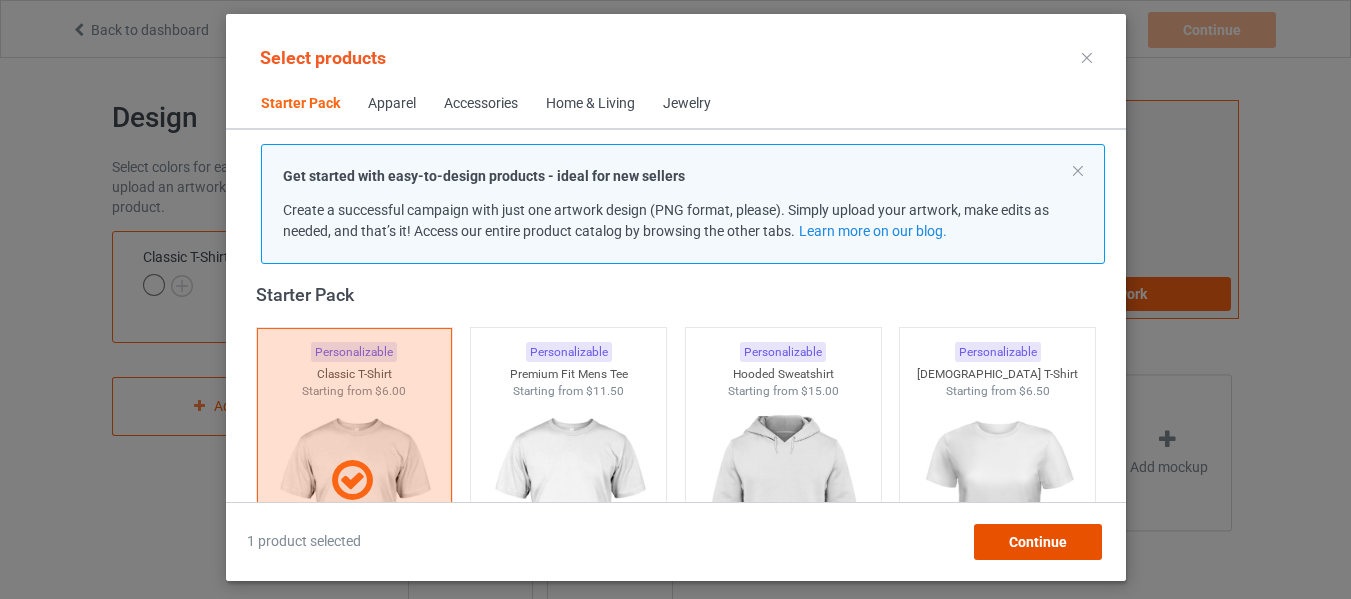 click on "Continue" at bounding box center [1037, 542] 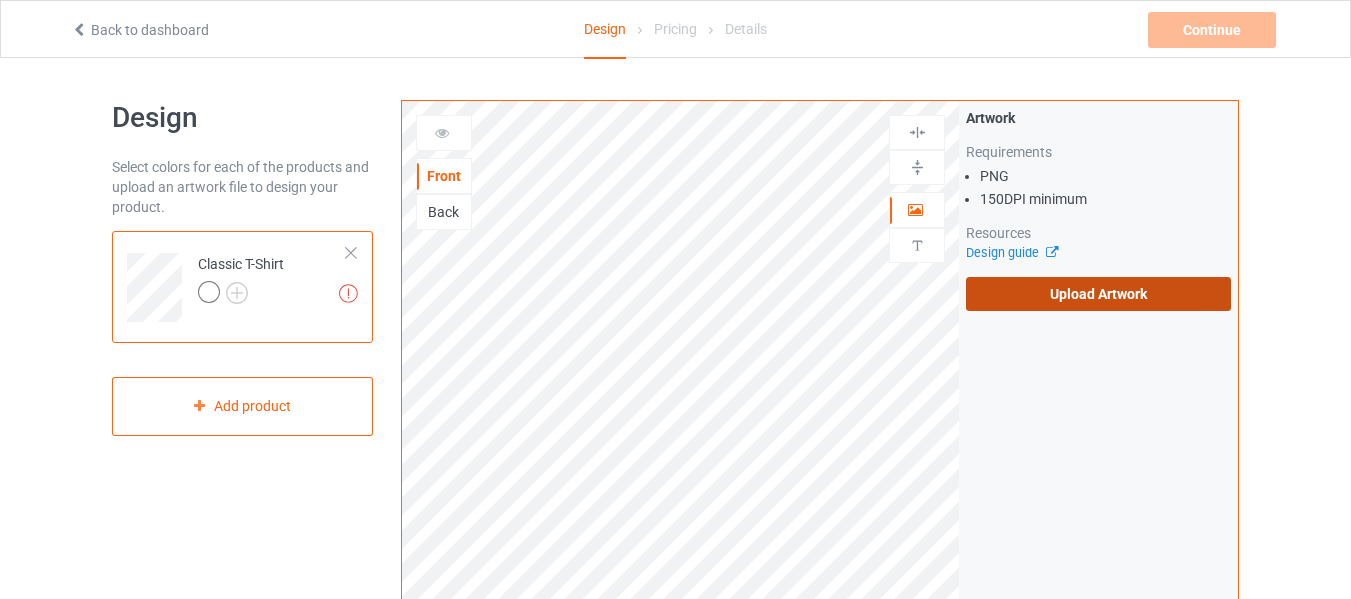 click on "Upload Artwork" at bounding box center (1098, 294) 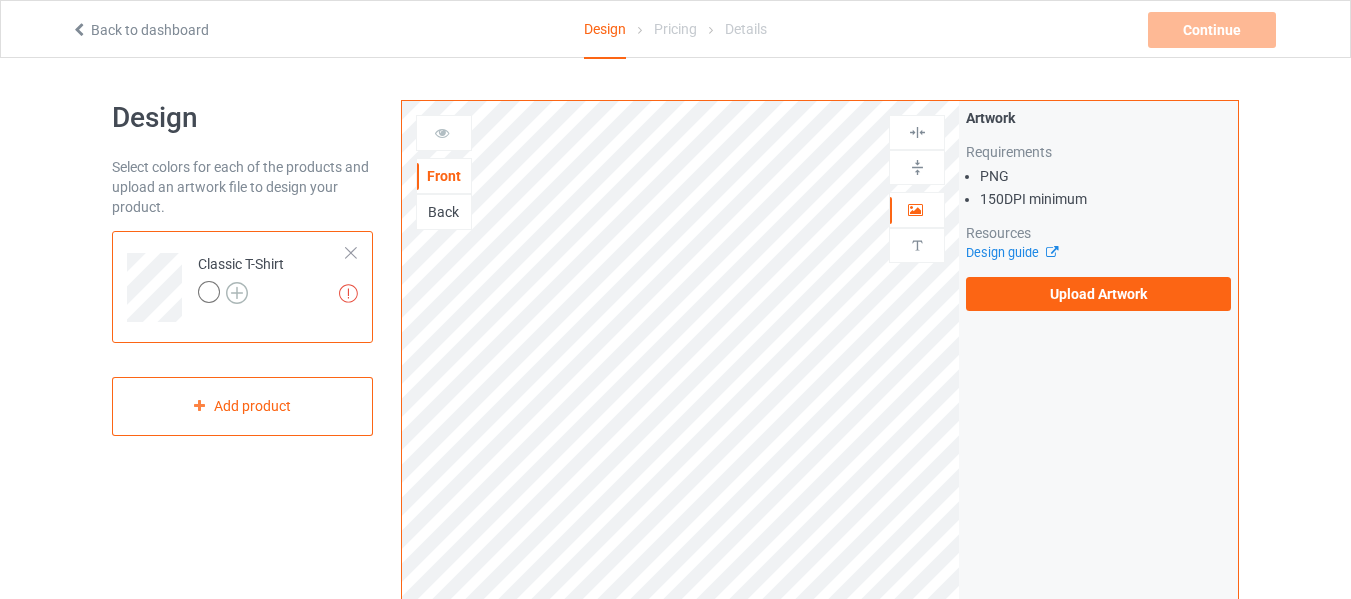 click at bounding box center (237, 293) 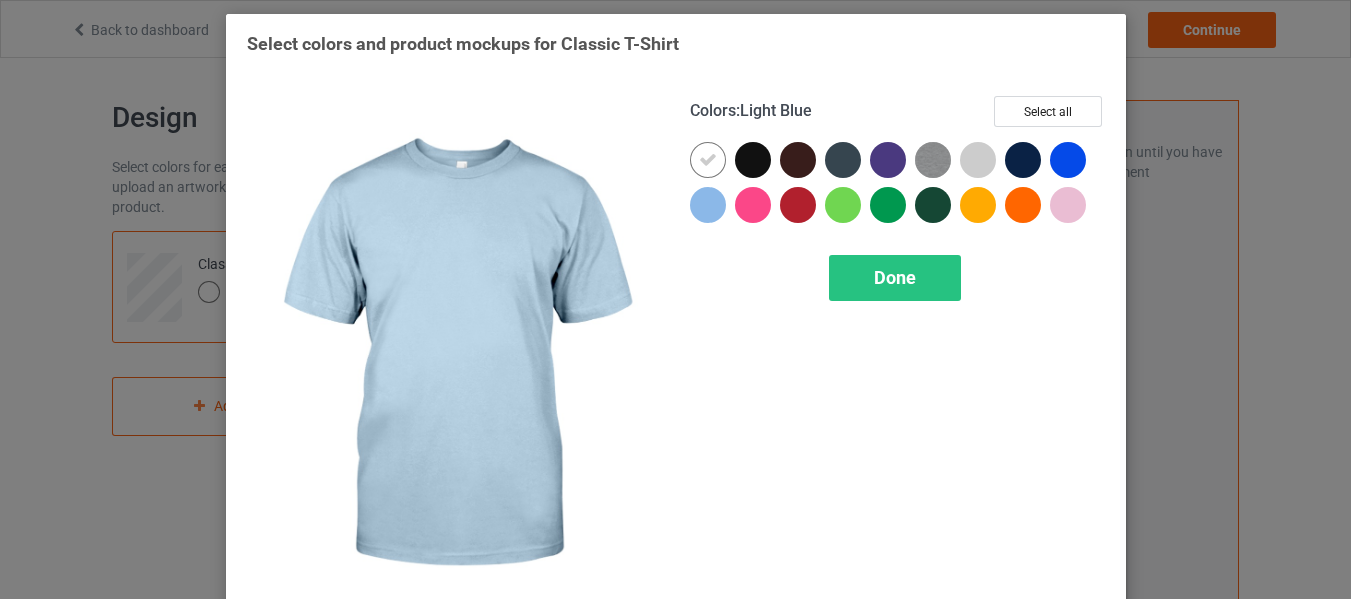click at bounding box center (708, 205) 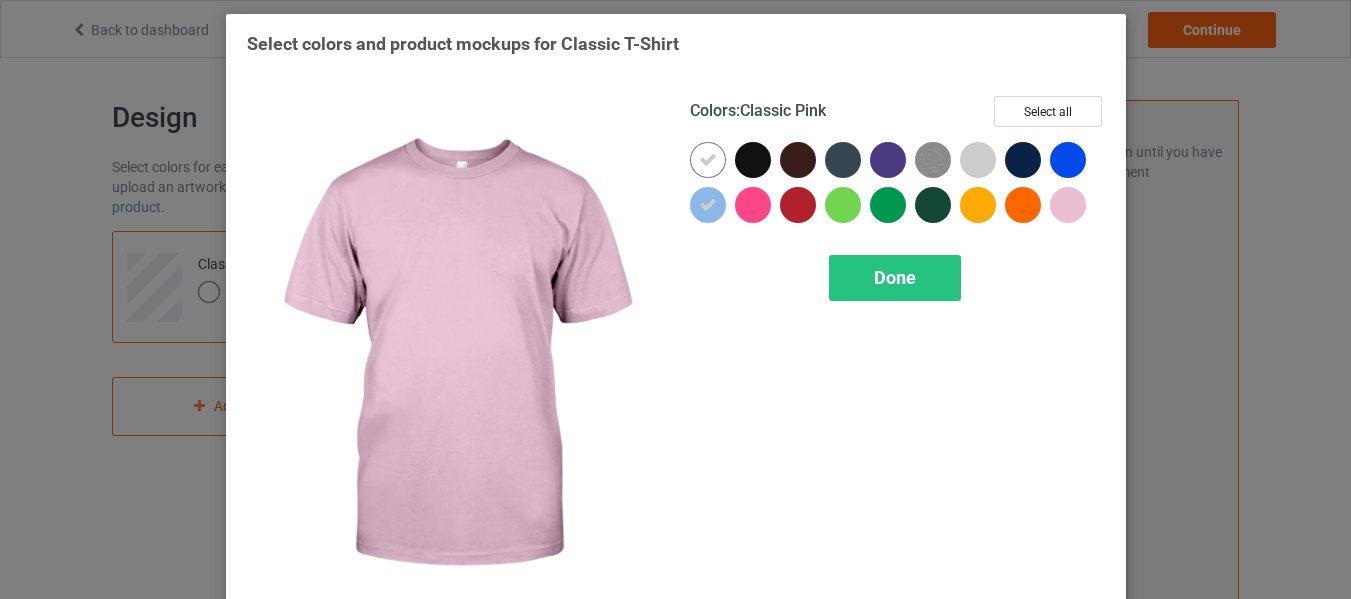 click at bounding box center [1068, 205] 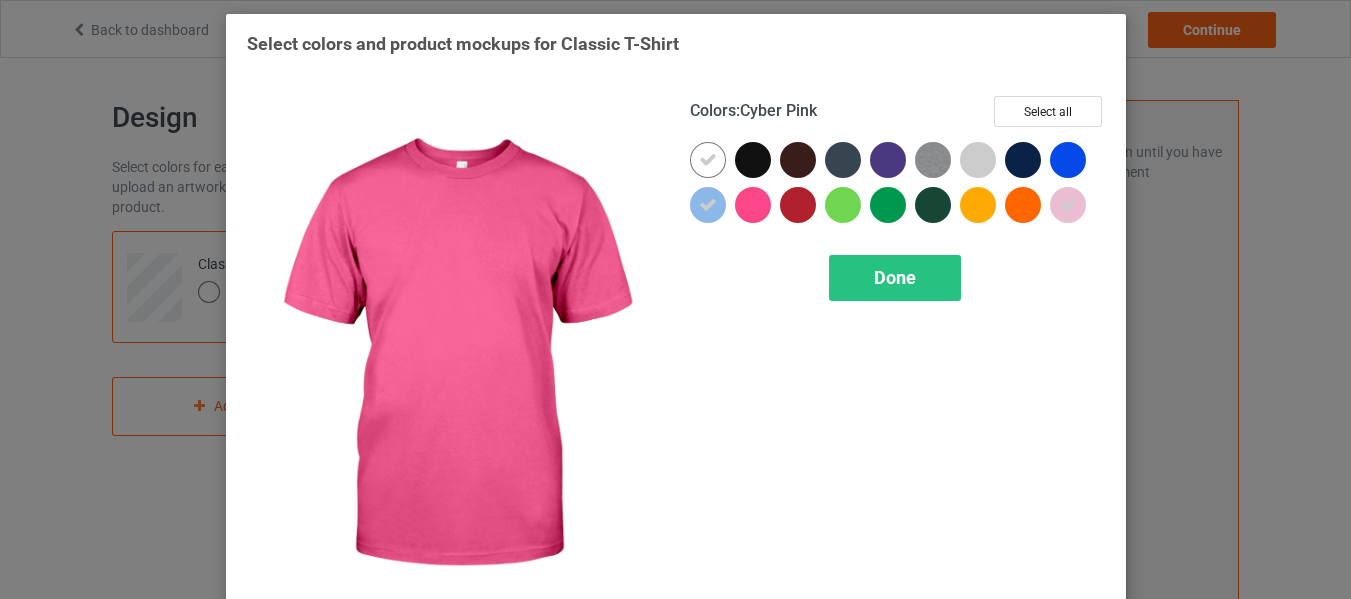 click at bounding box center (753, 205) 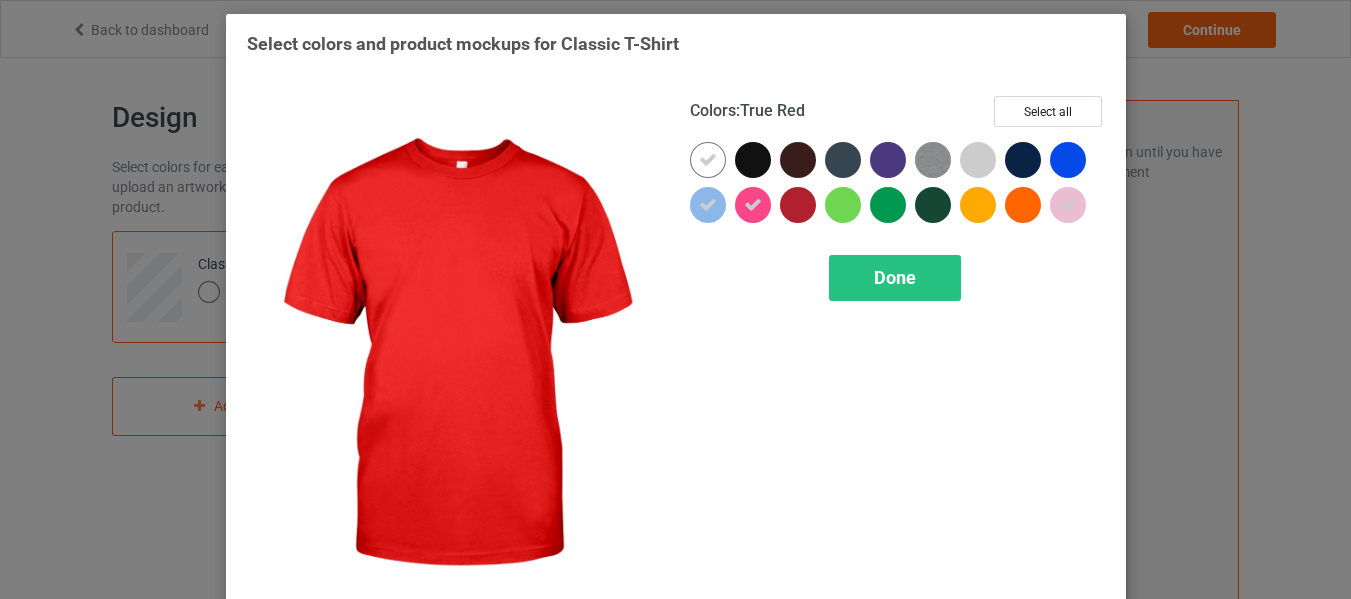 click at bounding box center [798, 205] 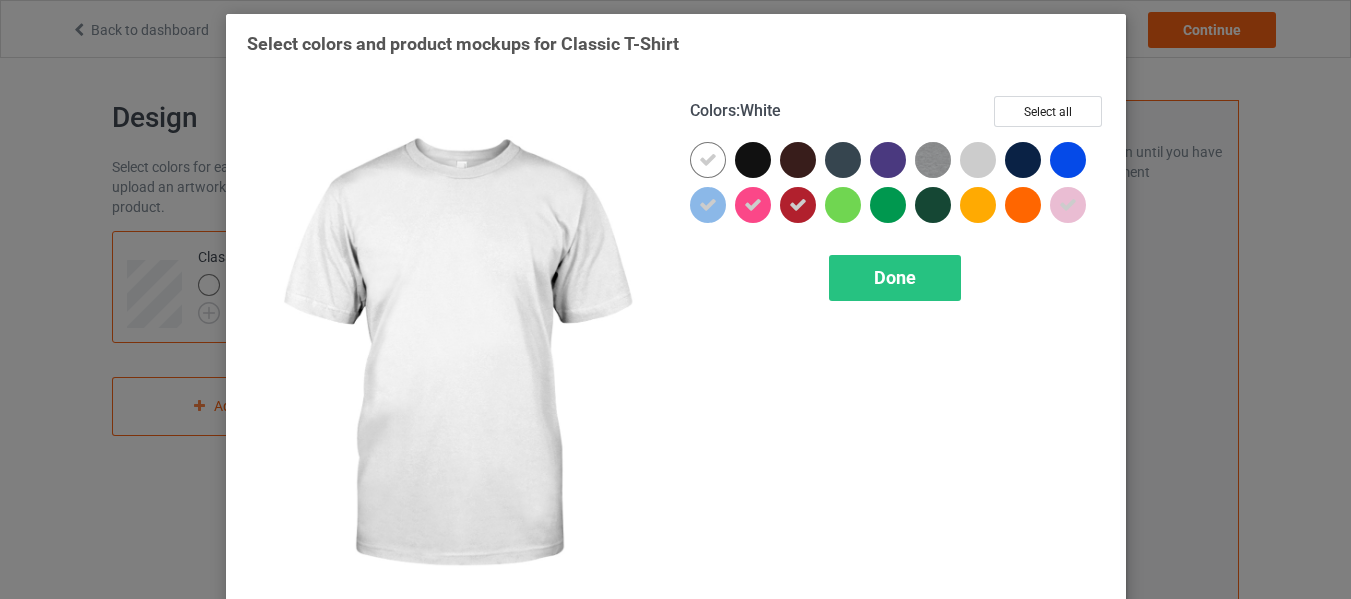 click at bounding box center [708, 160] 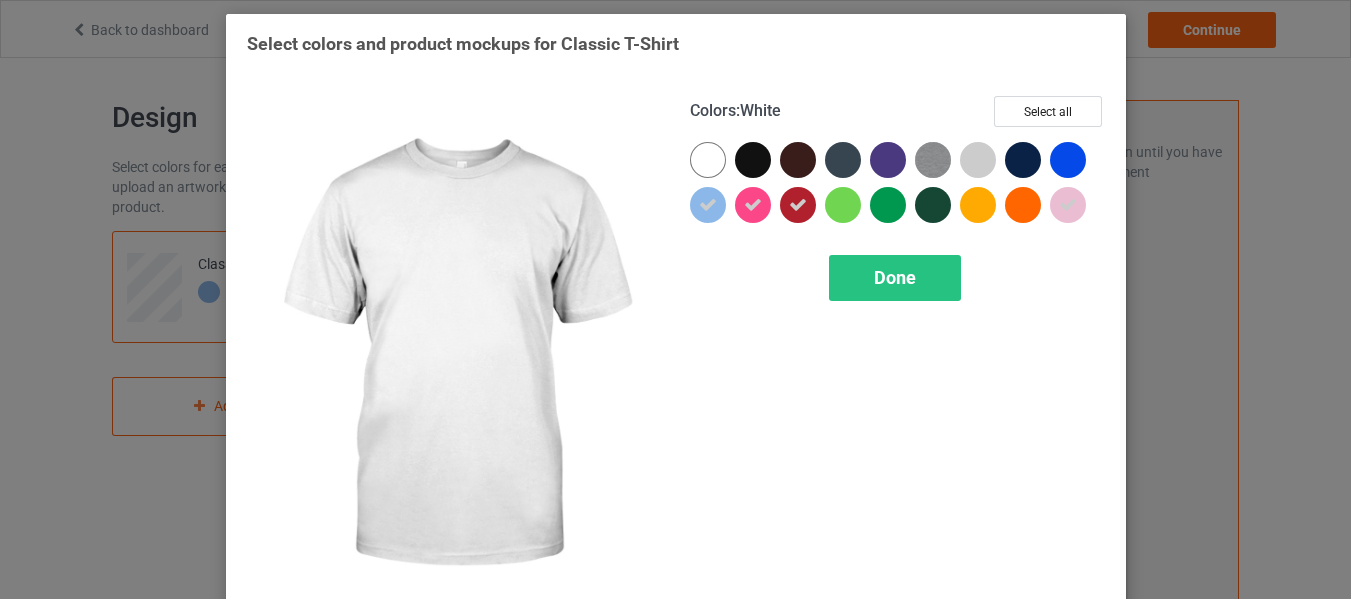 click at bounding box center [708, 160] 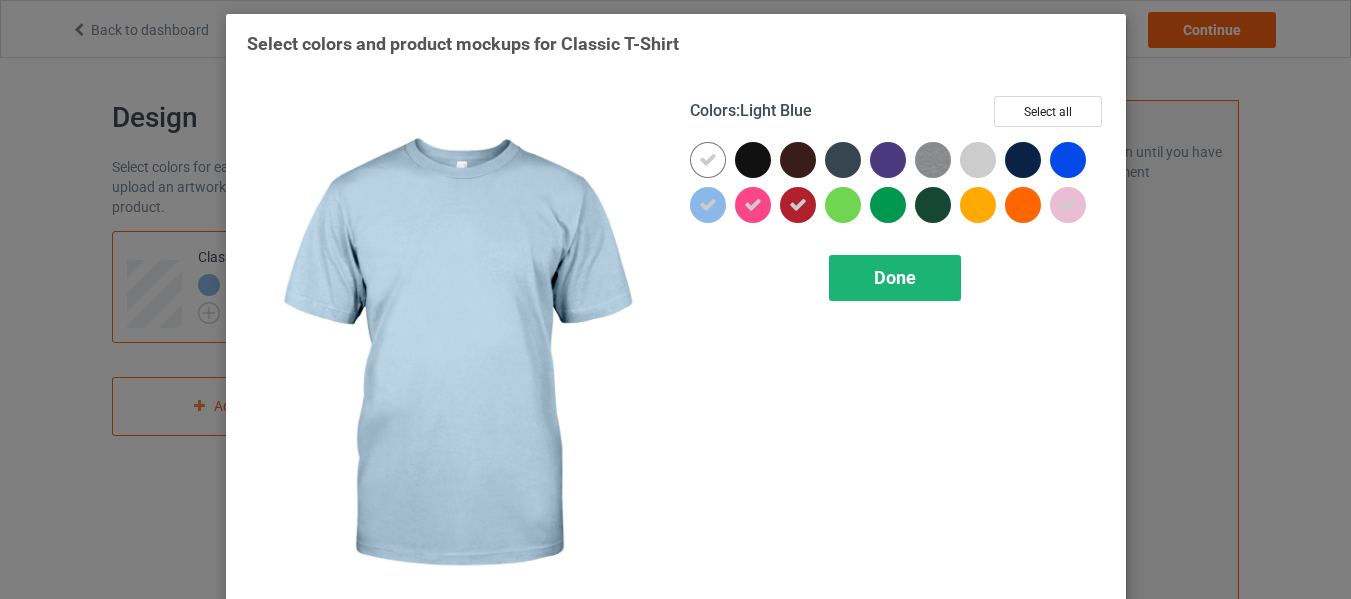 click on "Done" at bounding box center [895, 278] 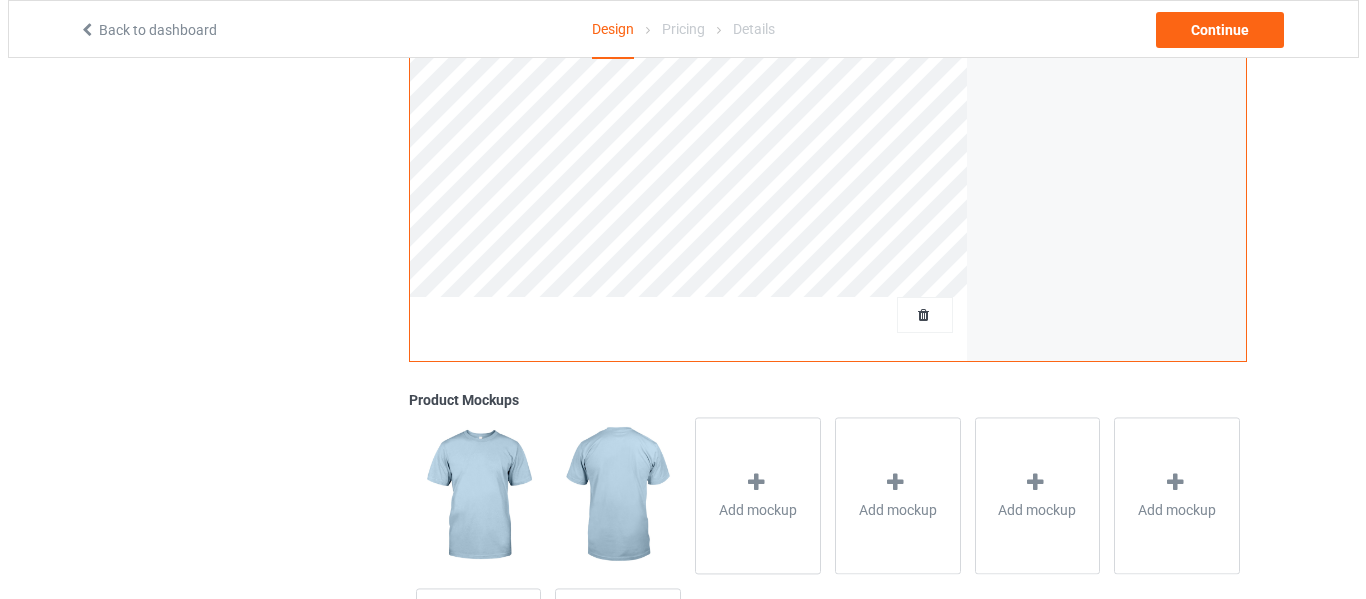 scroll, scrollTop: 696, scrollLeft: 0, axis: vertical 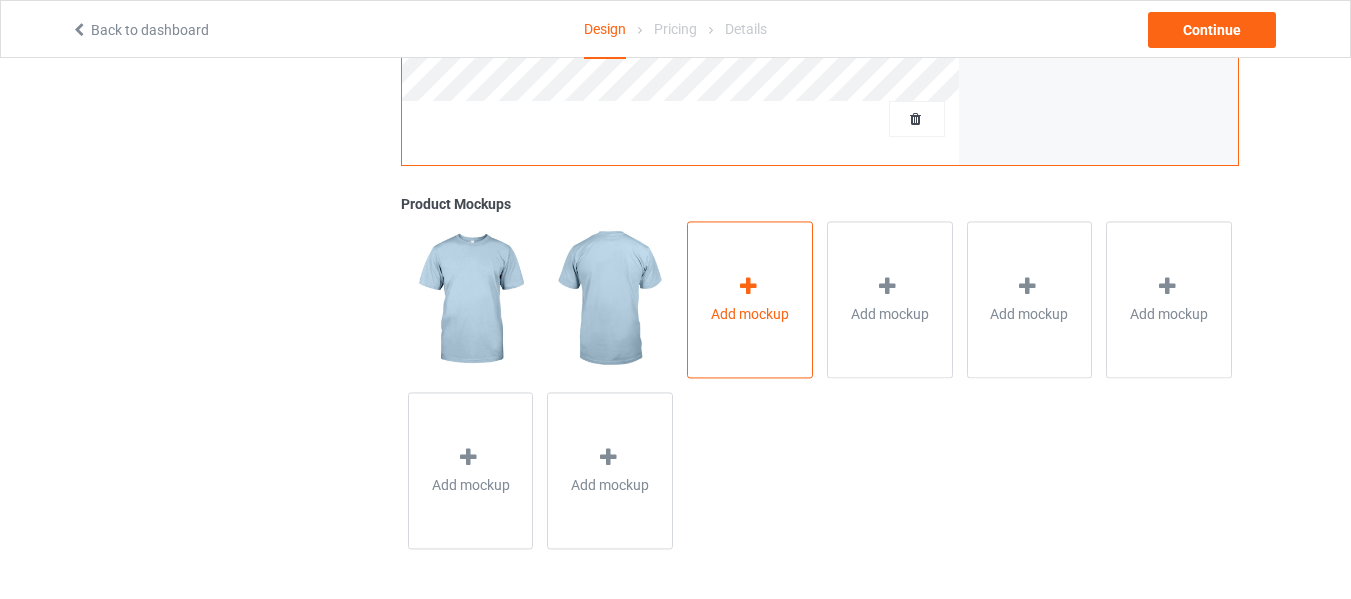 click on "Add mockup" at bounding box center [750, 299] 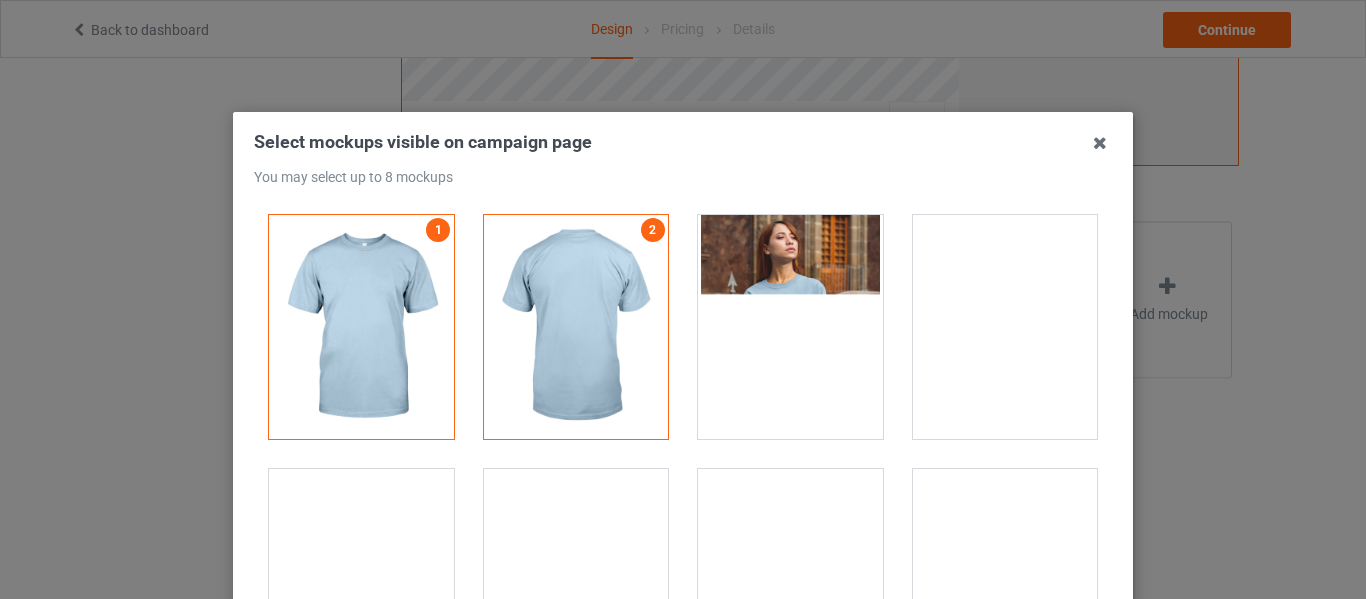 scroll, scrollTop: 284, scrollLeft: 0, axis: vertical 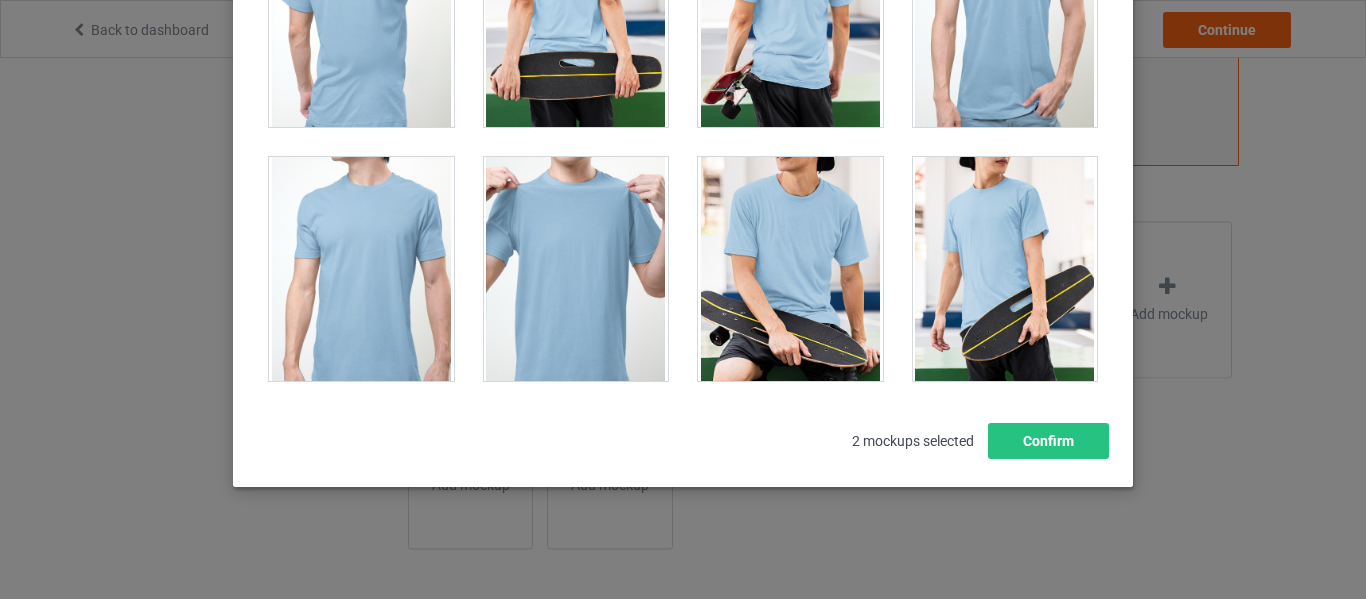 click on "Select mockups visible on campaign page You may select up to 8 mockups 1 2 2 mockups selected Confirm" at bounding box center [683, 157] 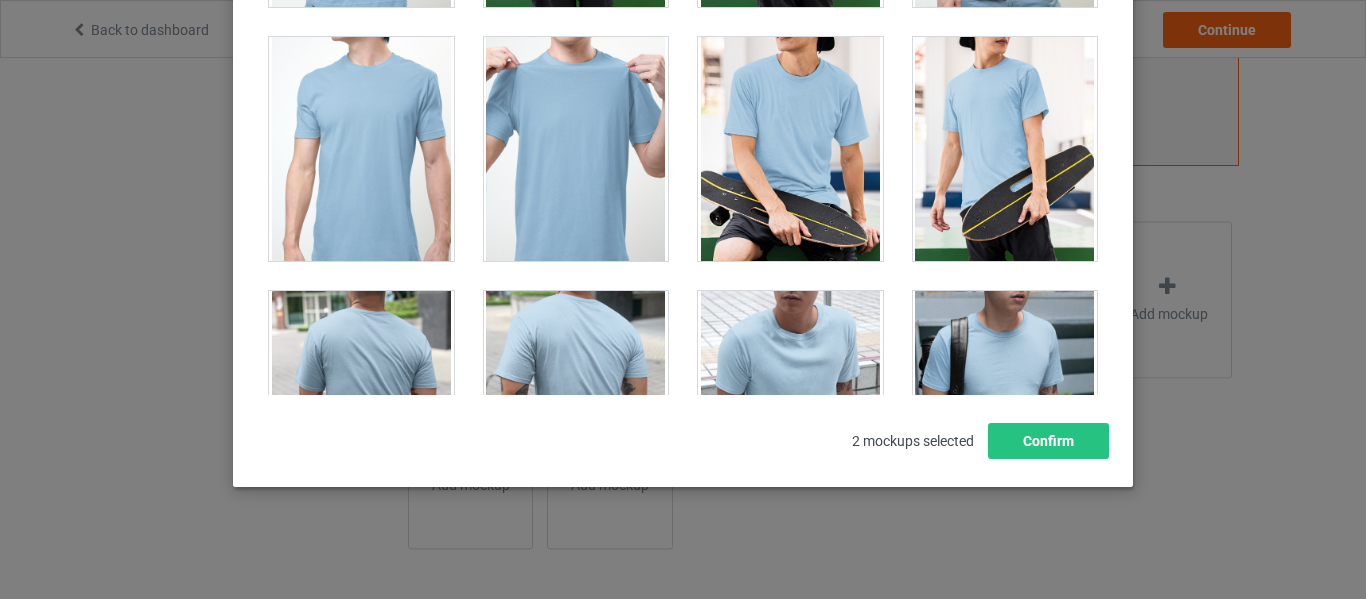 scroll, scrollTop: 4920, scrollLeft: 0, axis: vertical 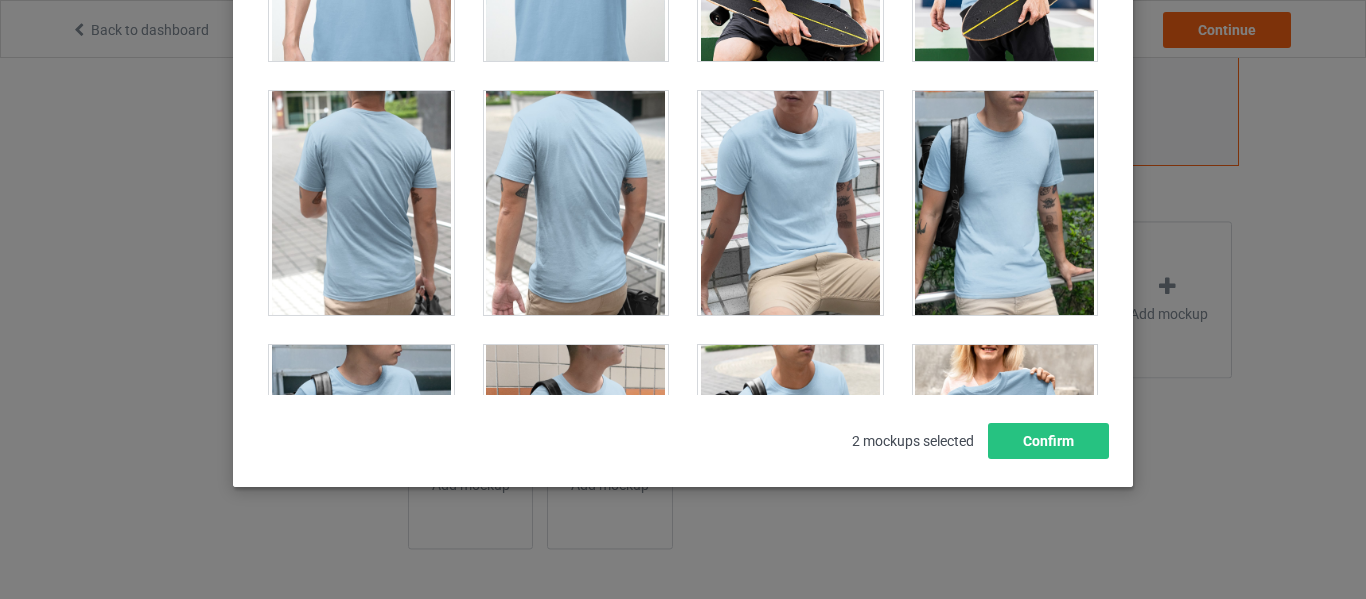 click at bounding box center [790, 203] 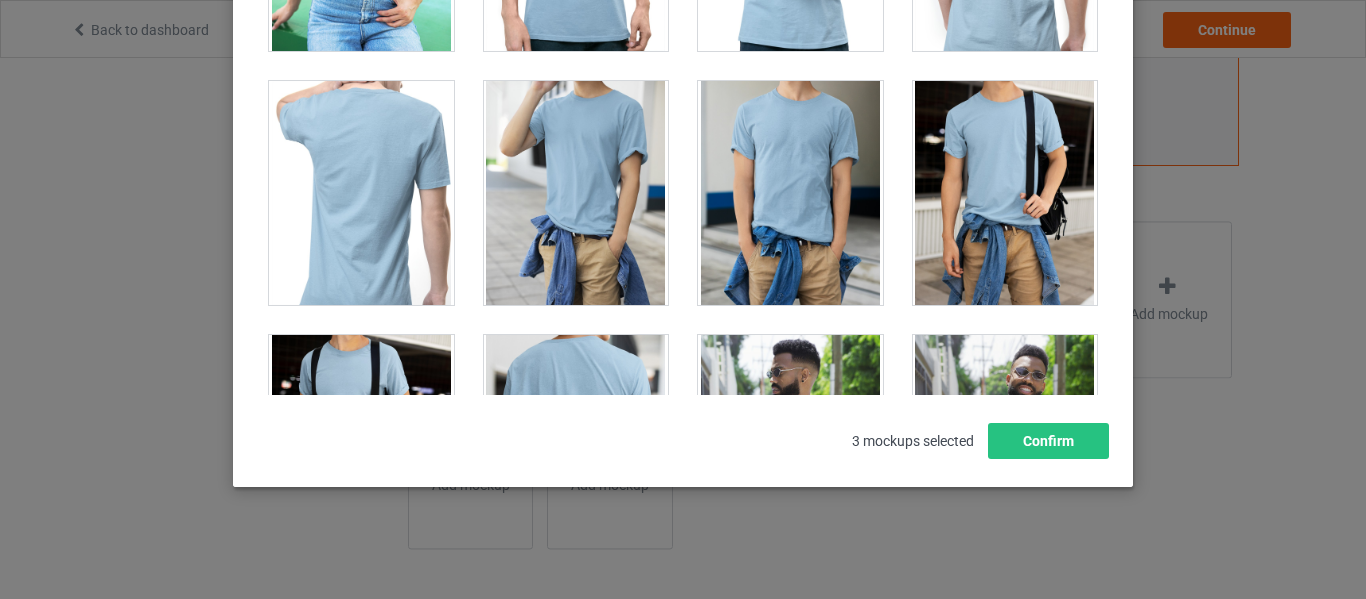 scroll, scrollTop: 11360, scrollLeft: 0, axis: vertical 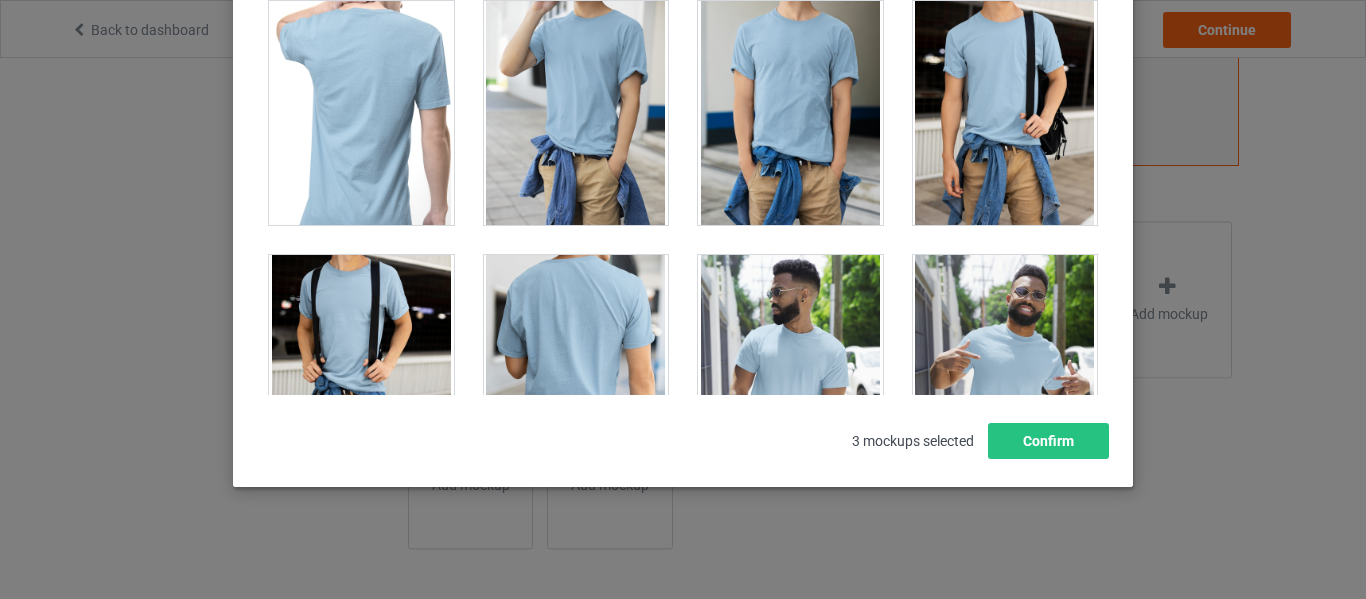 click at bounding box center [576, 113] 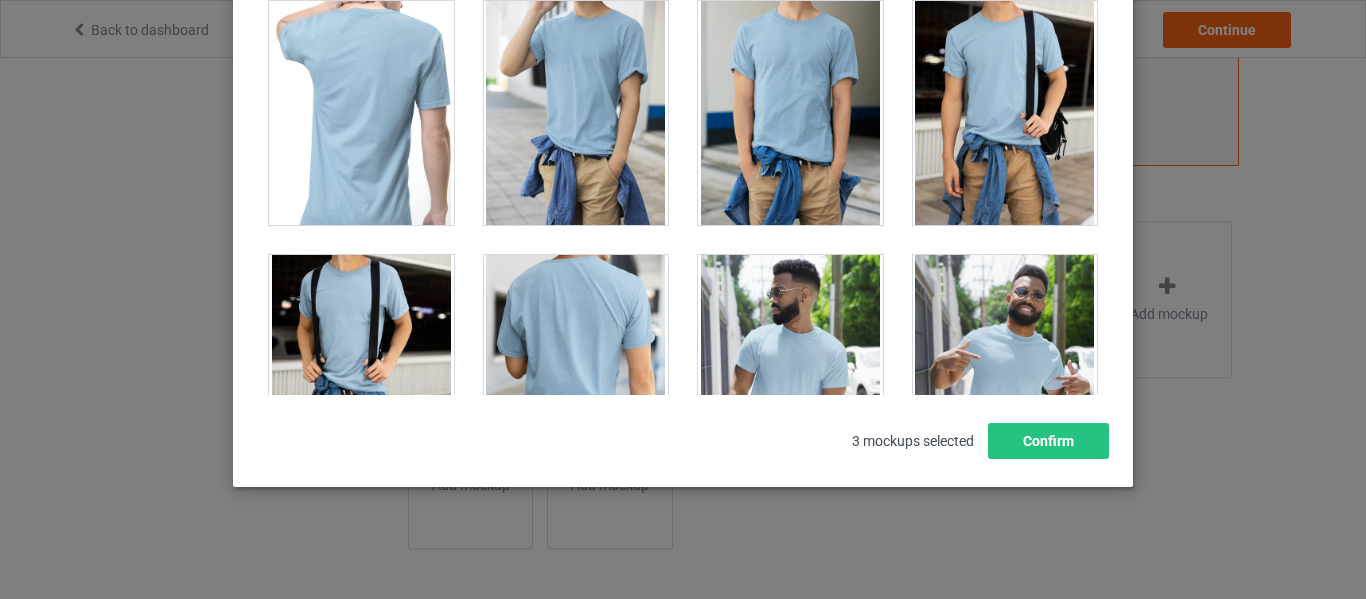 click at bounding box center (576, 113) 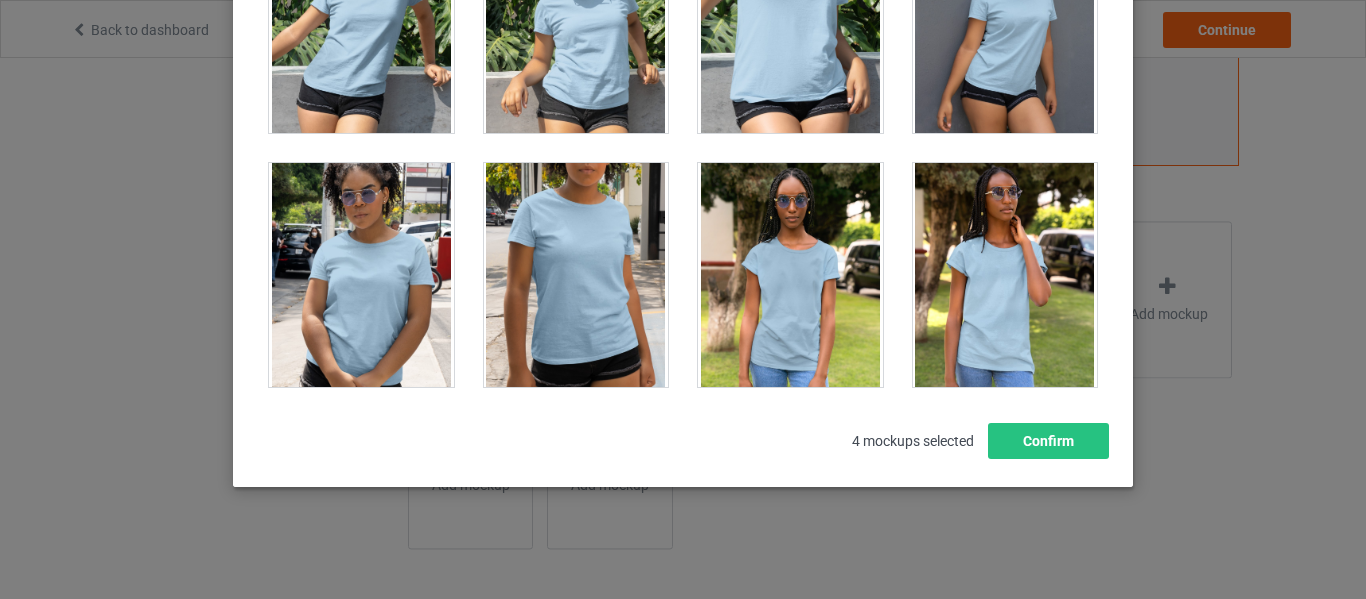 scroll, scrollTop: 11760, scrollLeft: 0, axis: vertical 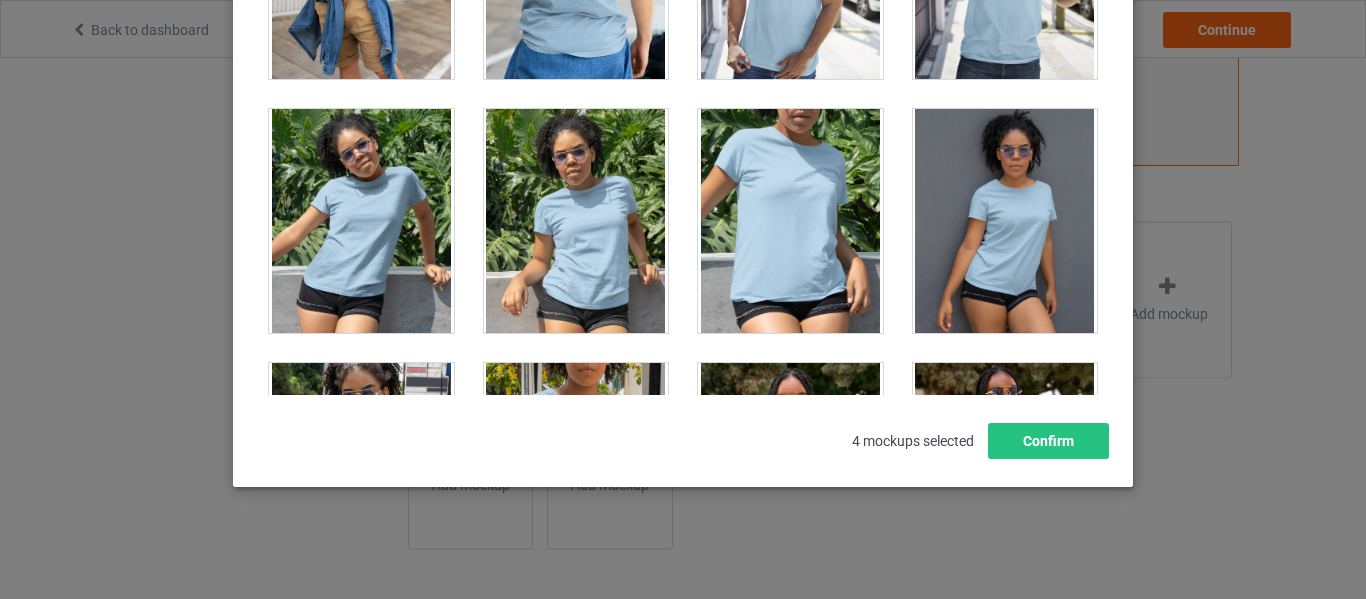 click at bounding box center (361, 221) 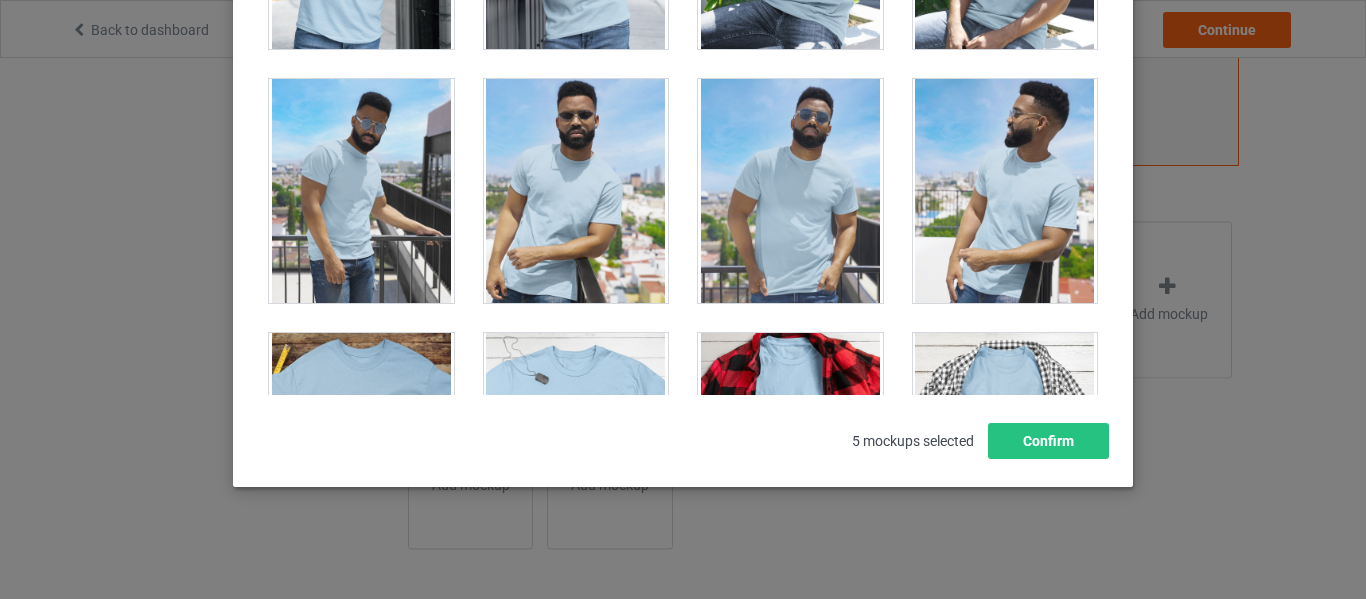 scroll, scrollTop: 13360, scrollLeft: 0, axis: vertical 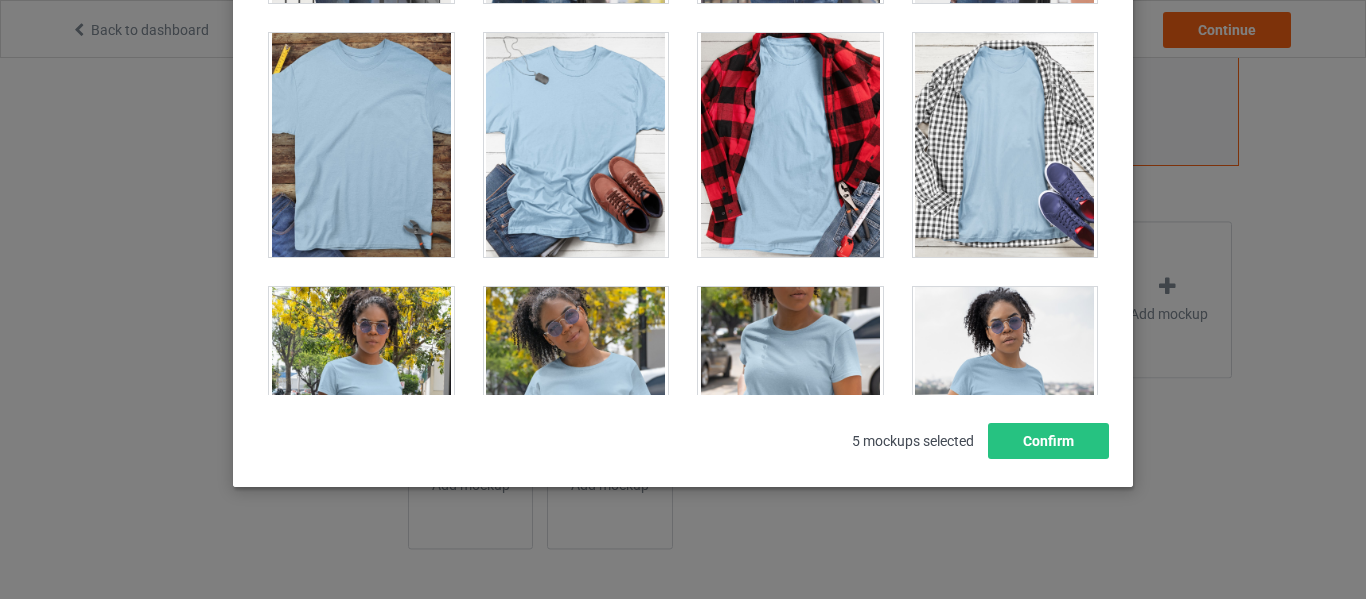 click at bounding box center (361, 145) 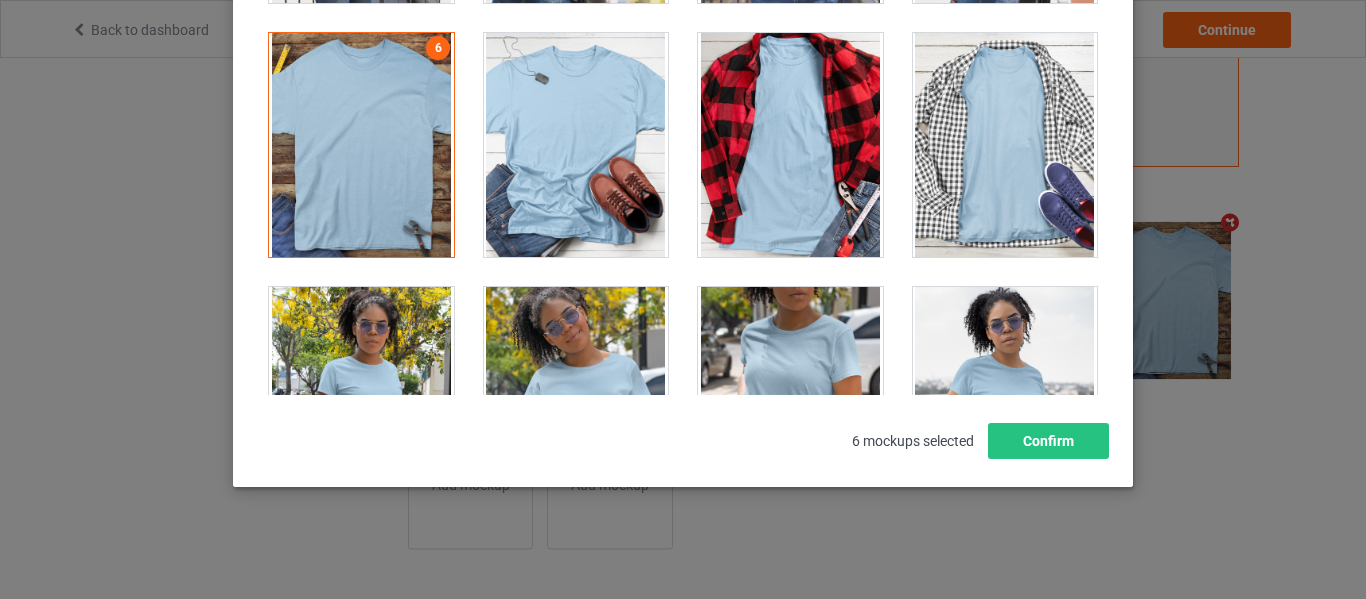 scroll, scrollTop: 695, scrollLeft: 0, axis: vertical 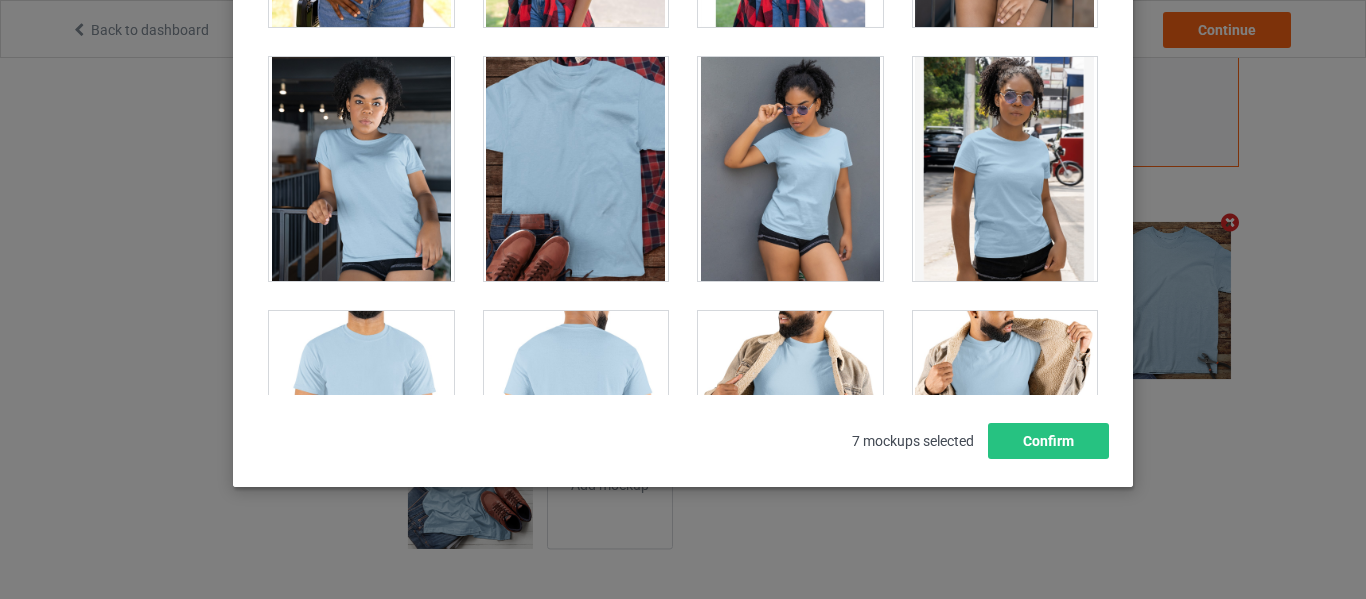 click at bounding box center [790, 169] 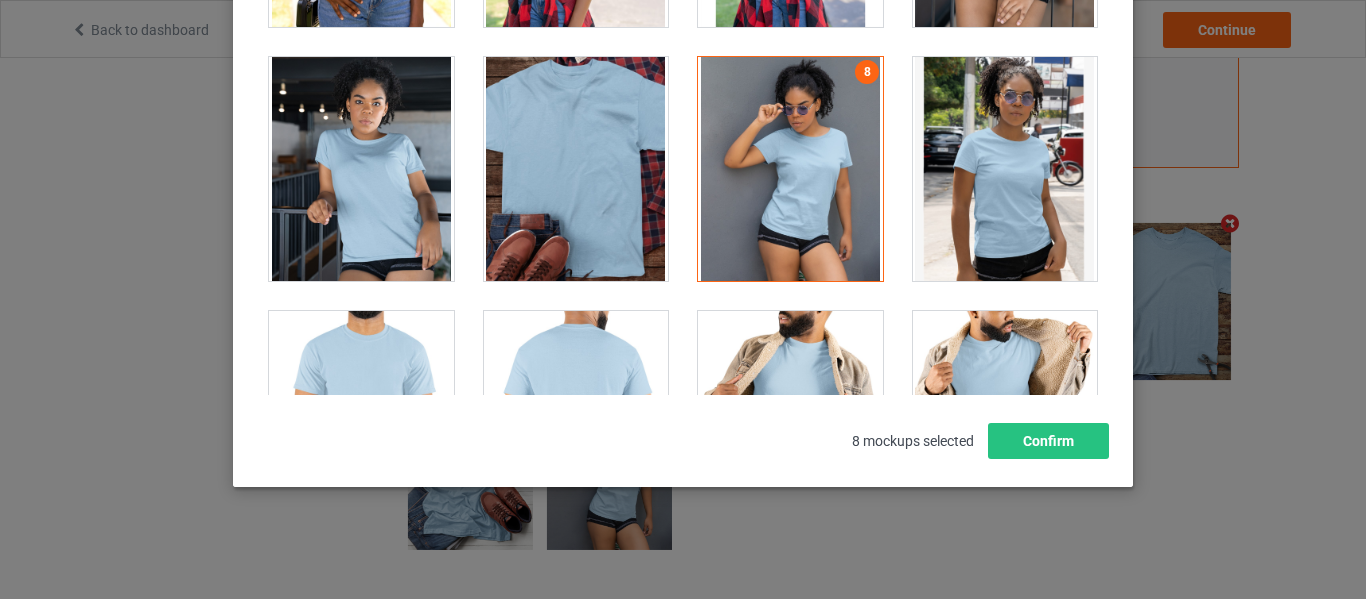 scroll, scrollTop: 694, scrollLeft: 0, axis: vertical 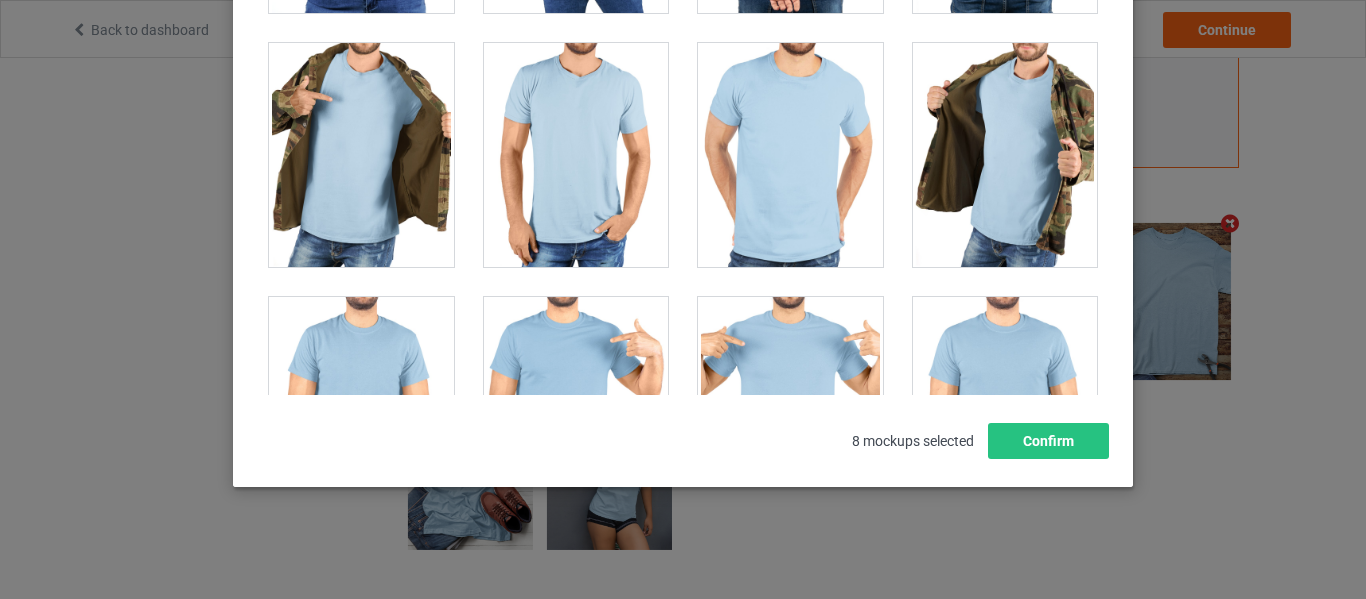 click at bounding box center (361, 155) 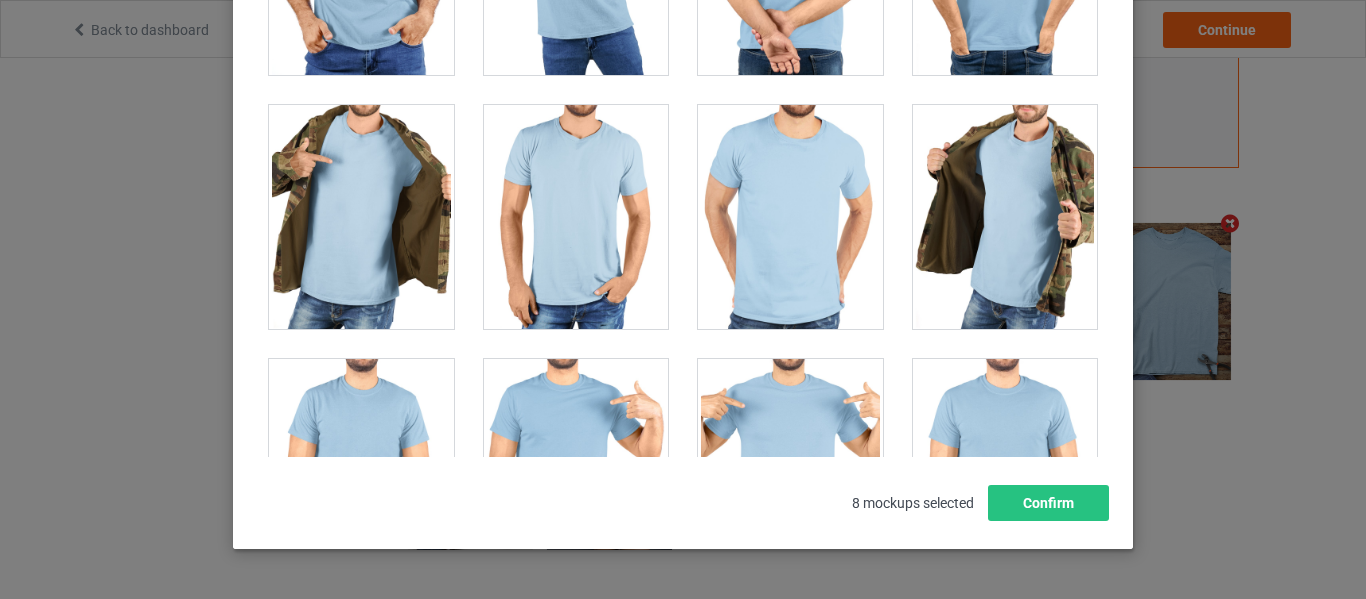 scroll, scrollTop: 346, scrollLeft: 0, axis: vertical 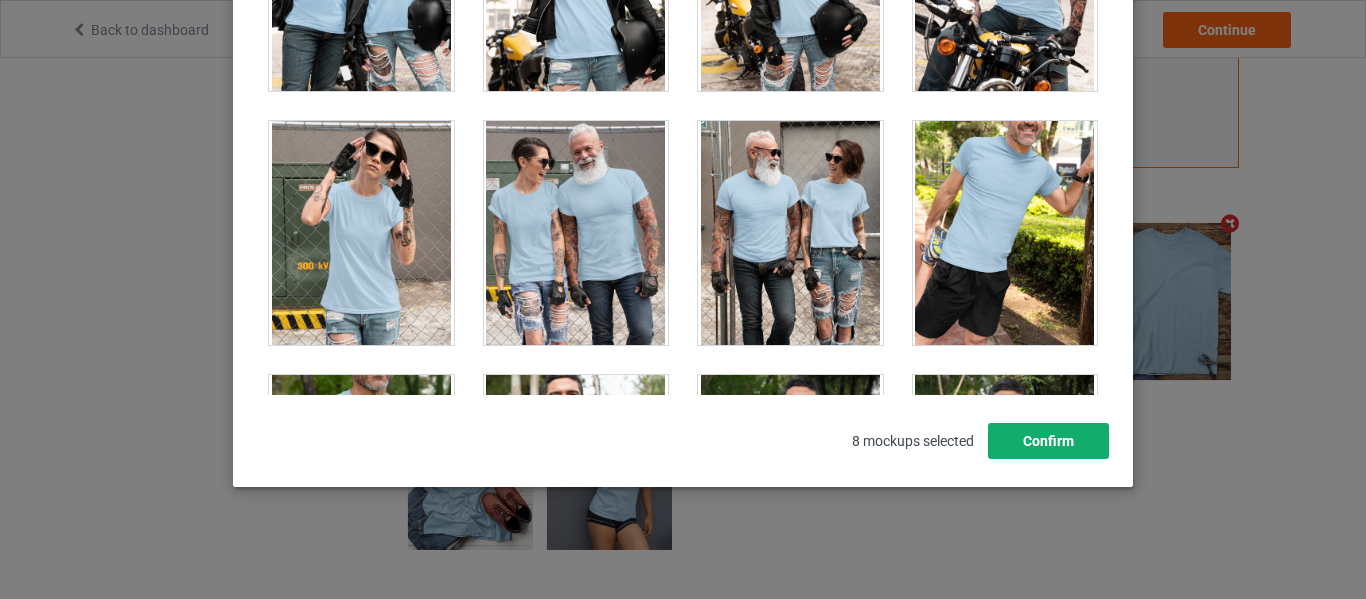 click on "Confirm" at bounding box center [1048, 441] 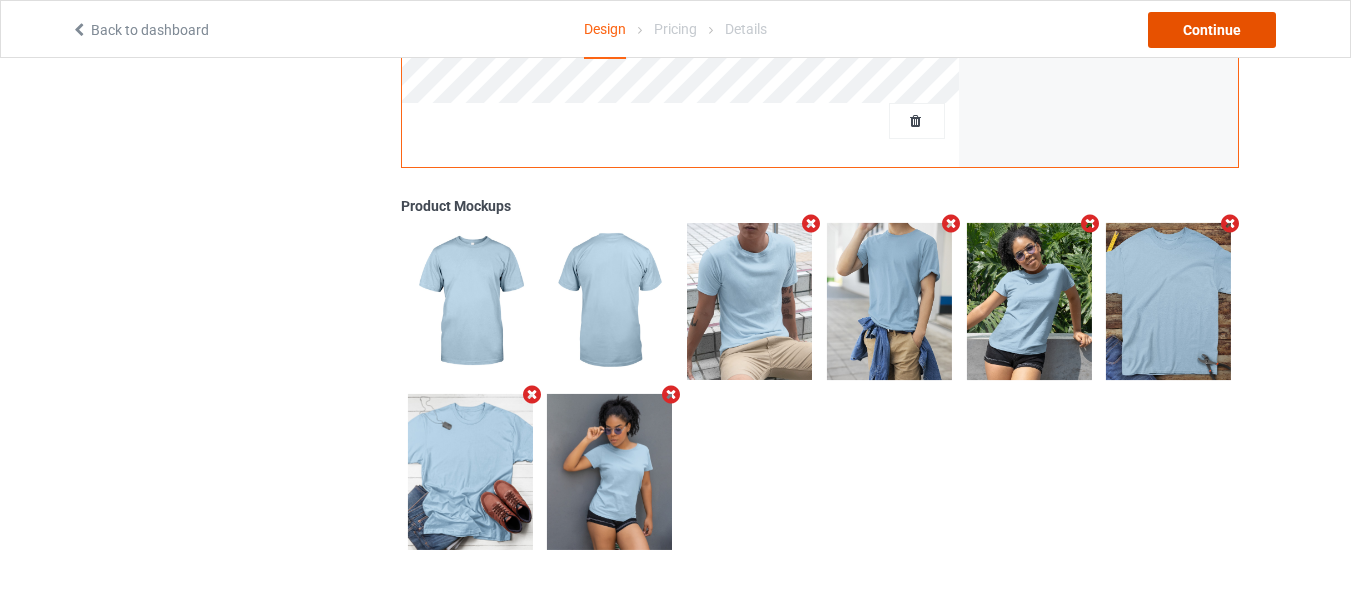 click on "Continue" at bounding box center (1212, 30) 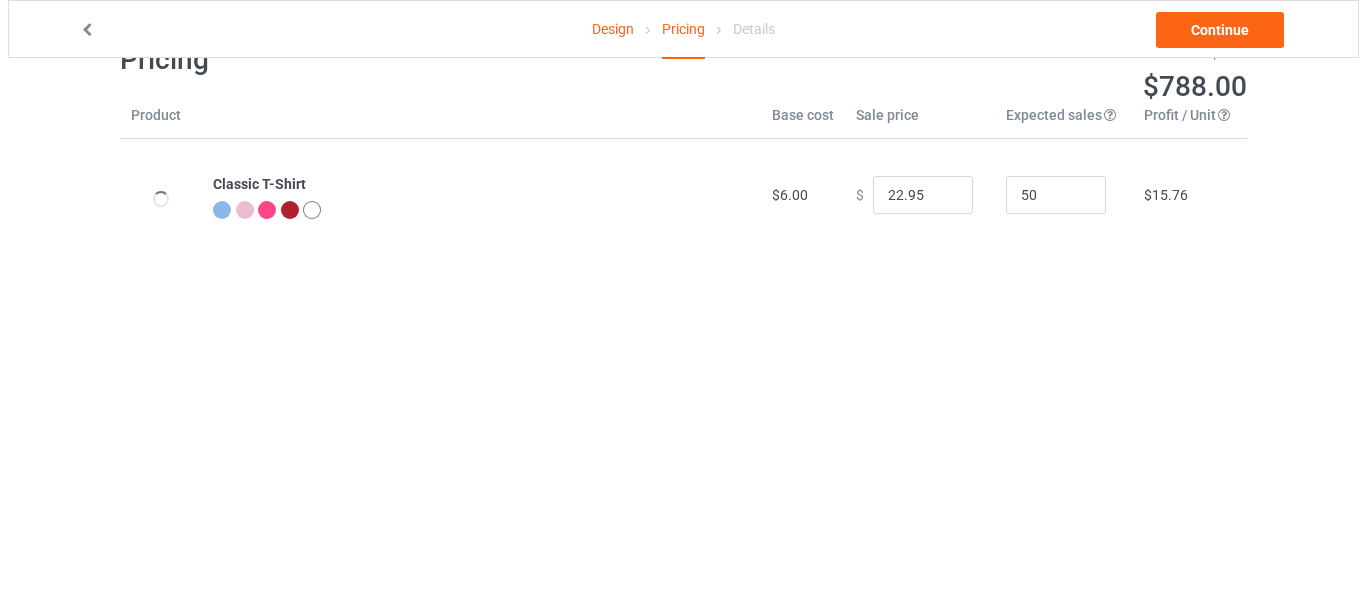 scroll, scrollTop: 0, scrollLeft: 0, axis: both 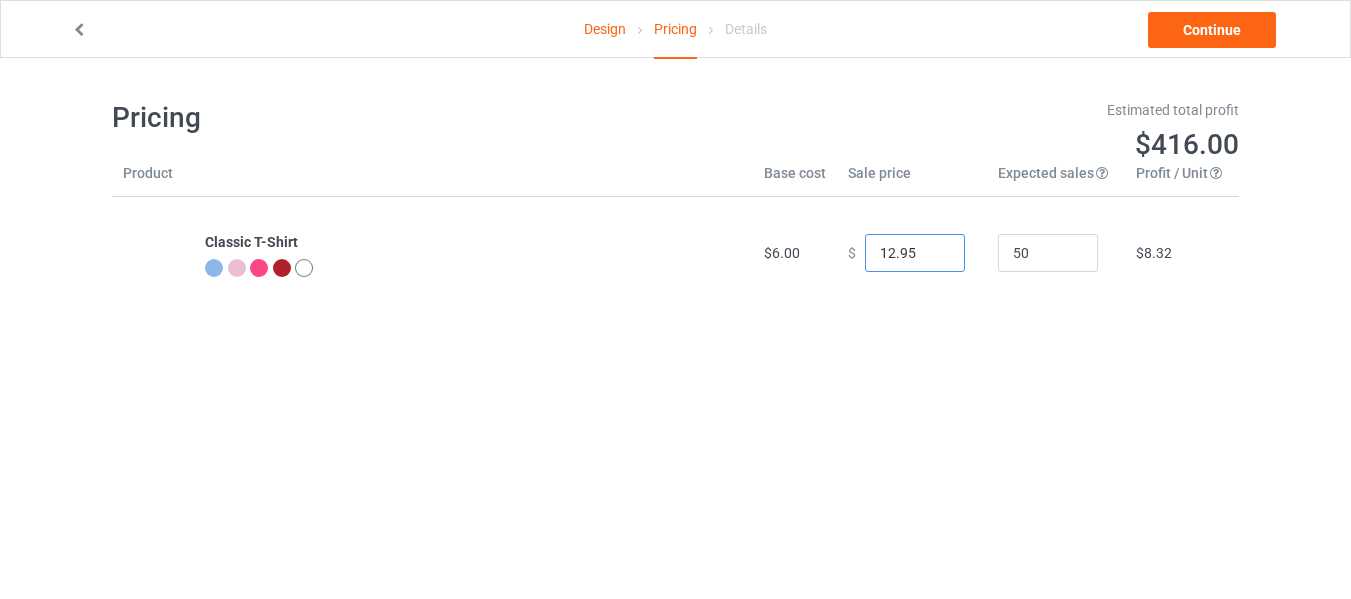 type on "11.95" 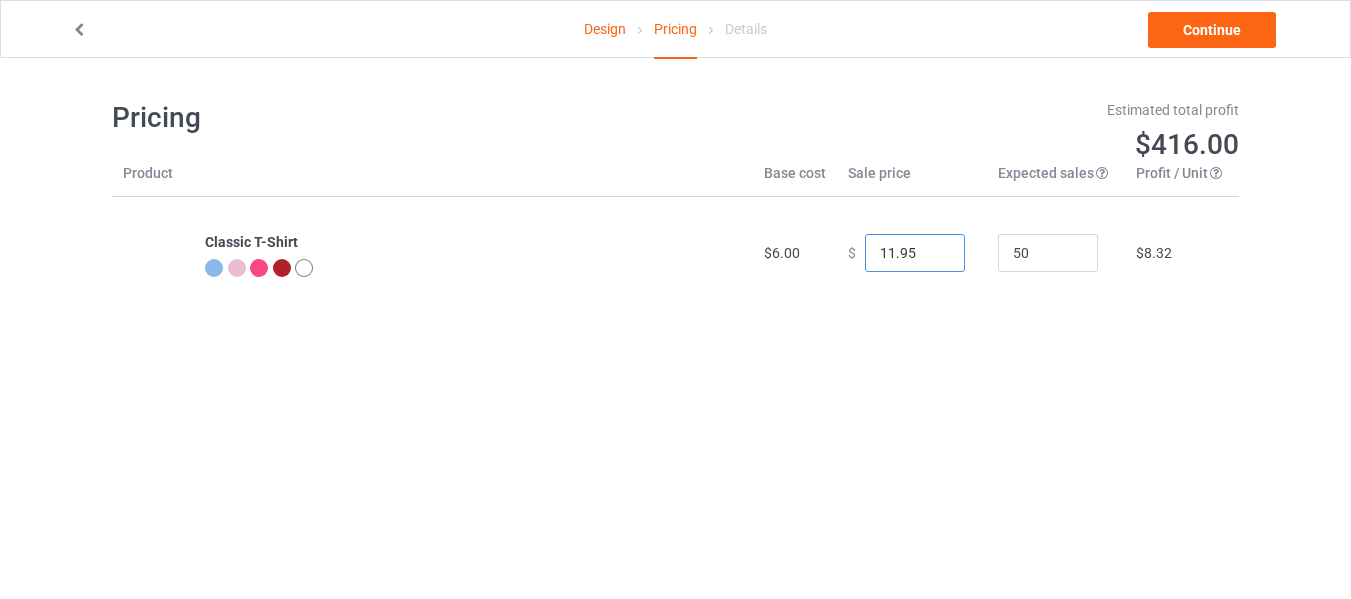 click on "11.95" at bounding box center (915, 253) 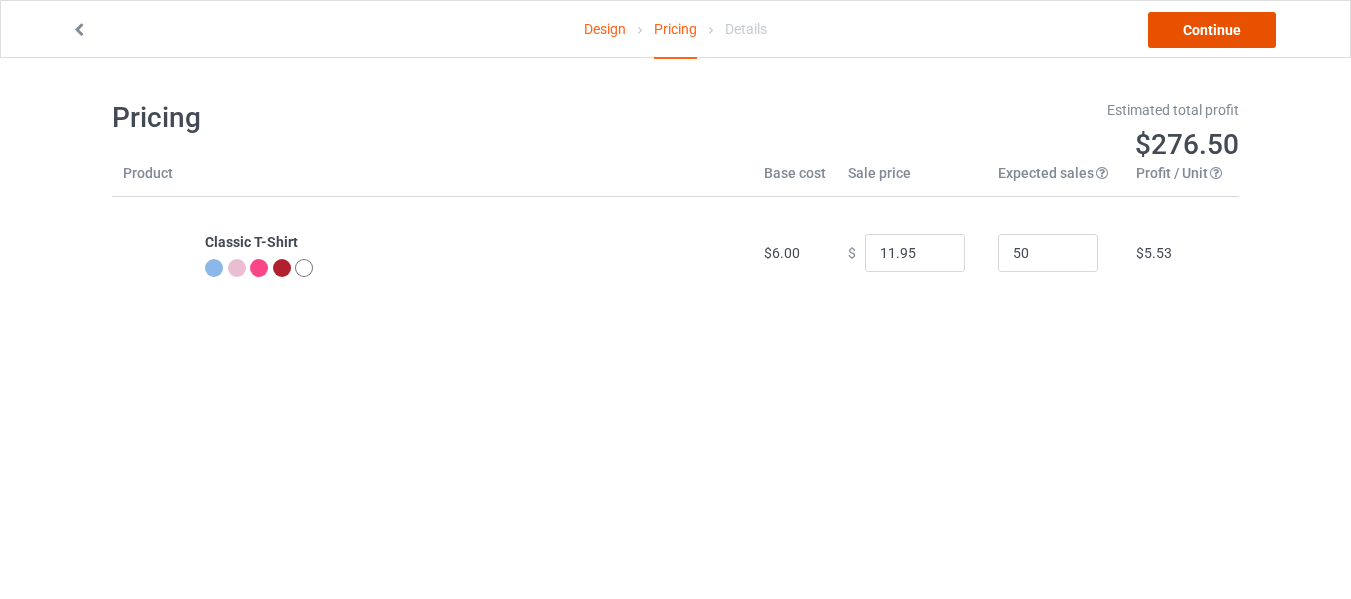 click on "Continue" at bounding box center [1212, 30] 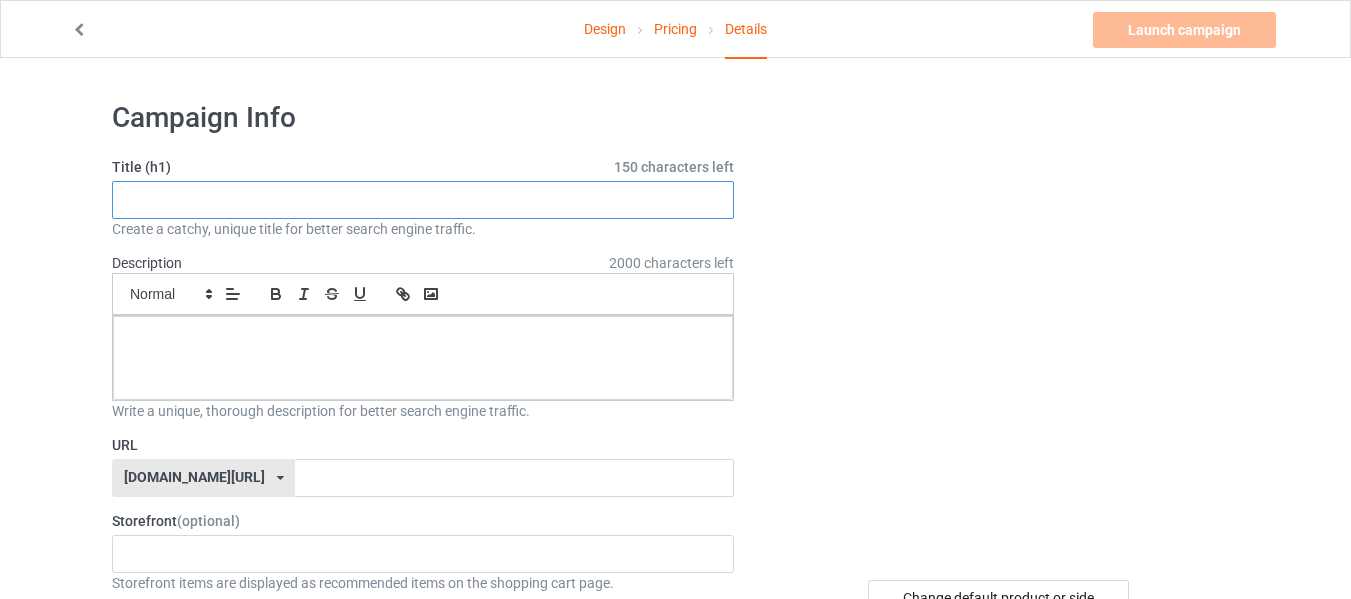 click at bounding box center [423, 200] 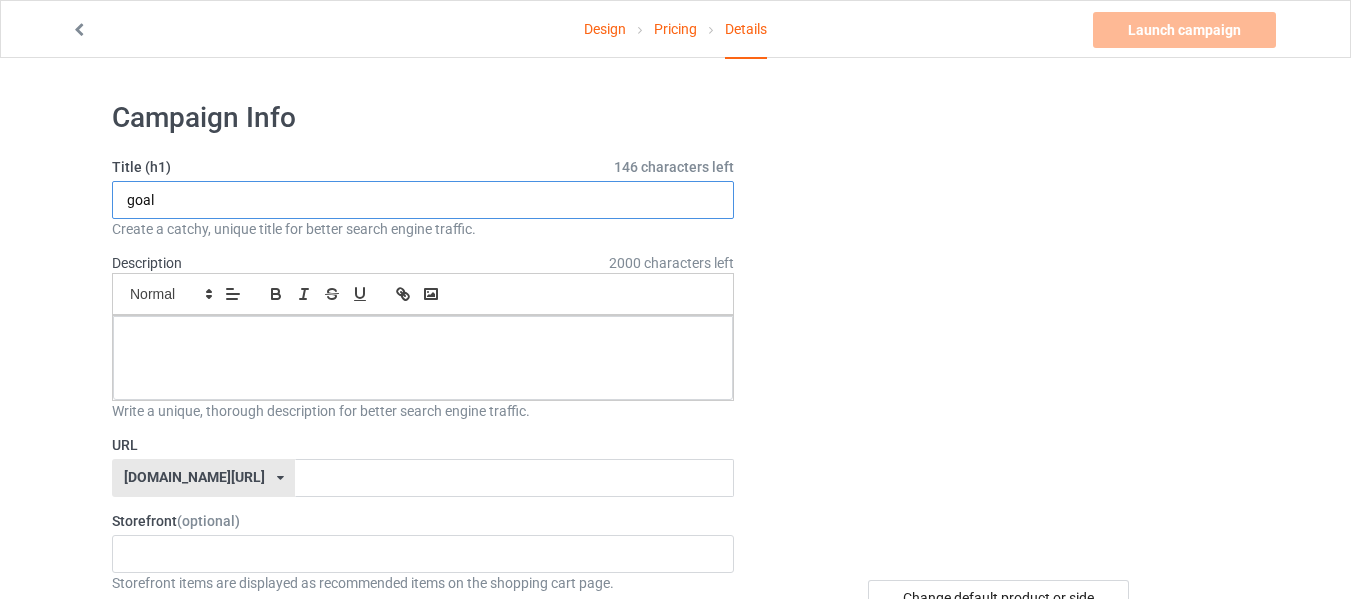 type on "goal" 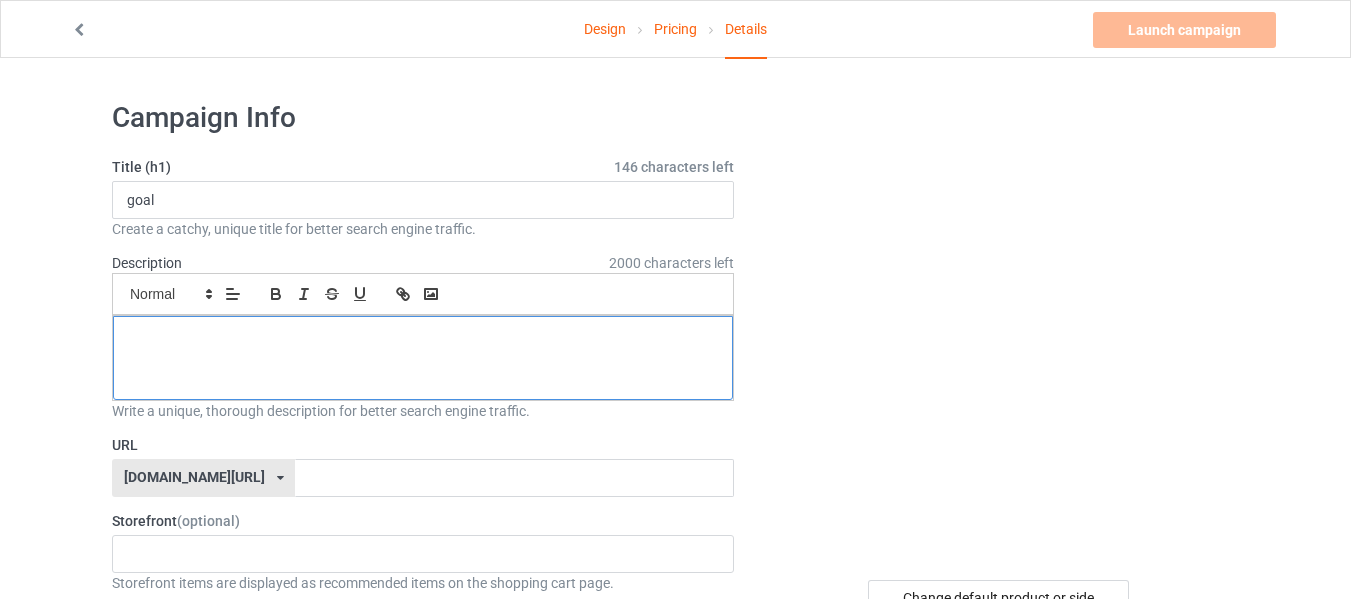 click at bounding box center (423, 338) 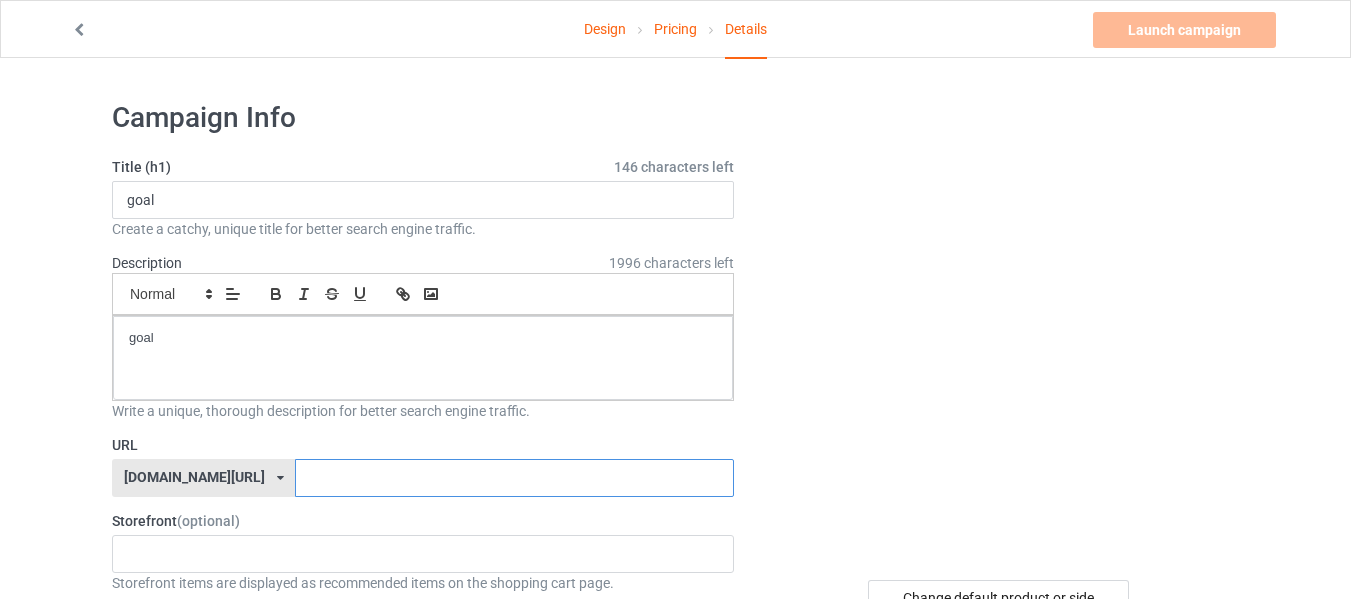 click at bounding box center [514, 478] 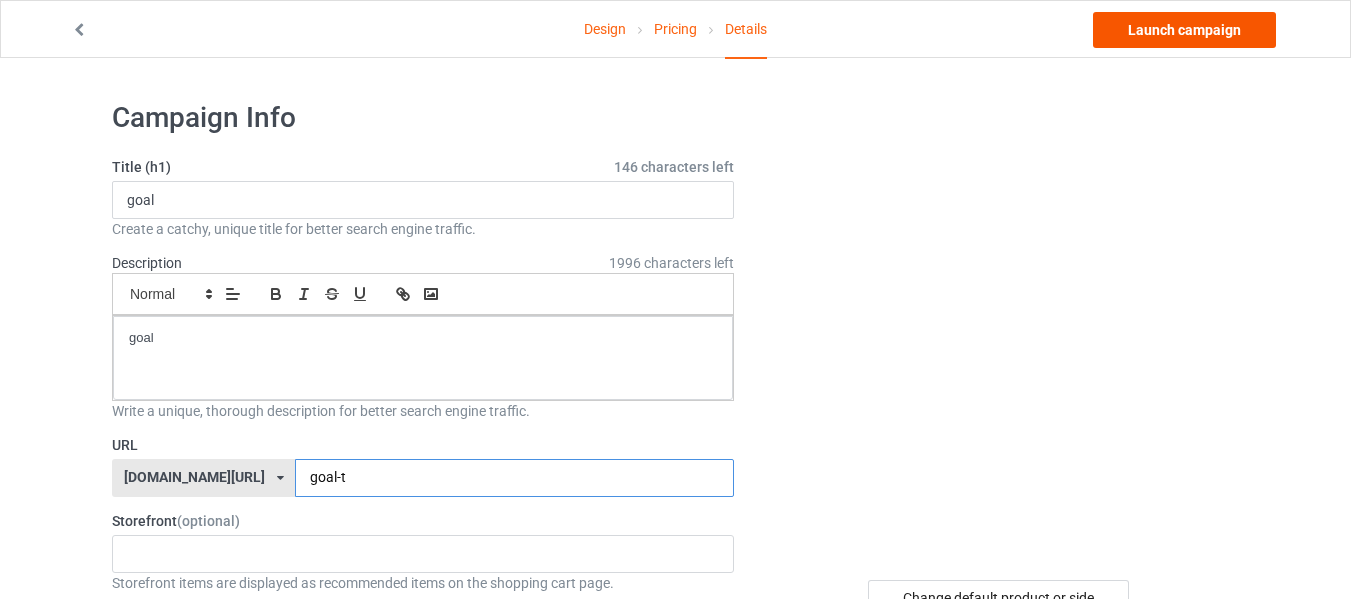 type on "goal-t" 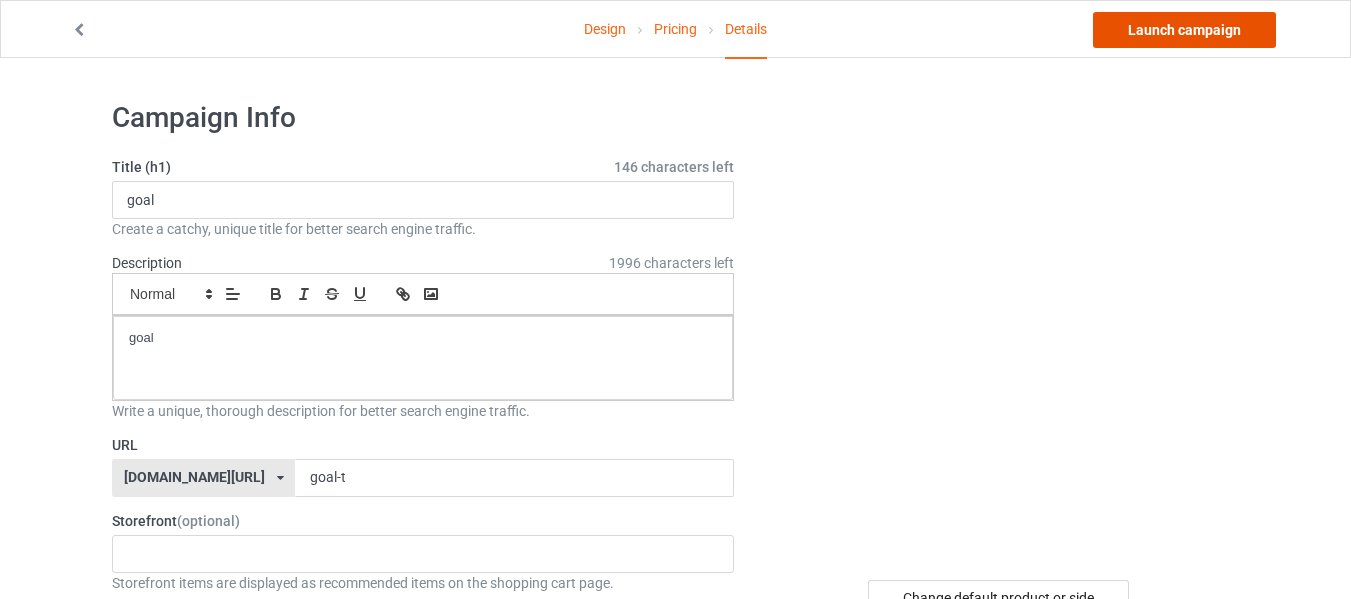 click on "Launch campaign" at bounding box center [1184, 30] 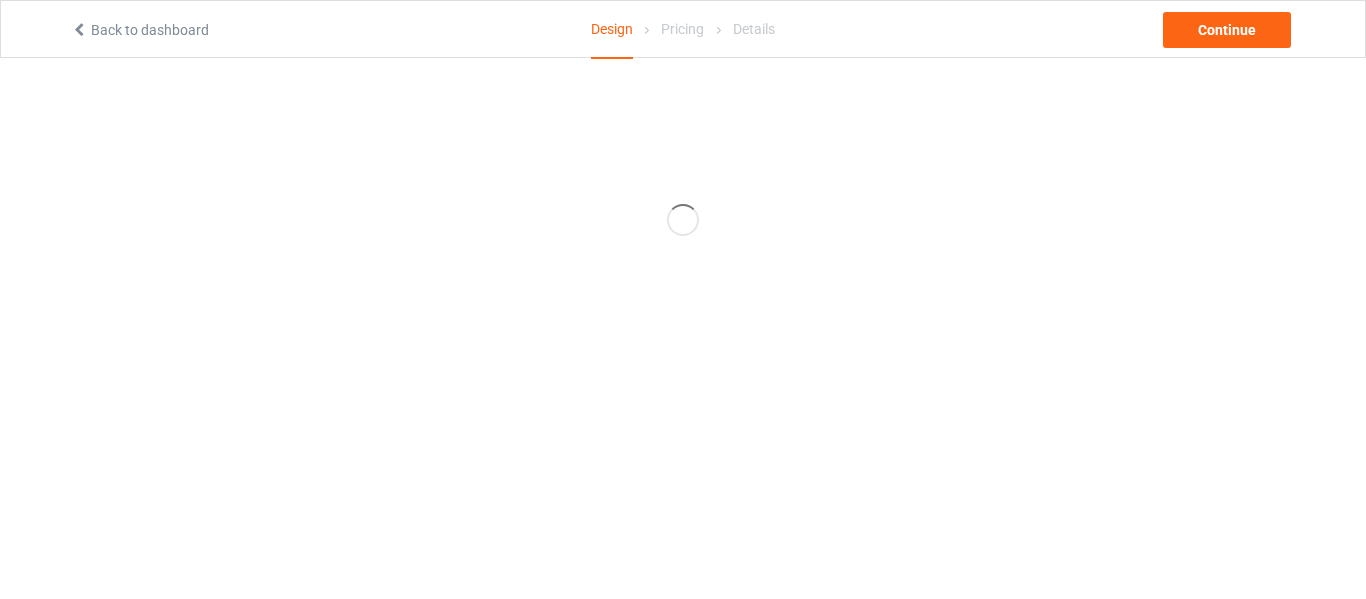 scroll, scrollTop: 0, scrollLeft: 0, axis: both 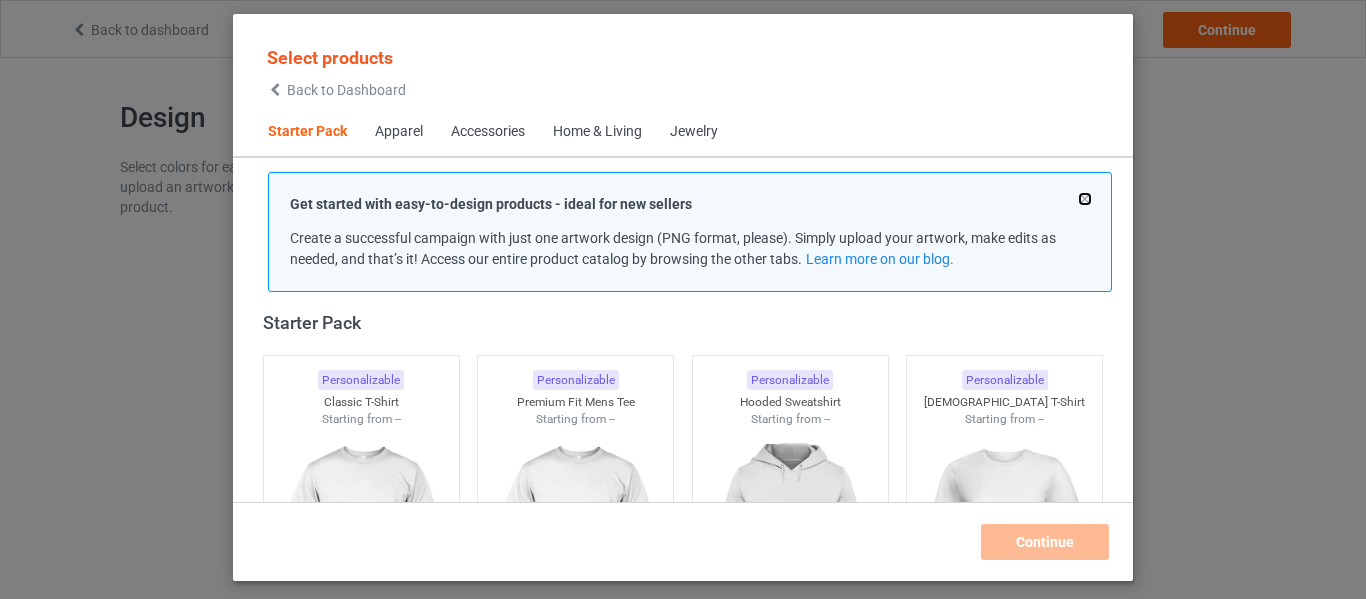 click at bounding box center [1085, 199] 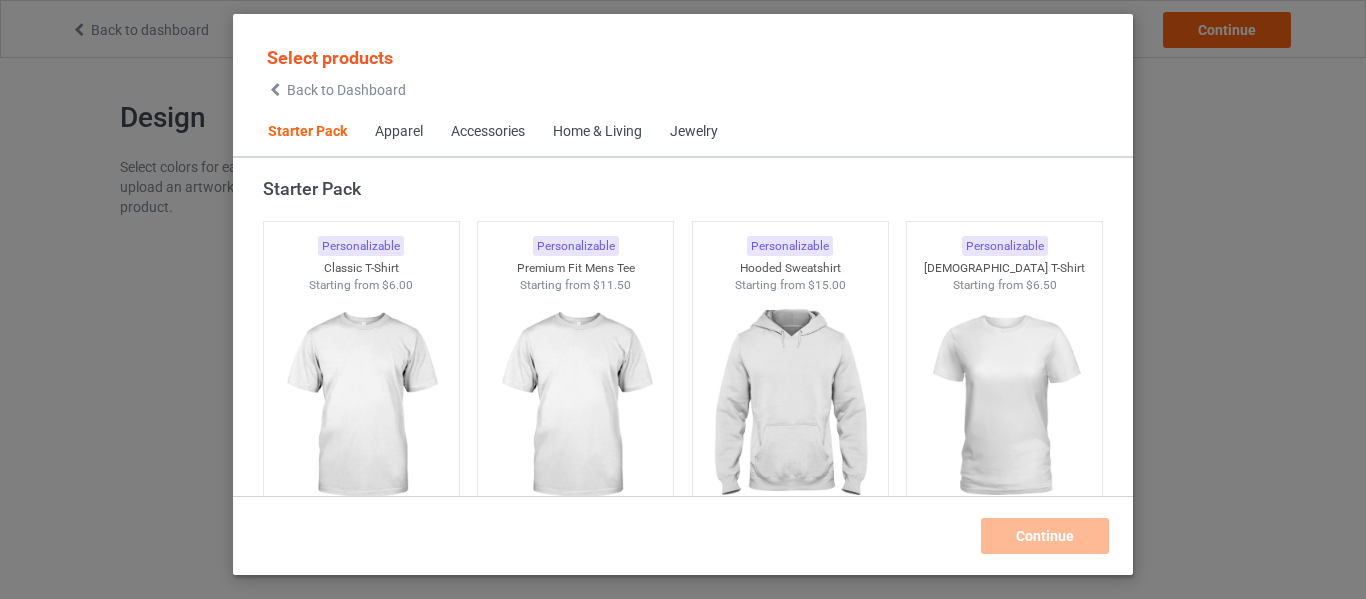 click on "Select products Back to Dashboard Starter Pack Apparel Accessories Home & Living Jewelry Starter Pack Personalizable Classic T-Shirt Starting from   $6.00 Personalizable Premium Fit Mens Tee Starting from   $11.50 Personalizable Hooded Sweatshirt Starting from   $15.00 Personalizable Ladies T-Shirt Starting from   $6.50 Personalizable V-Neck T-Shirt Starting from   $9.50 Personalizable Unisex Tank Starting from   $9.50 Apparel Personalizable Classic Polo Starting from   $10.00 Personalizable Lightweight Jacket Starting from   $19.00 Personalizable Dress Shirt Starting from   $24.00 Personalizable Classic T-Shirt Starting from   $6.00 Personalizable Premium Fit Mens Tee Starting from   $11.50 Personalizable Hooded Sweatshirt Starting from   $15.00 Personalizable Ladies T-Shirt Starting from   $6.50 Personalizable V-Neck T-Shirt Starting from   $9.50 Personalizable Long Sleeve Tee Starting from   $9.00 Personalizable Crewneck Sweatshirt Starting from   $13.00 Personalizable Unisex Tank Starting from   $9.50" at bounding box center [683, 299] 